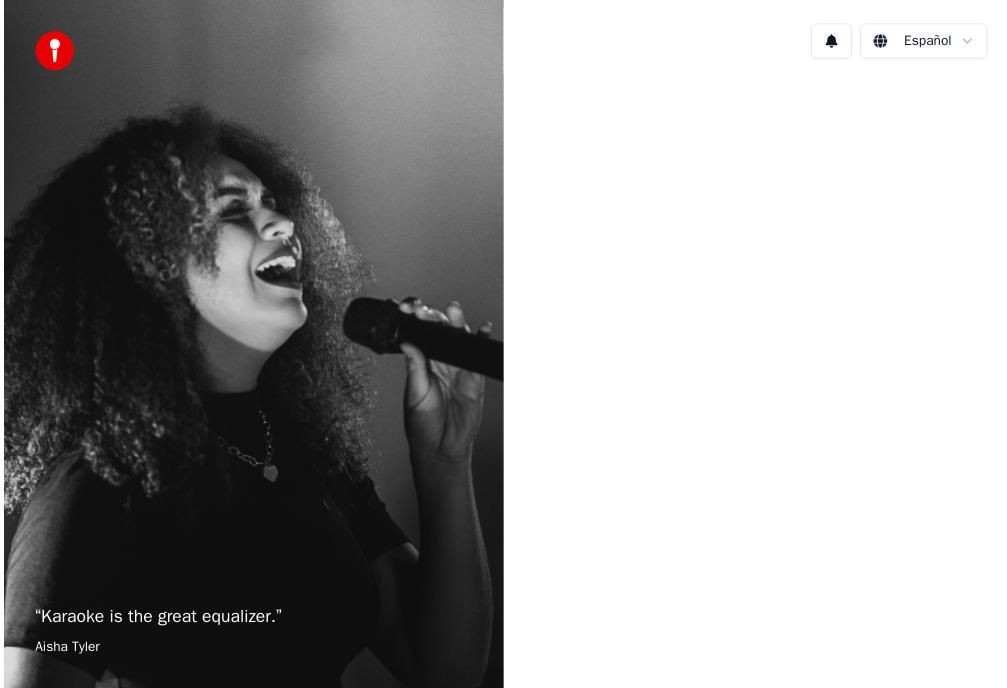 scroll, scrollTop: 0, scrollLeft: 0, axis: both 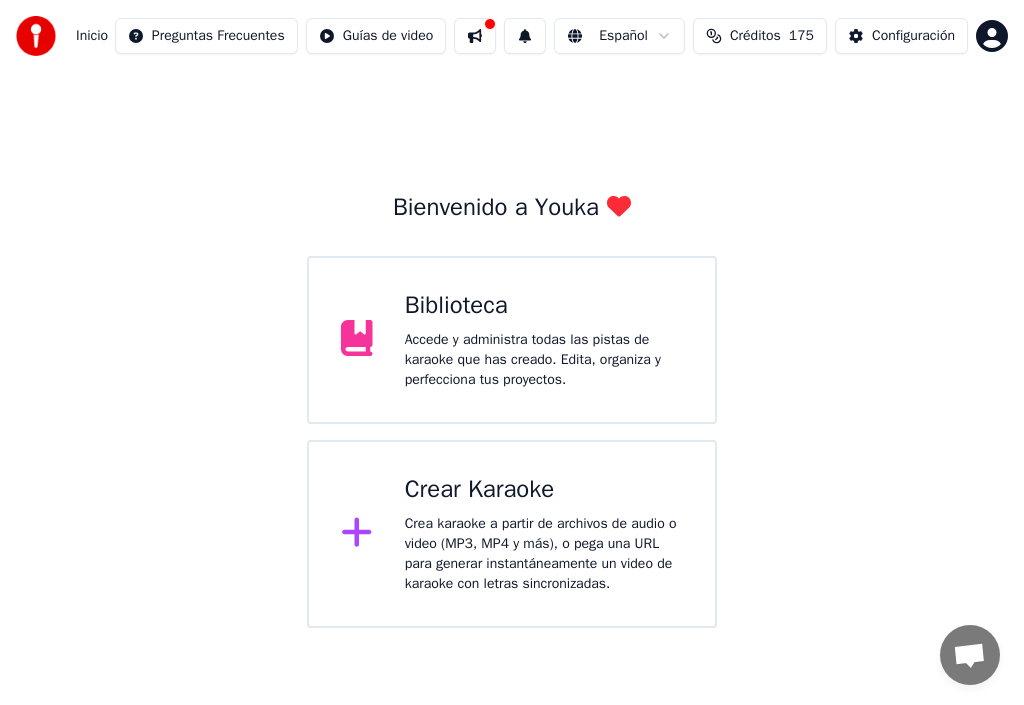 click on "Accede y administra todas las pistas de karaoke que has creado. Edita, organiza y perfecciona tus proyectos." at bounding box center [544, 360] 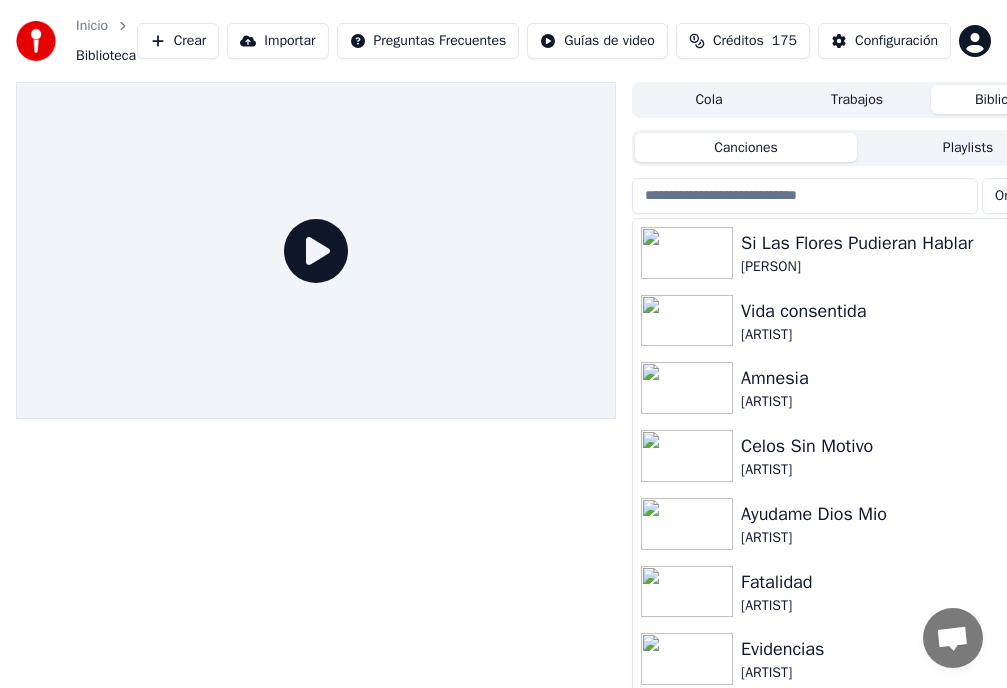 click on "Si Las Flores Pudieran Hablar" at bounding box center (897, 243) 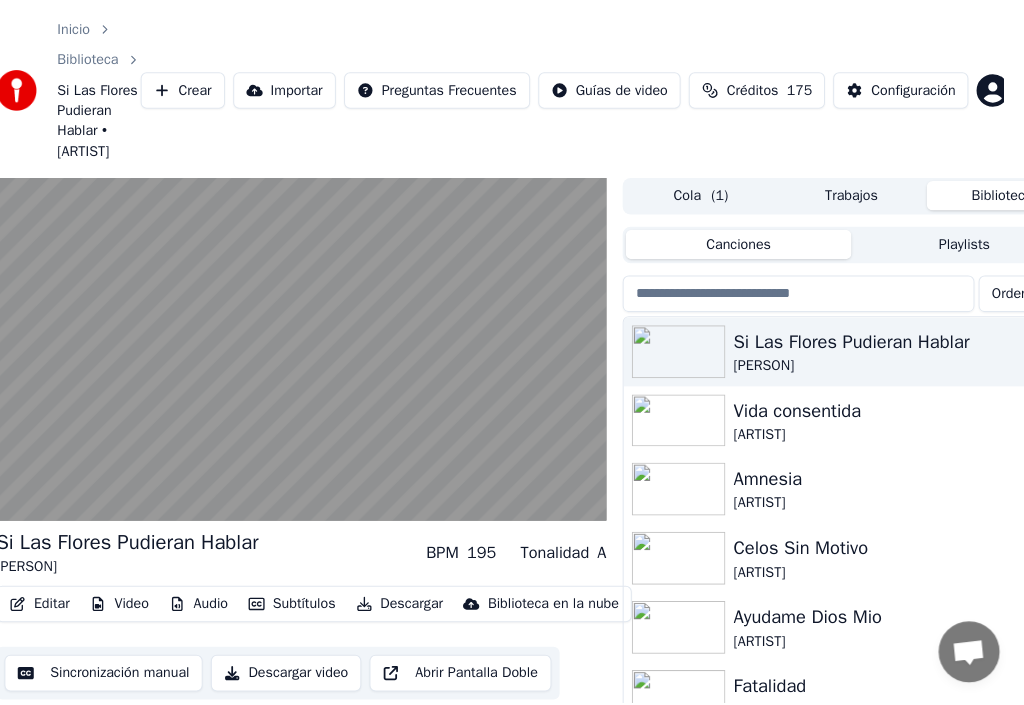 scroll, scrollTop: 0, scrollLeft: 0, axis: both 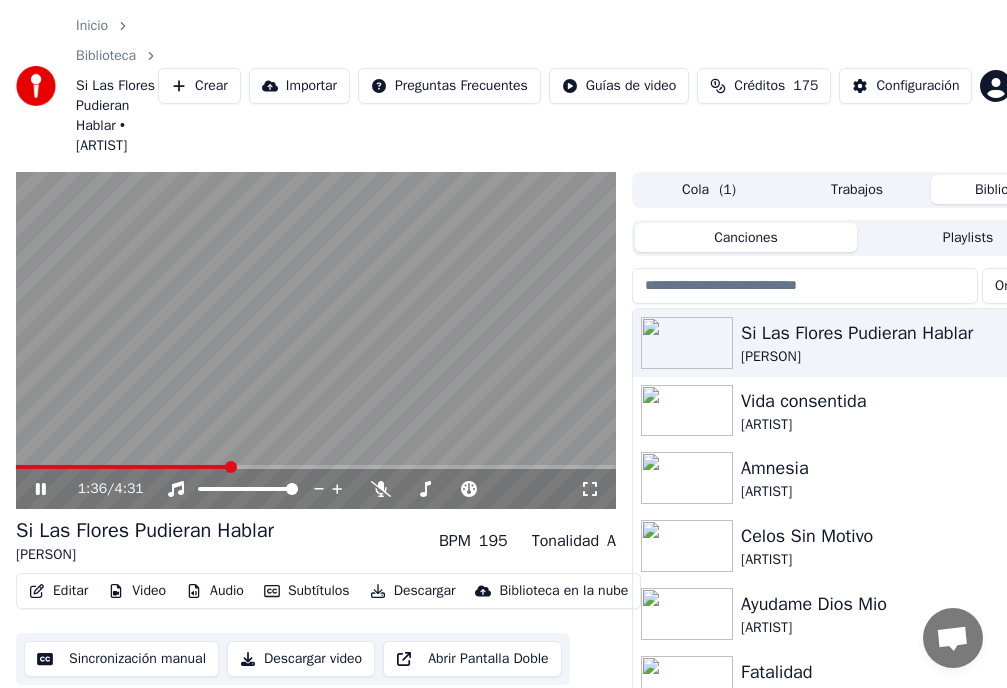 click 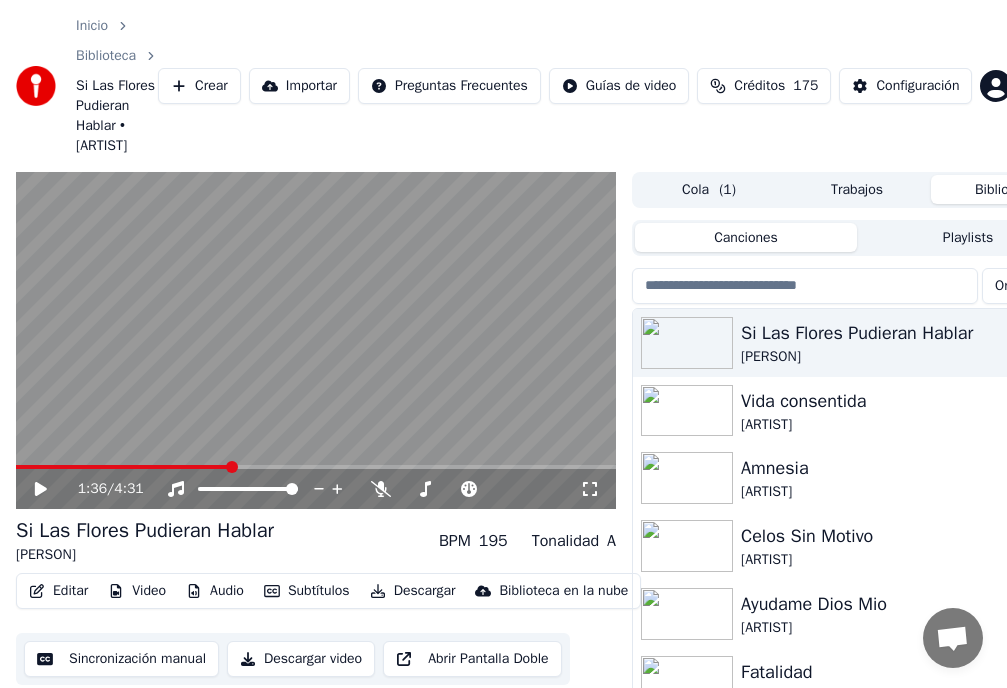 click 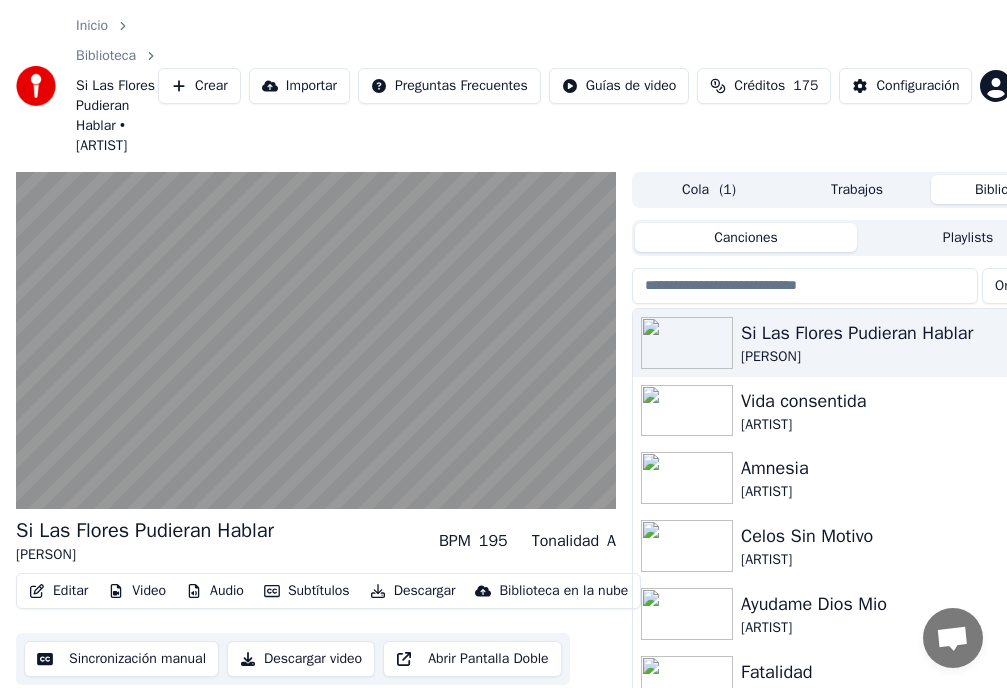 click on "Editar" at bounding box center (58, 591) 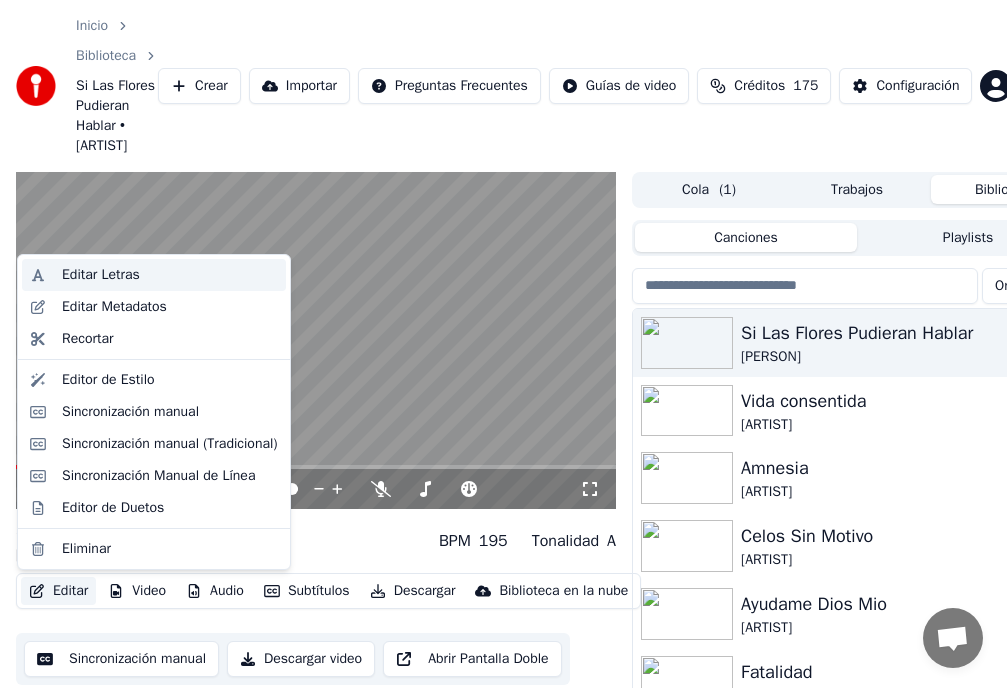 click on "Editar Letras" at bounding box center (101, 275) 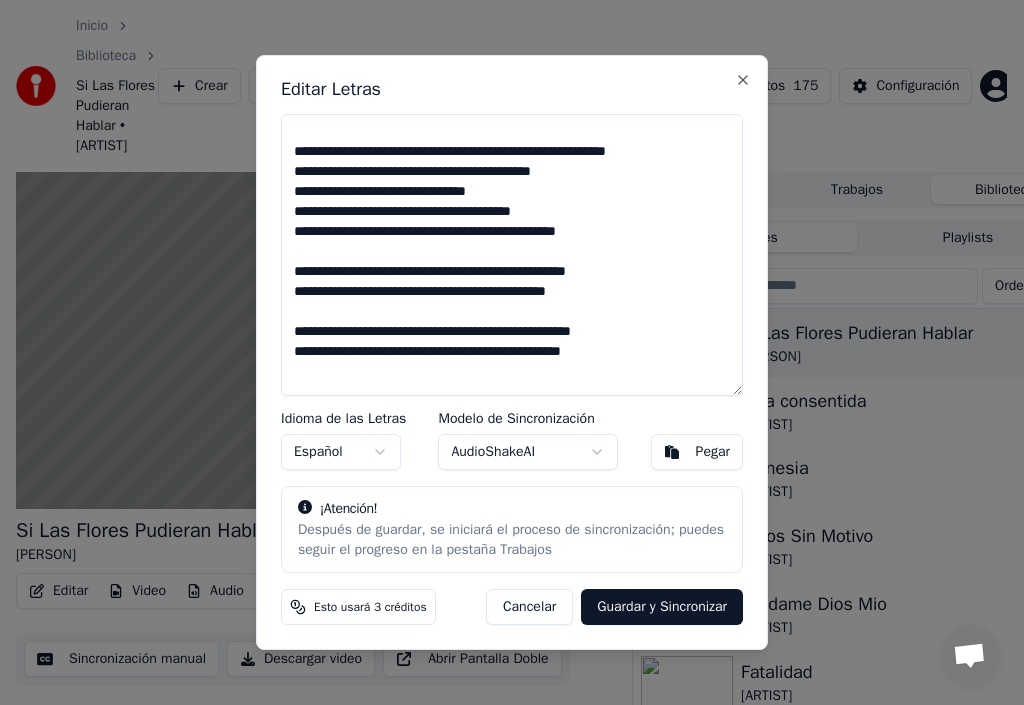scroll, scrollTop: 315, scrollLeft: 0, axis: vertical 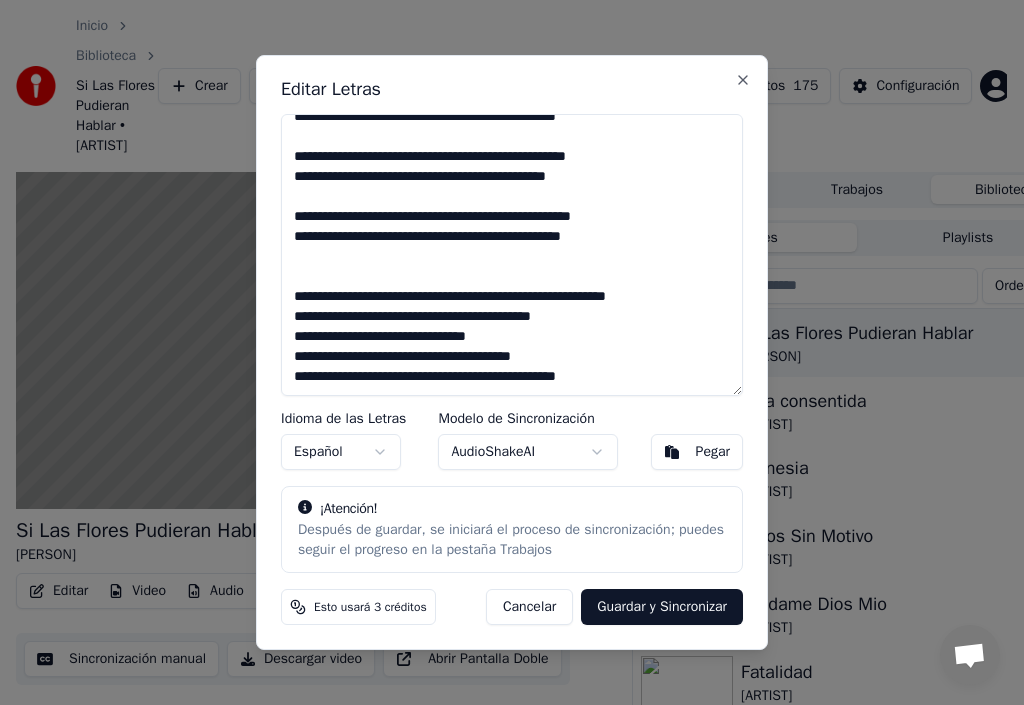 drag, startPoint x: 620, startPoint y: 234, endPoint x: 292, endPoint y: 216, distance: 328.49353 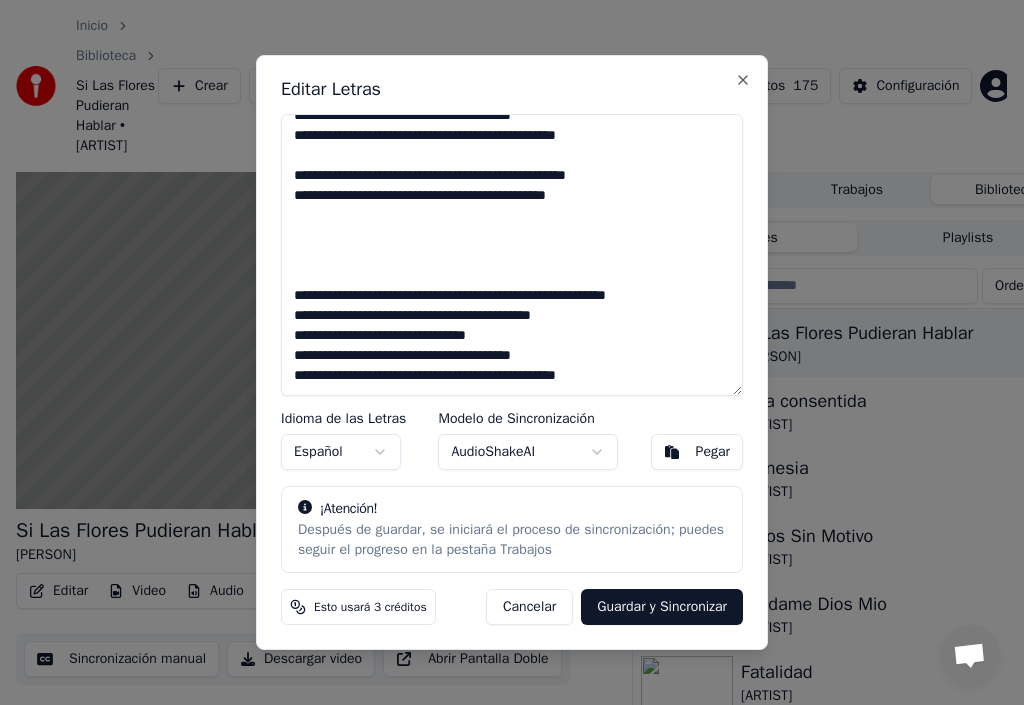 scroll, scrollTop: 296, scrollLeft: 0, axis: vertical 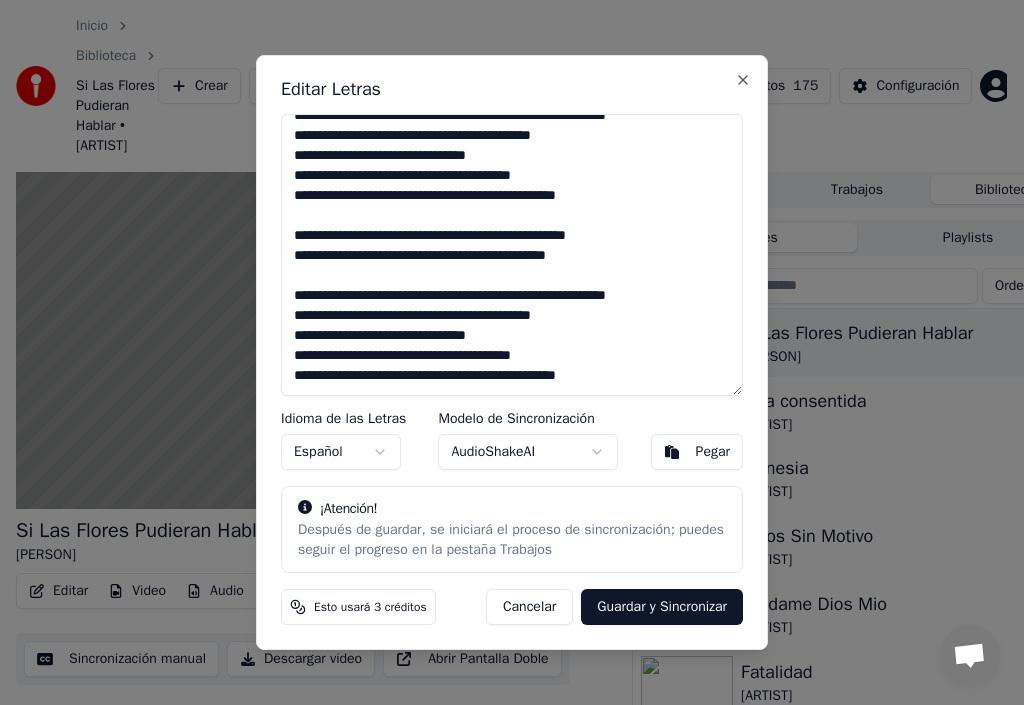 type on "**********" 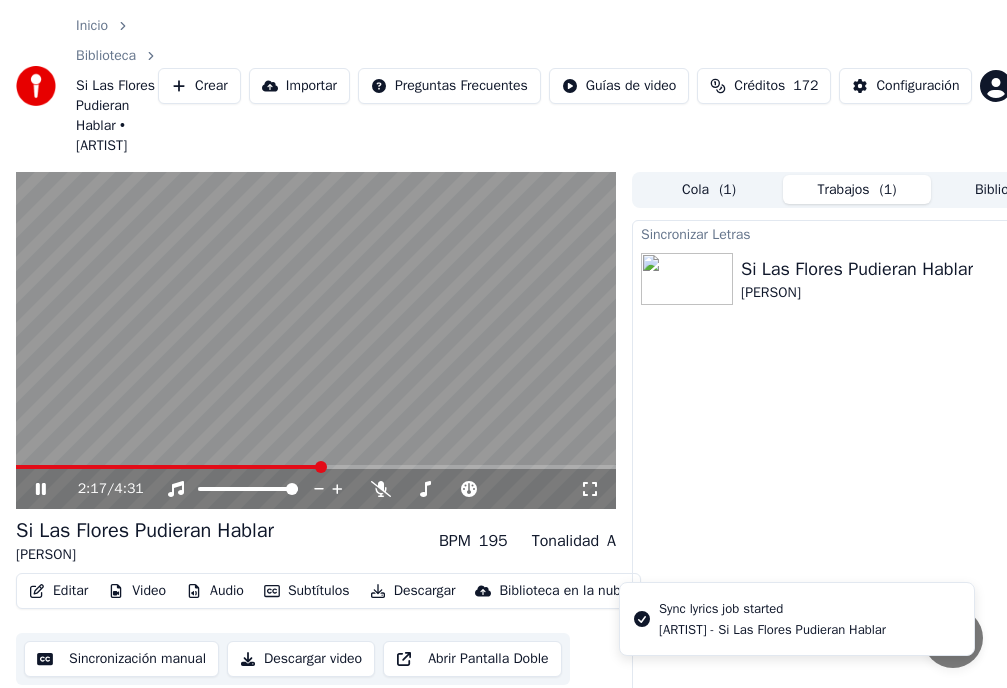 click 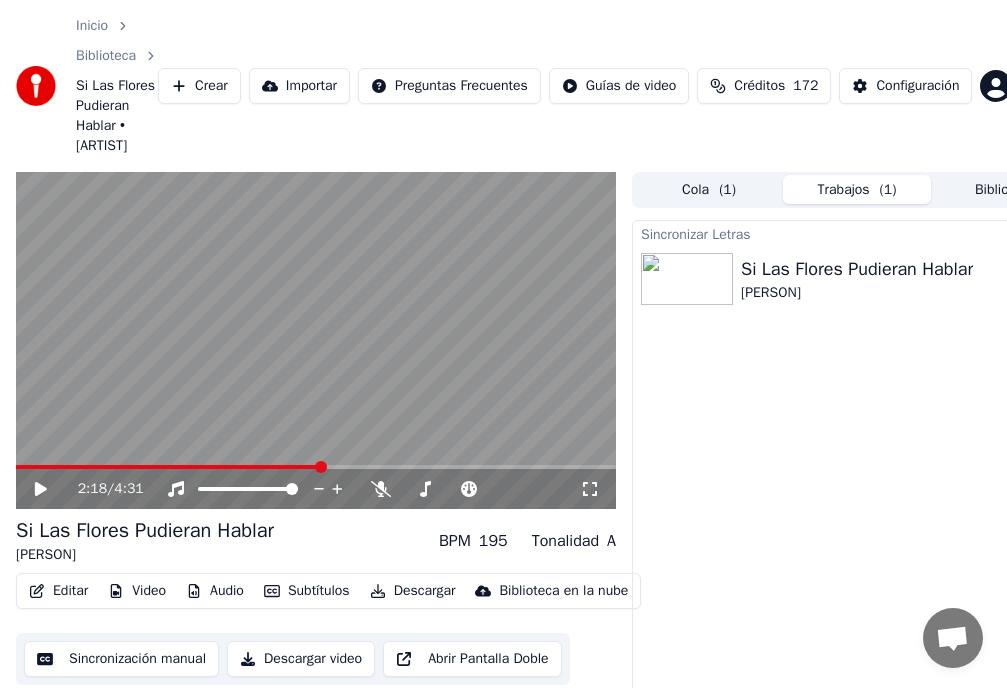 click on "Editar" at bounding box center (58, 591) 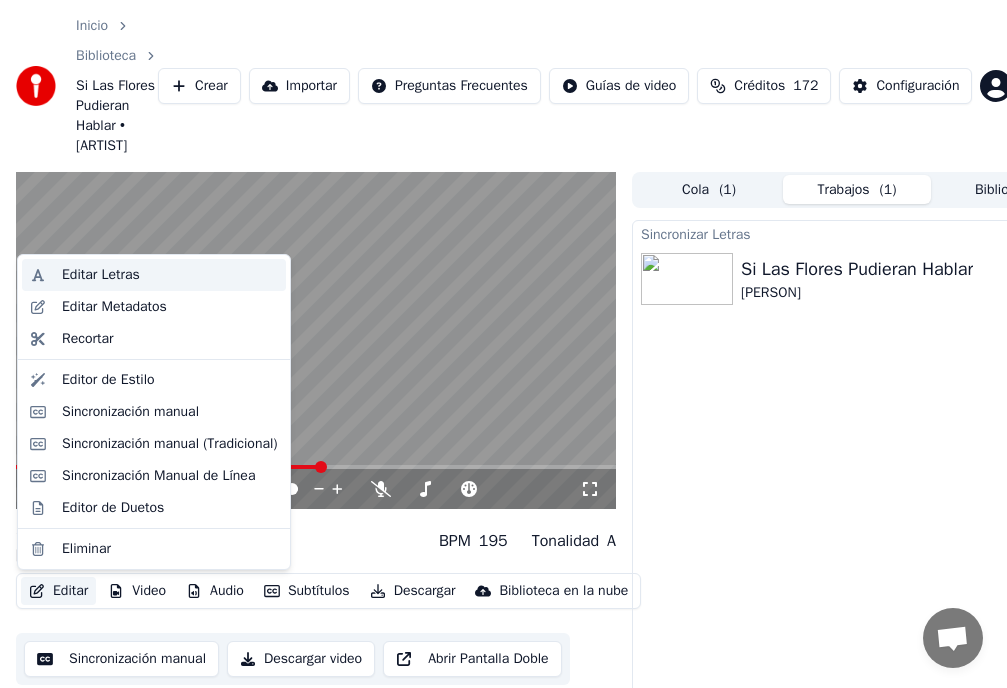 click on "Editar Letras" at bounding box center (101, 275) 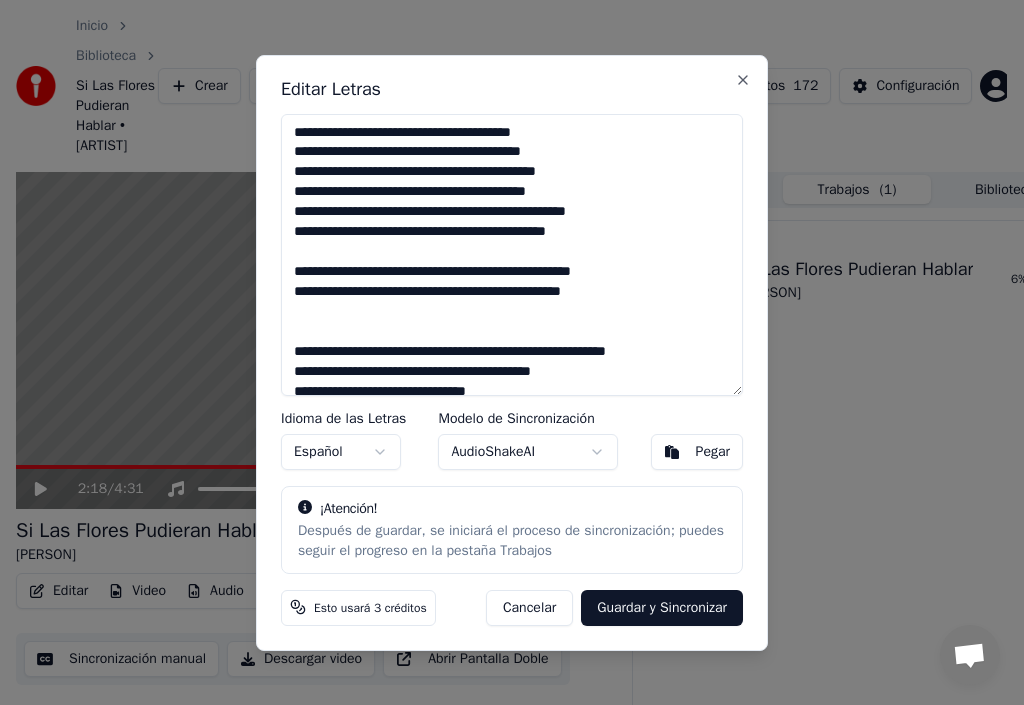 click on "**********" at bounding box center [512, 255] 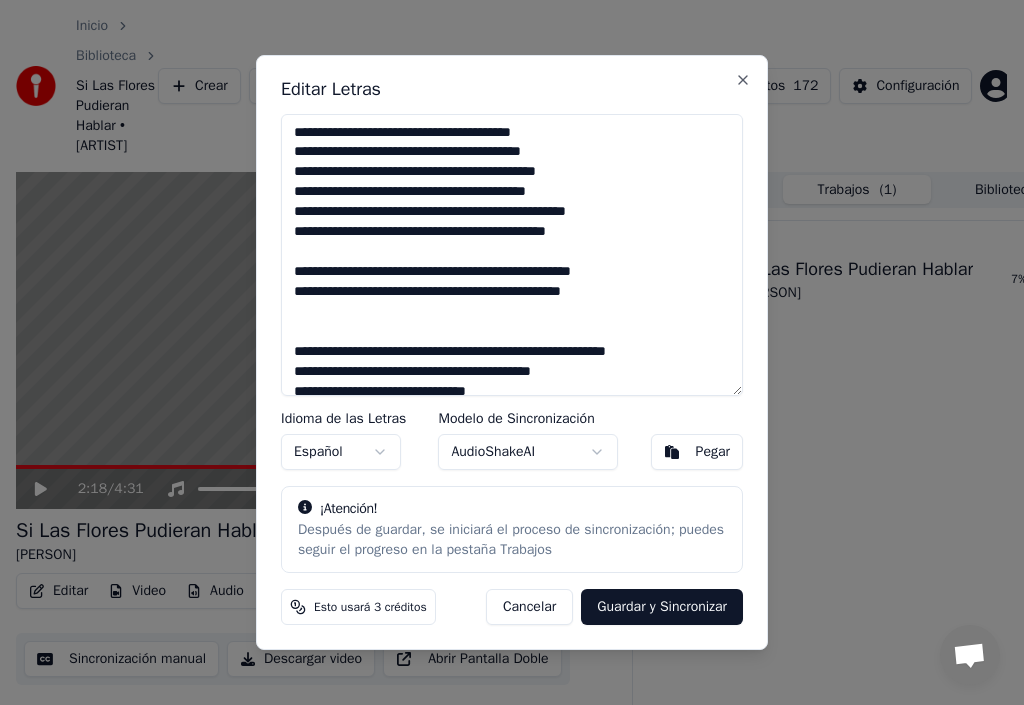 drag, startPoint x: 635, startPoint y: 296, endPoint x: 290, endPoint y: 317, distance: 345.63855 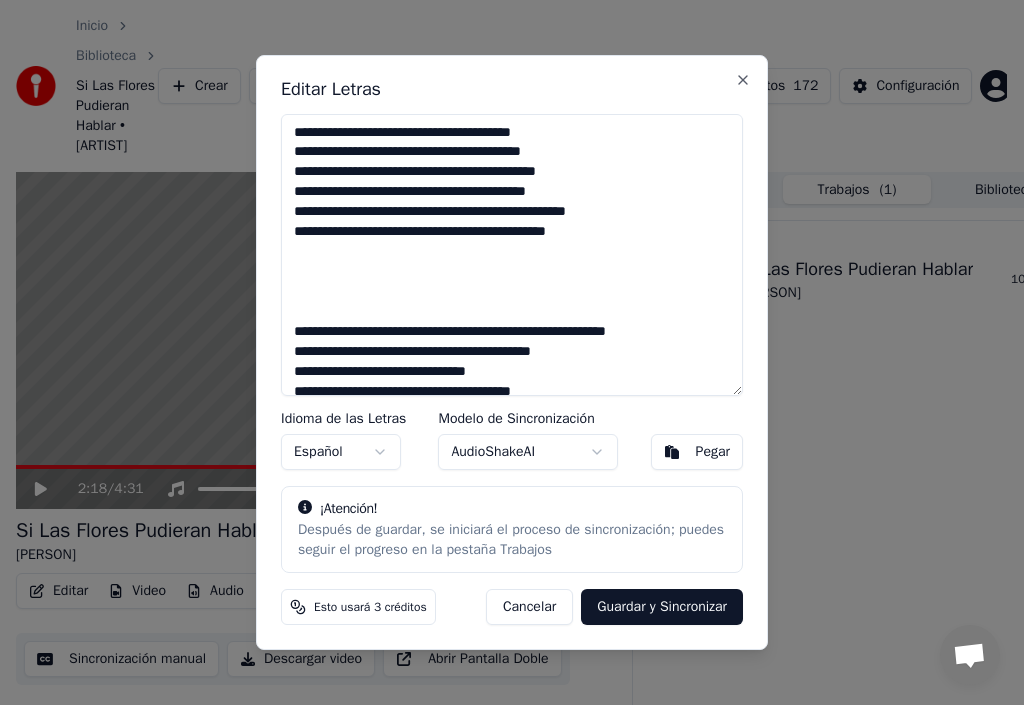 click on "**********" at bounding box center (512, 255) 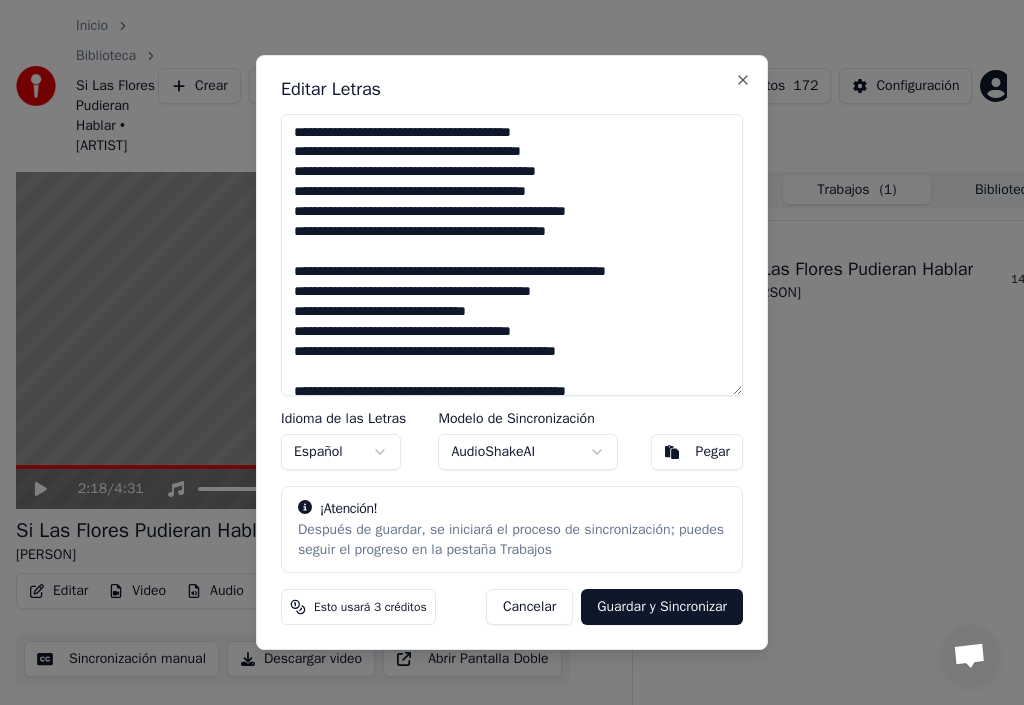 scroll, scrollTop: 155, scrollLeft: 0, axis: vertical 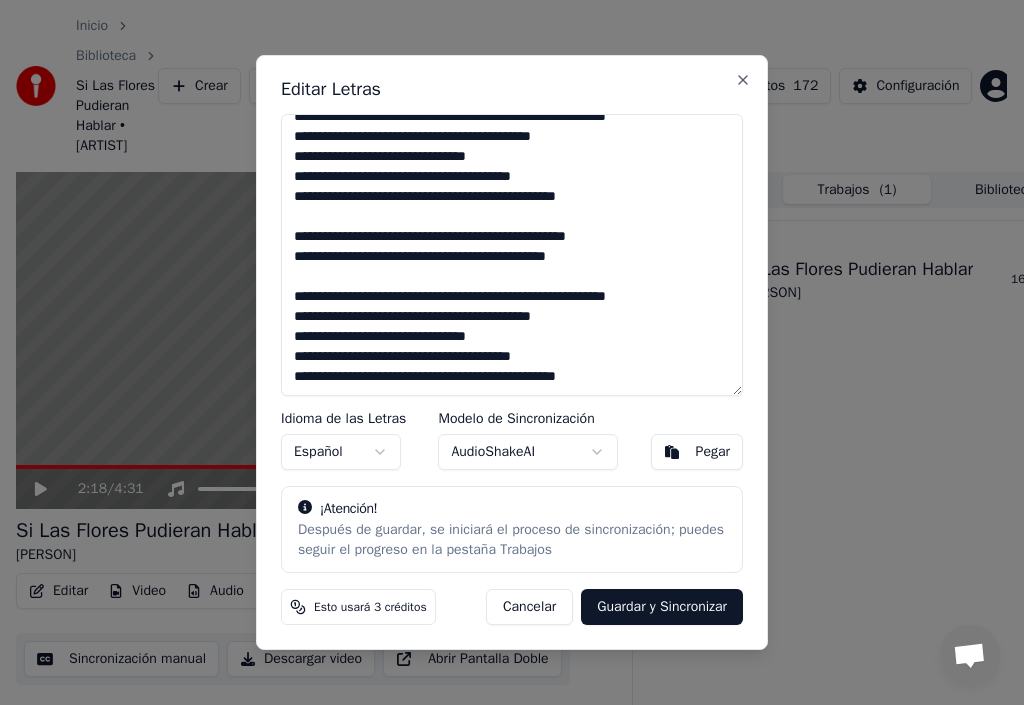 click on "**********" at bounding box center [512, 255] 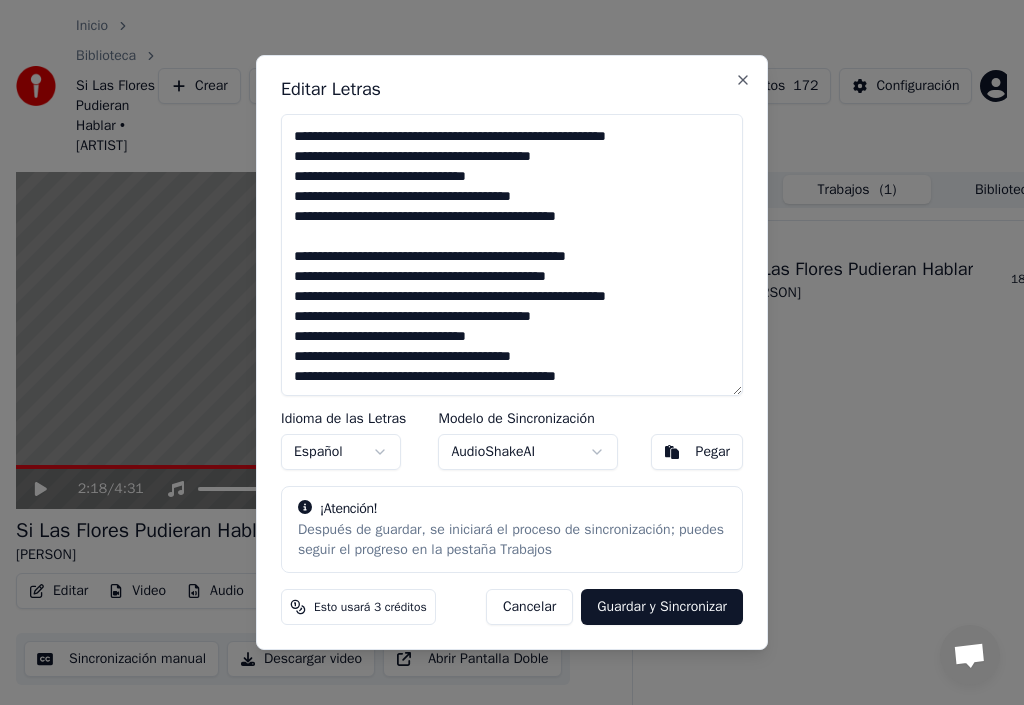 scroll, scrollTop: 35, scrollLeft: 0, axis: vertical 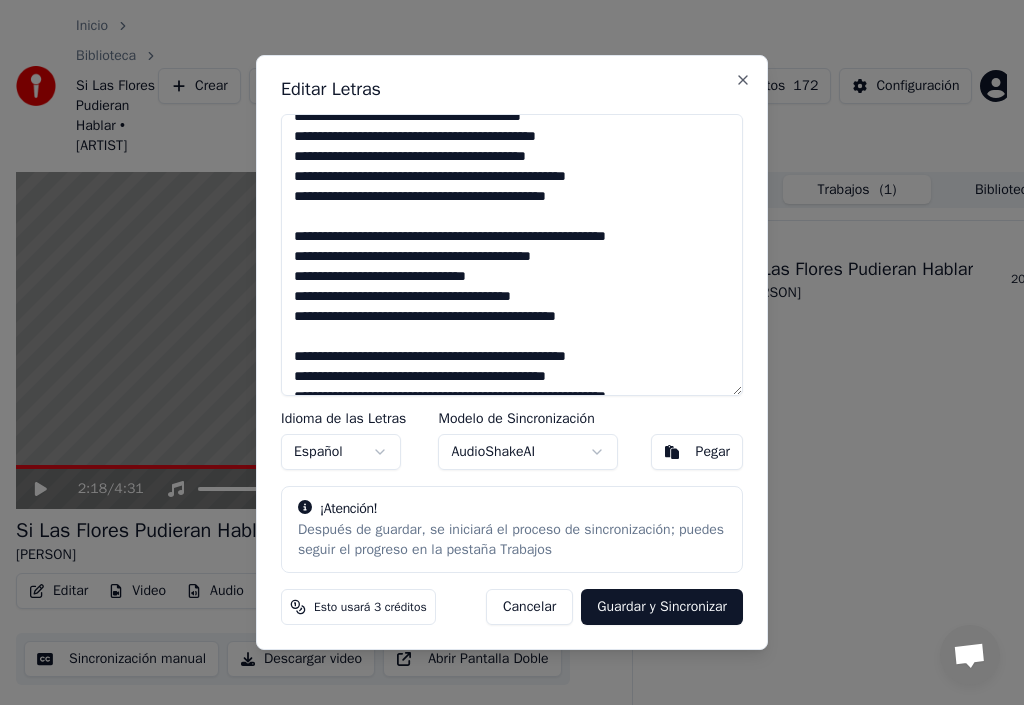 click on "**********" at bounding box center (512, 255) 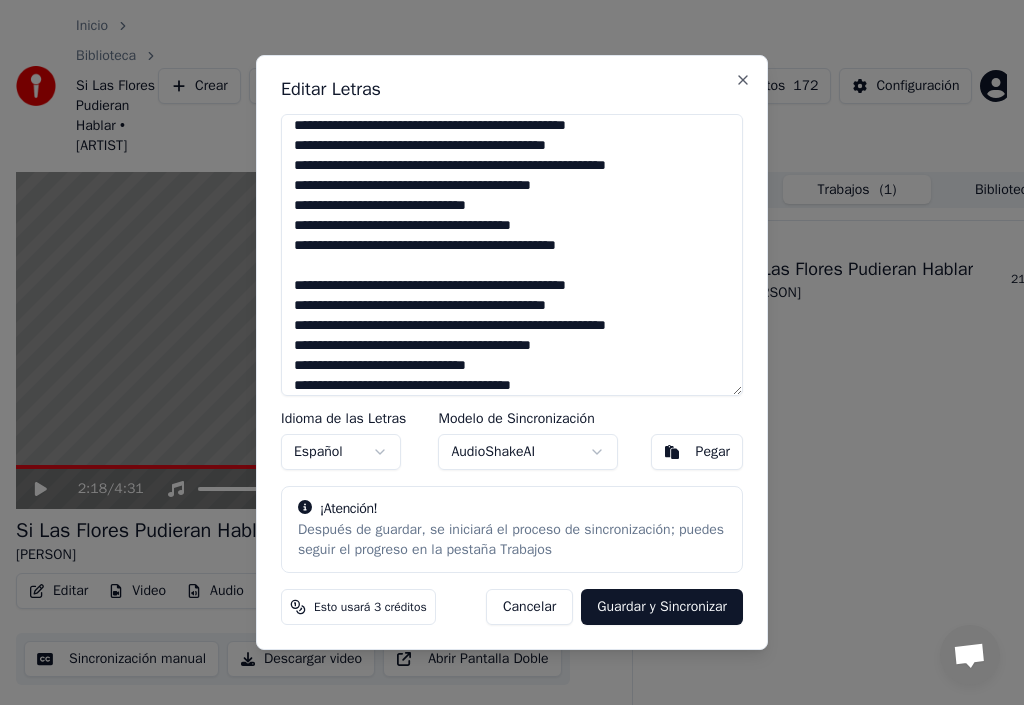 scroll, scrollTop: 115, scrollLeft: 0, axis: vertical 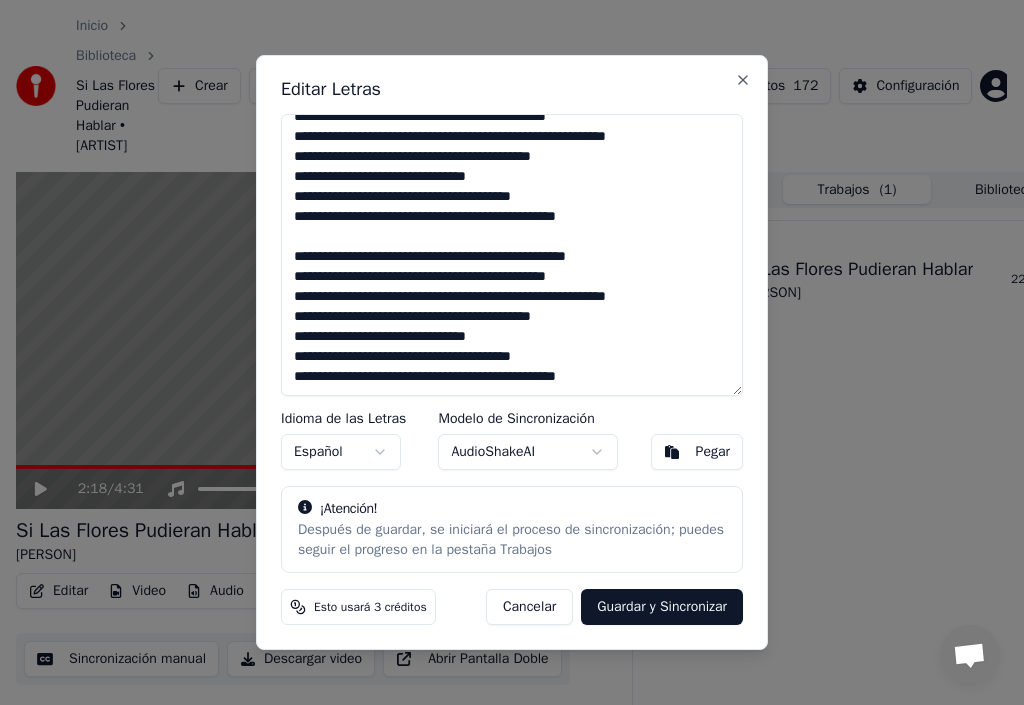 type on "**********" 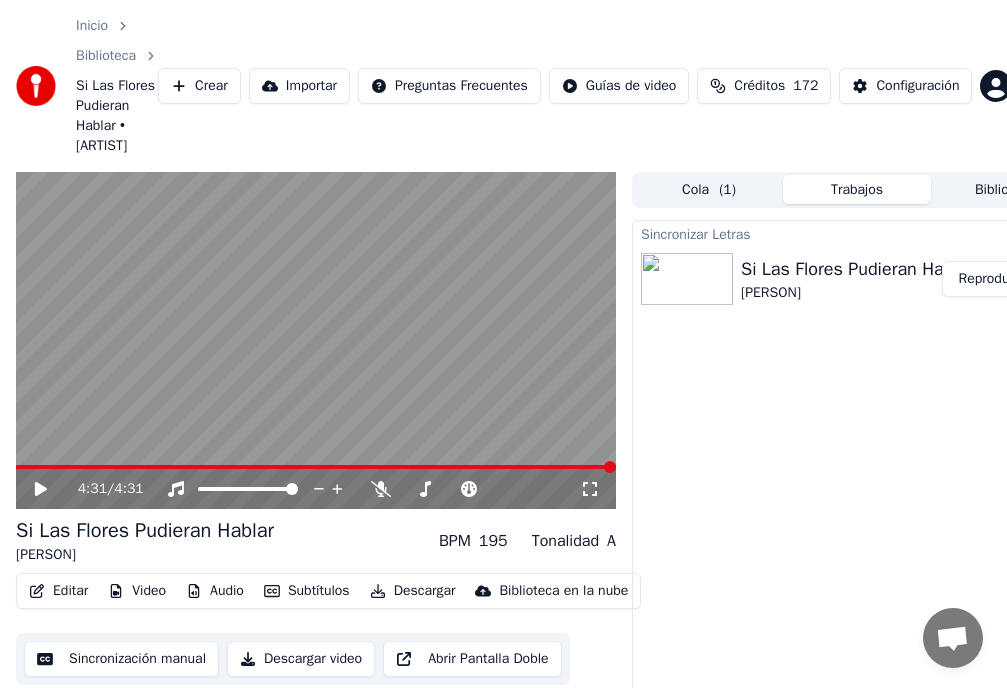 click on "Reproducir" at bounding box center [991, 279] 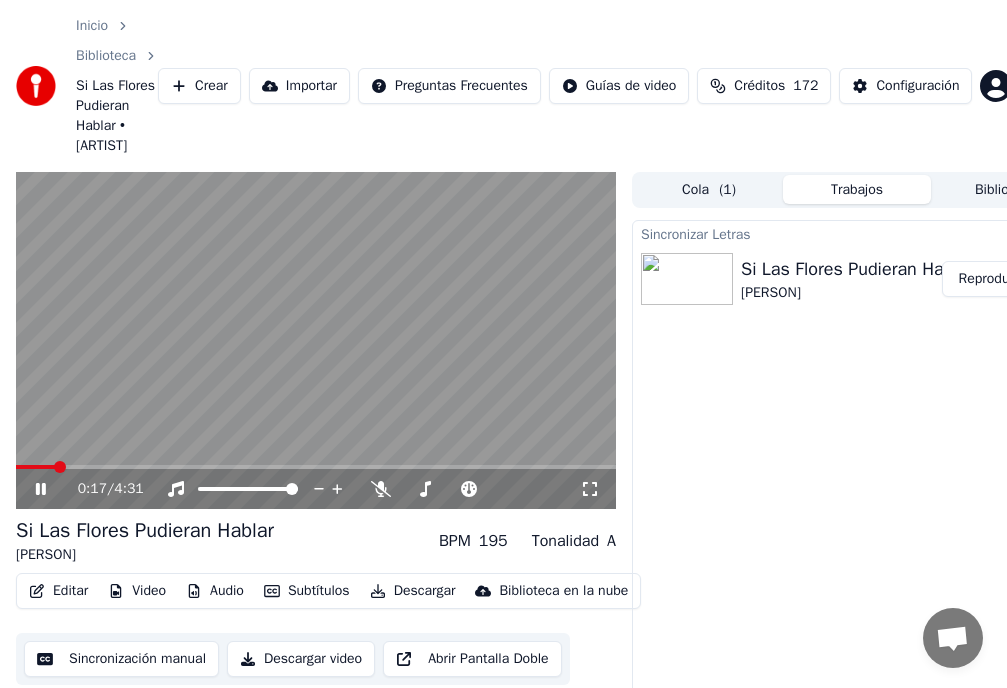click 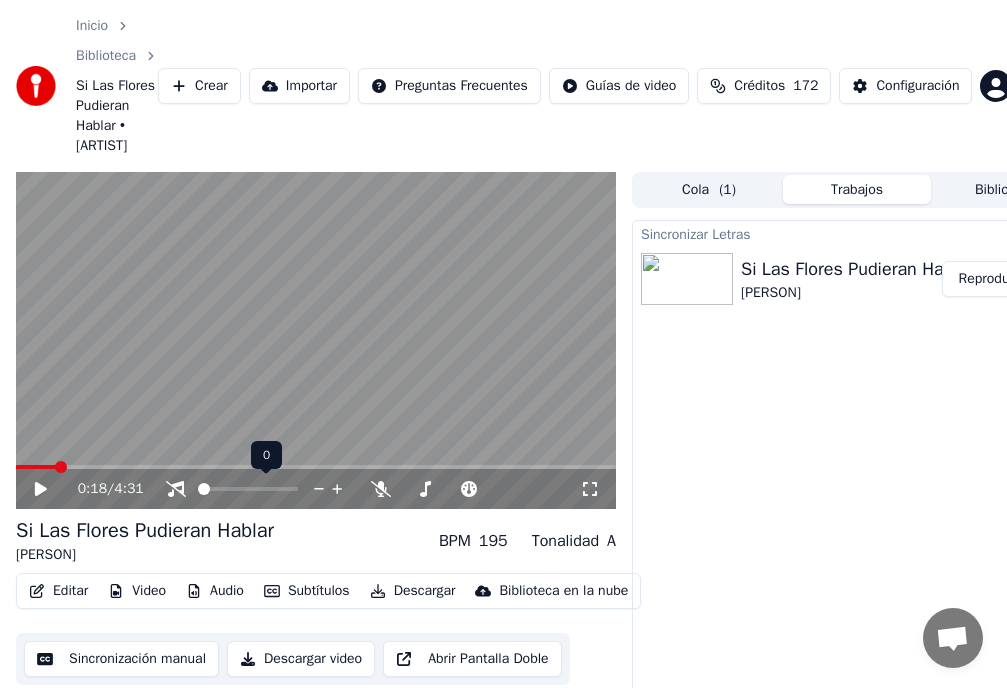 click at bounding box center [204, 489] 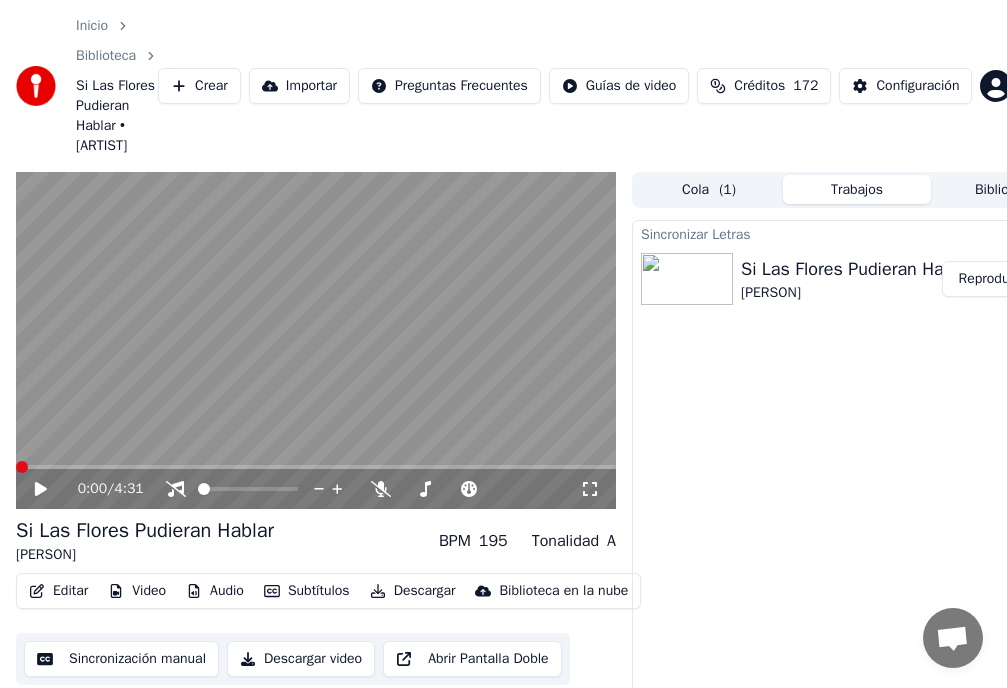 click at bounding box center [22, 467] 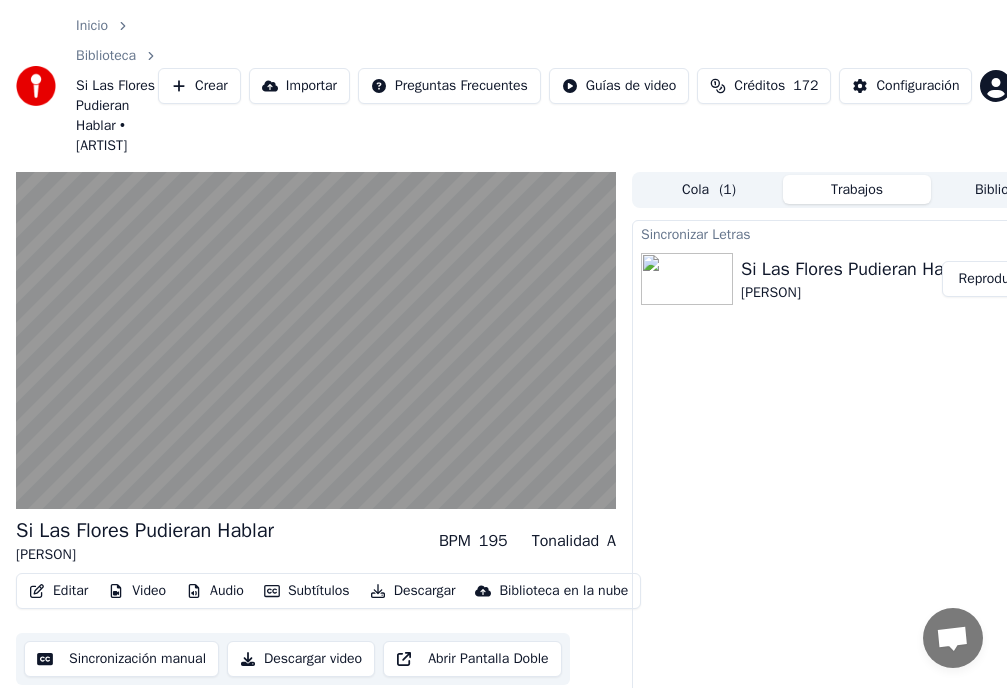 click on "Inicio" at bounding box center (92, 26) 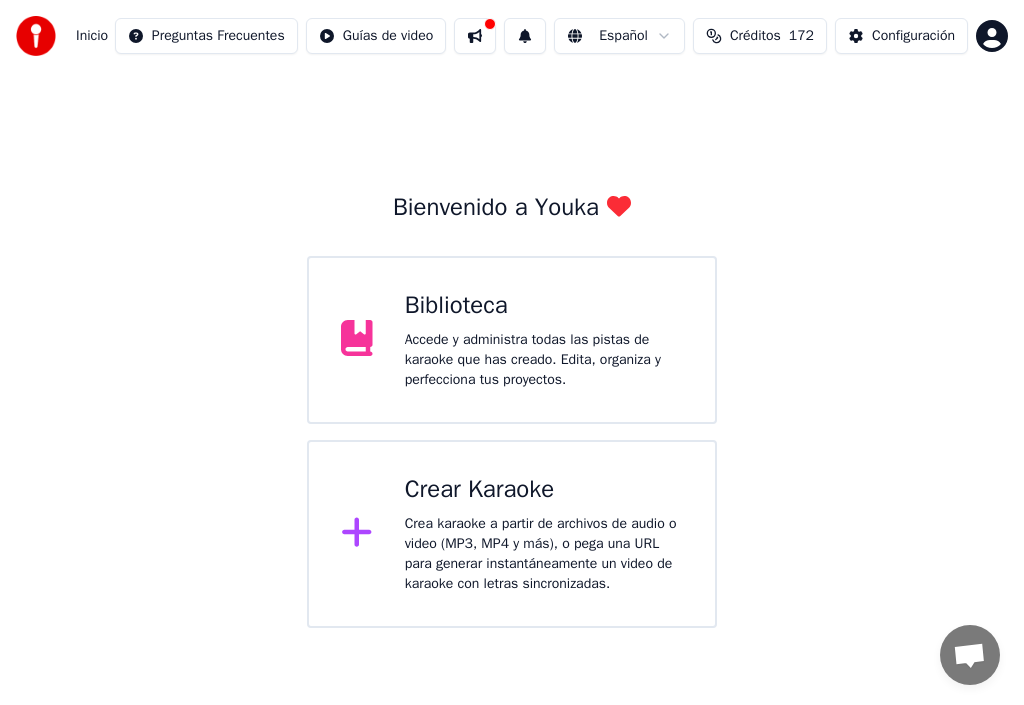 click on "Biblioteca" at bounding box center (544, 306) 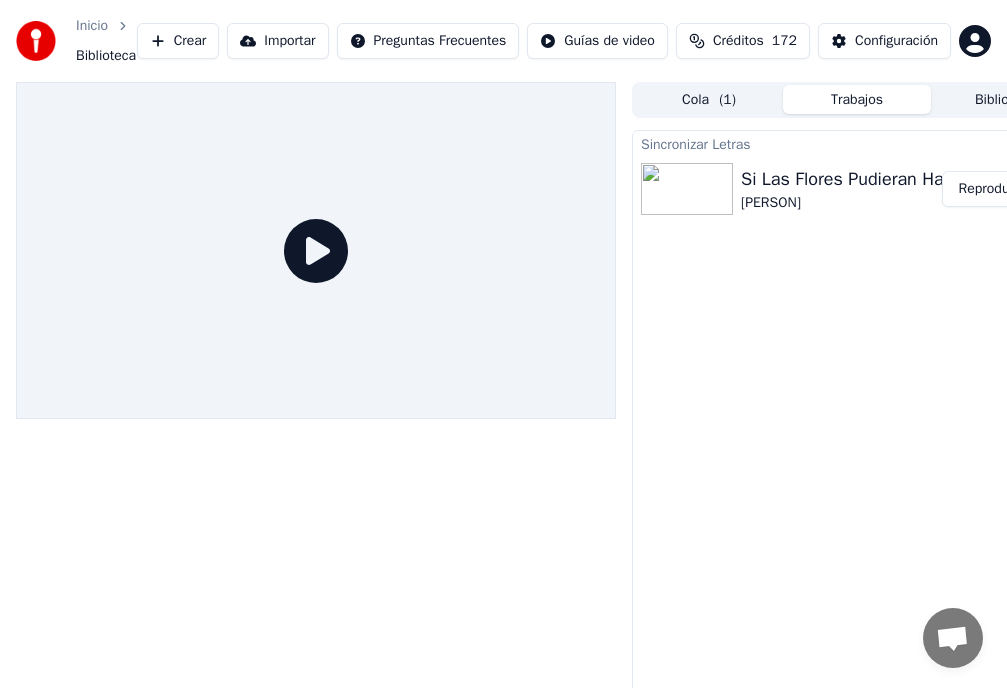 click on "Biblioteca" at bounding box center (106, 56) 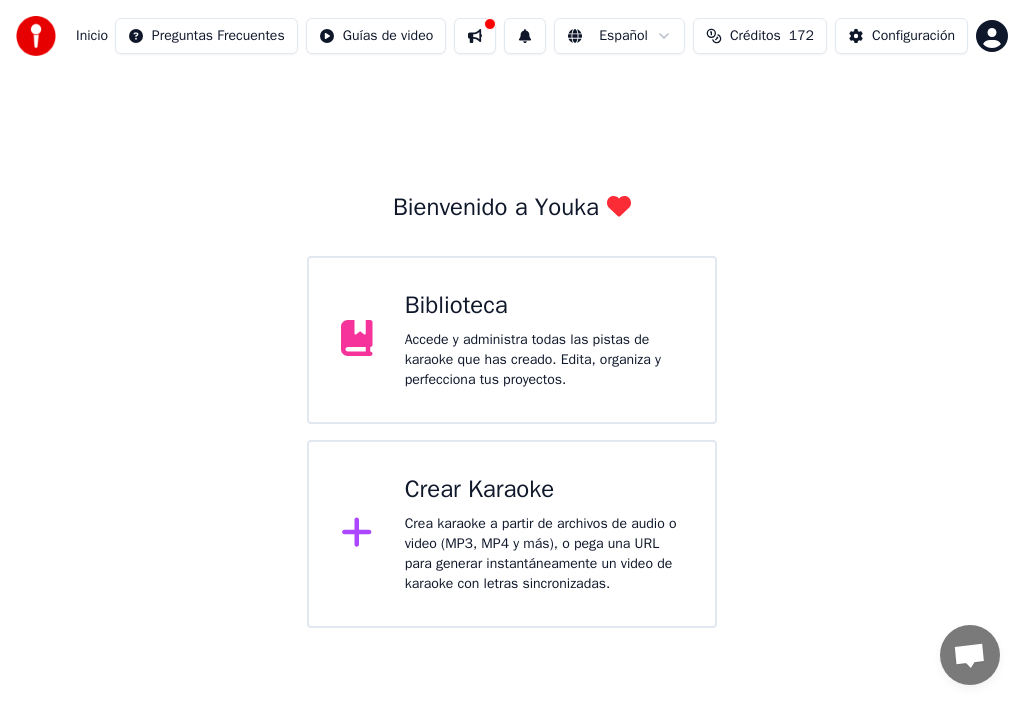 click on "Accede y administra todas las pistas de karaoke que has creado. Edita, organiza y perfecciona tus proyectos." at bounding box center (544, 360) 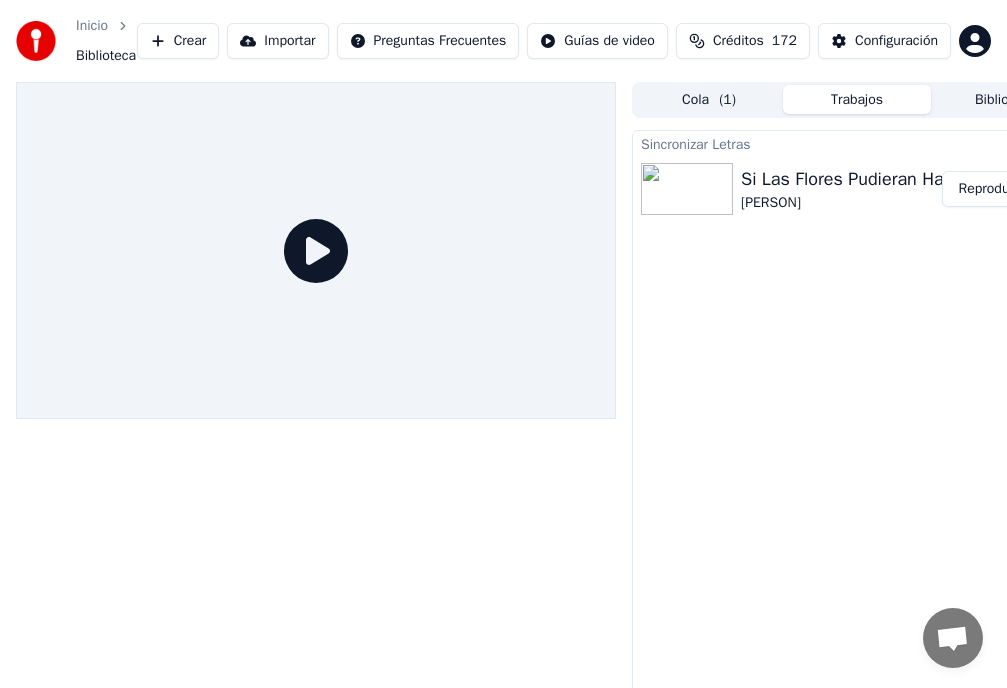 click on "Reproducir" at bounding box center [991, 189] 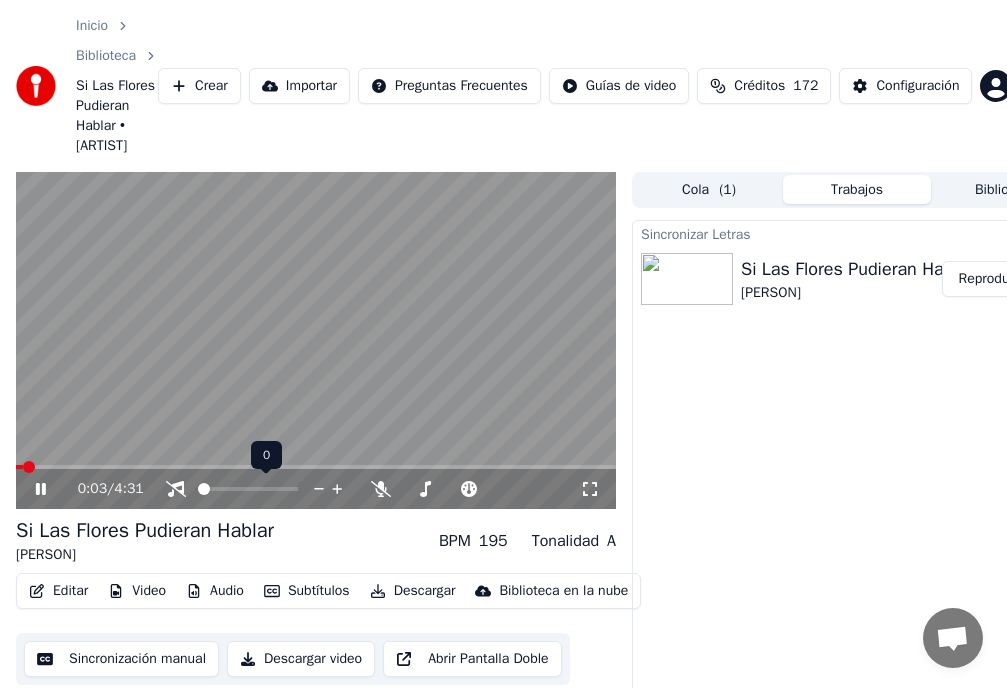 click at bounding box center [204, 489] 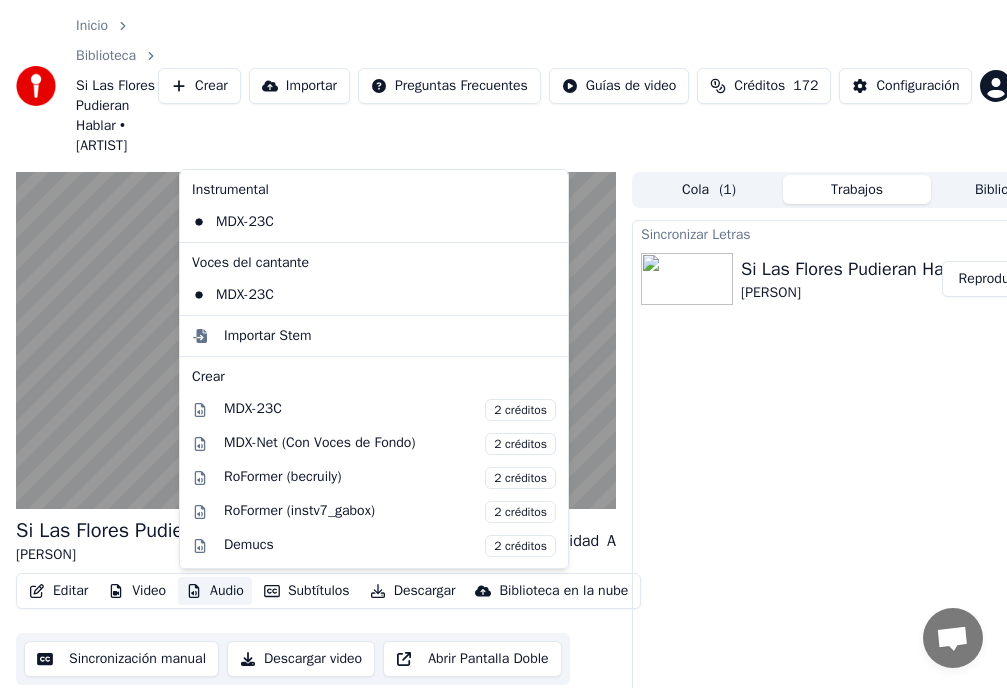 click on "Audio" at bounding box center [215, 591] 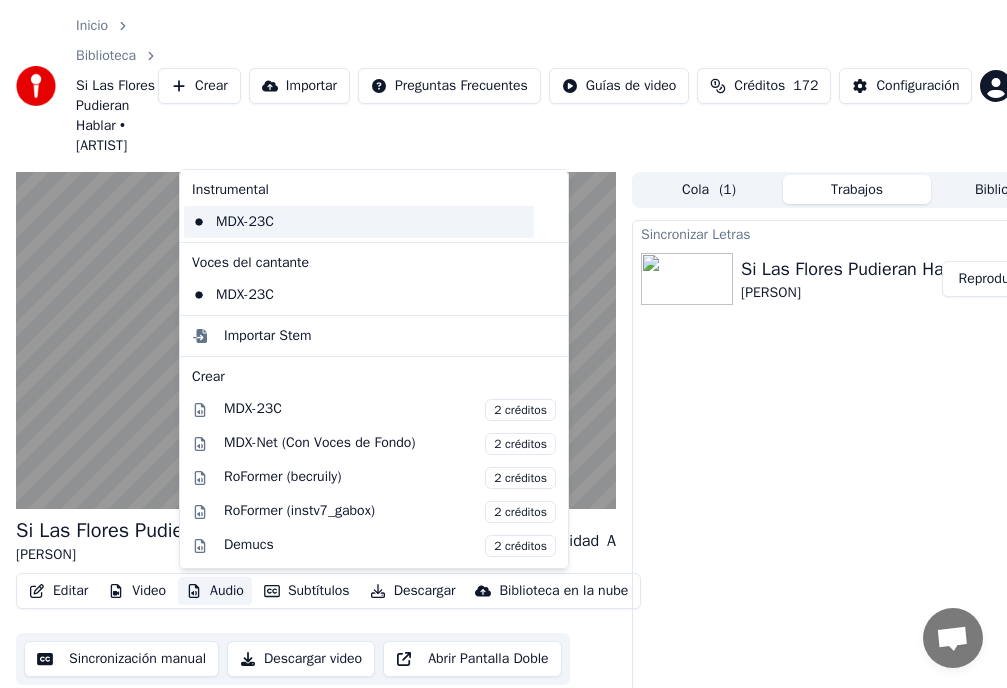 click on "MDX-23C" at bounding box center (359, 222) 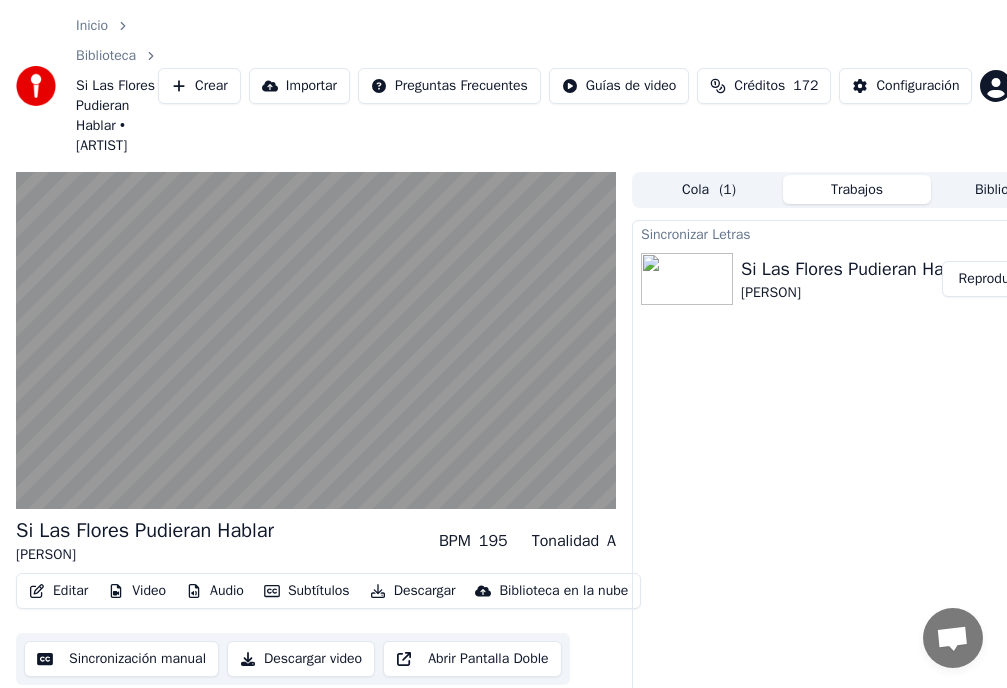 click on "Editar" at bounding box center (58, 591) 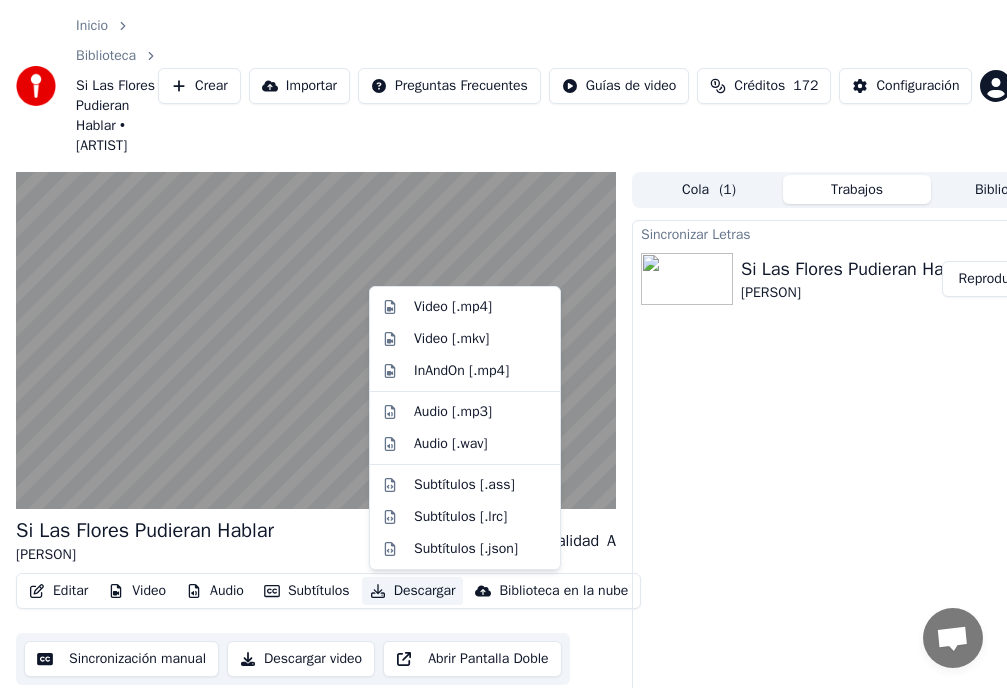 click on "Sincronizar Letras Si Las Flores Pudieran Hablar Nelson Ned Reproducir" at bounding box center (857, 512) 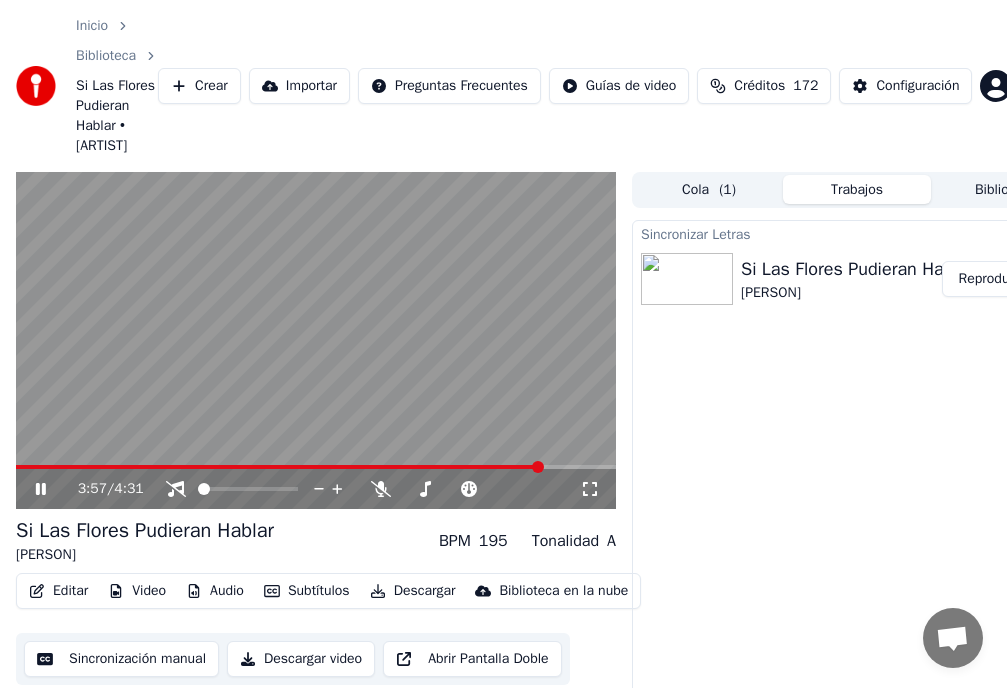 click 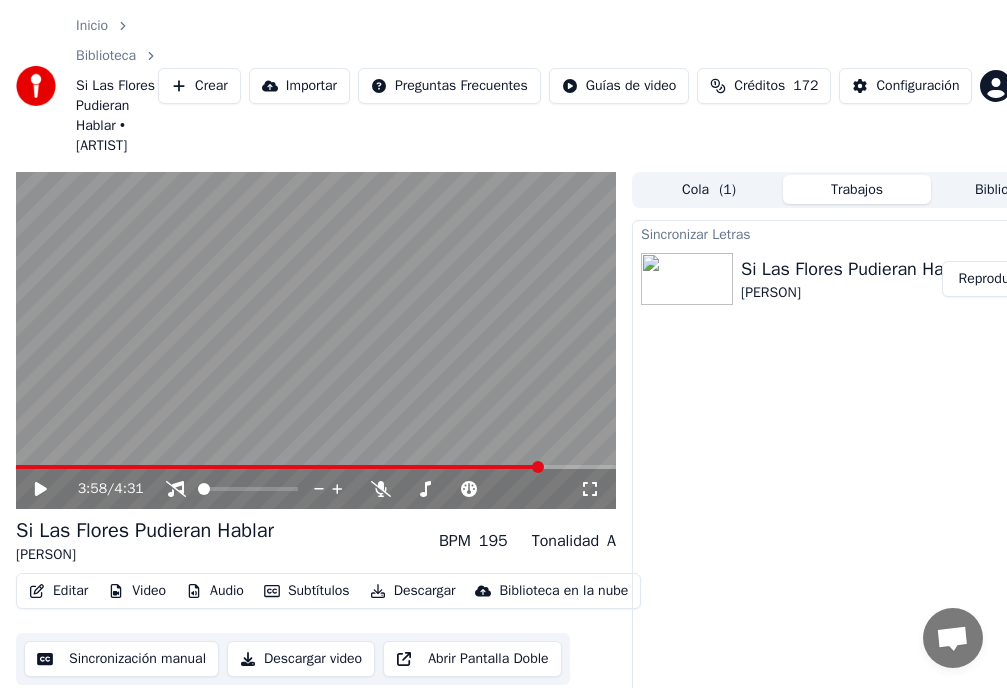 click 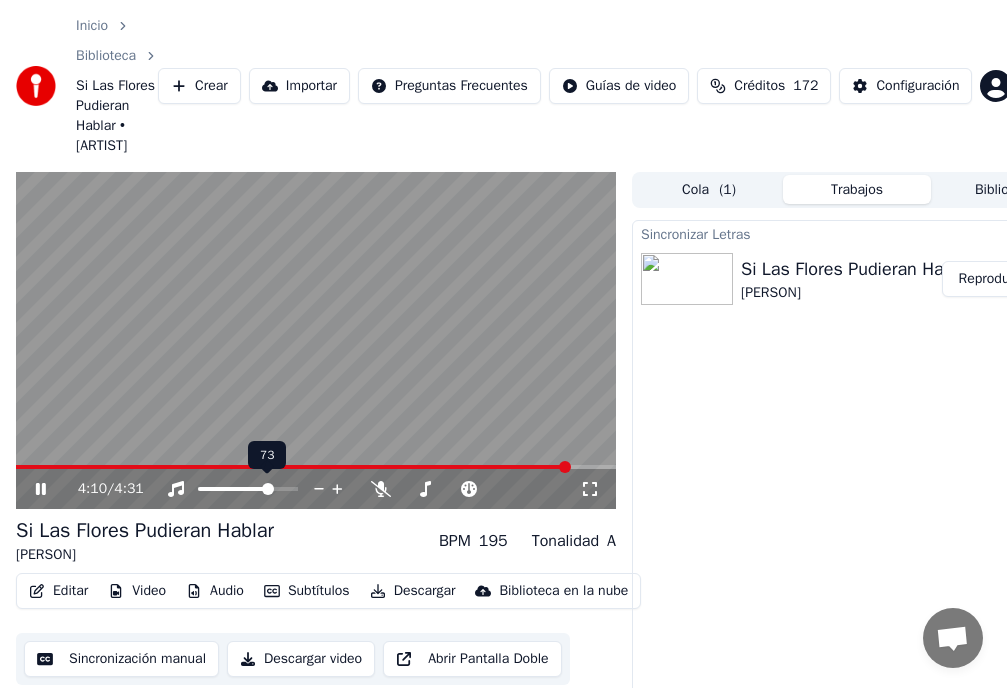 click at bounding box center (268, 489) 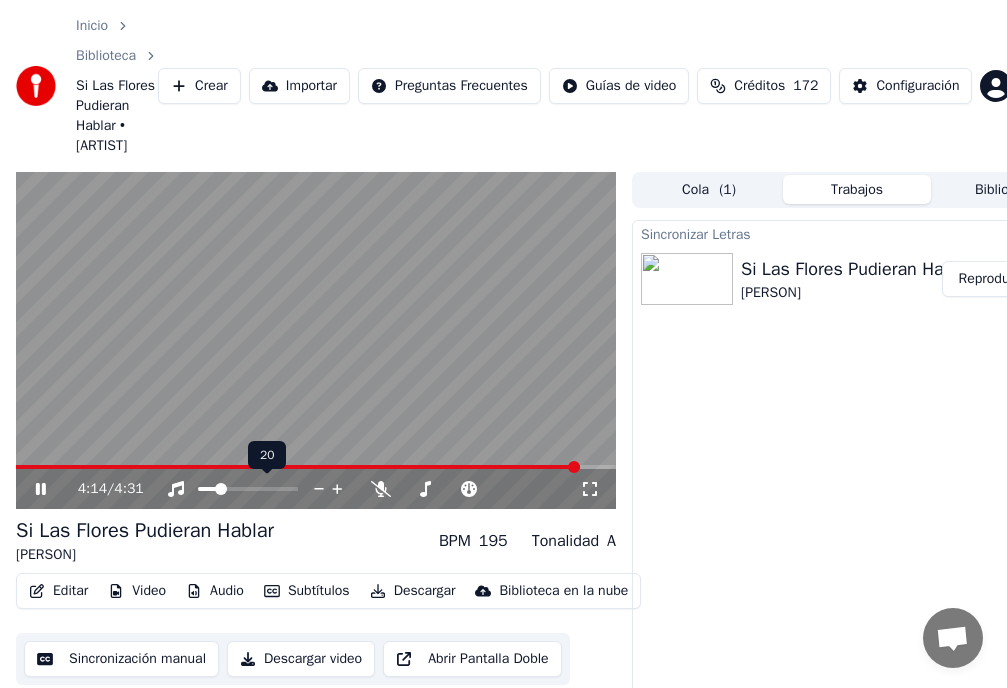 click at bounding box center (221, 489) 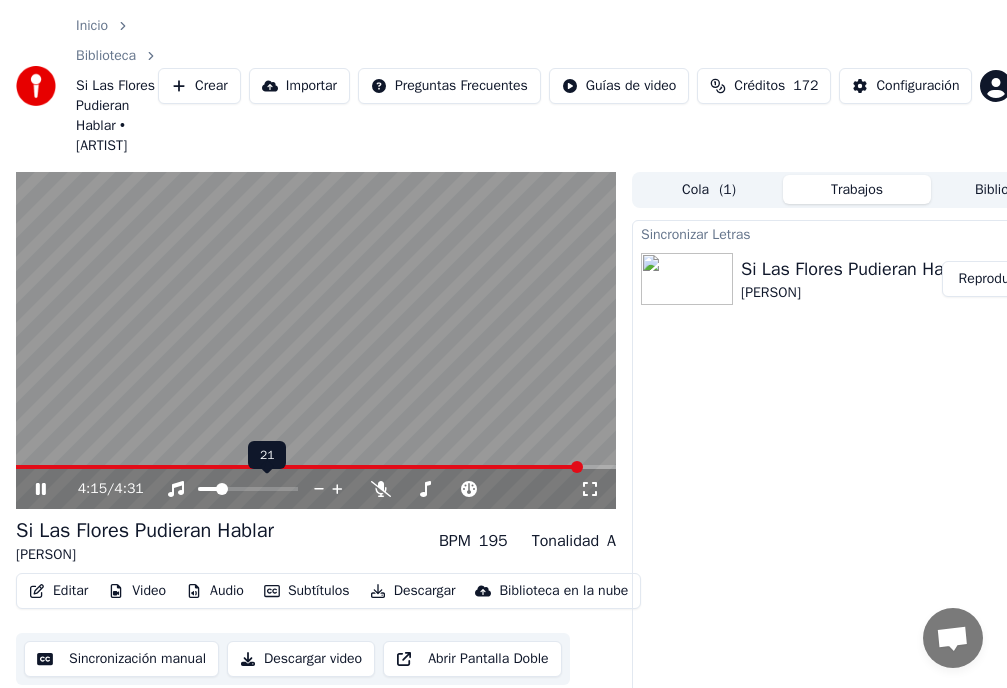 click at bounding box center [222, 489] 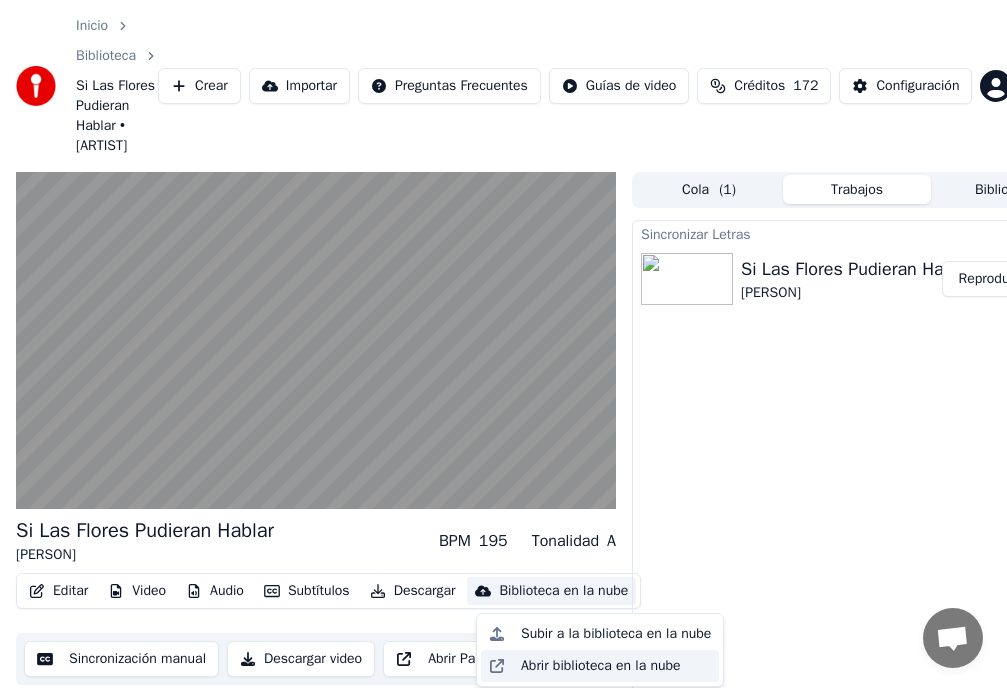 click on "Abrir biblioteca en la nube" at bounding box center (601, 666) 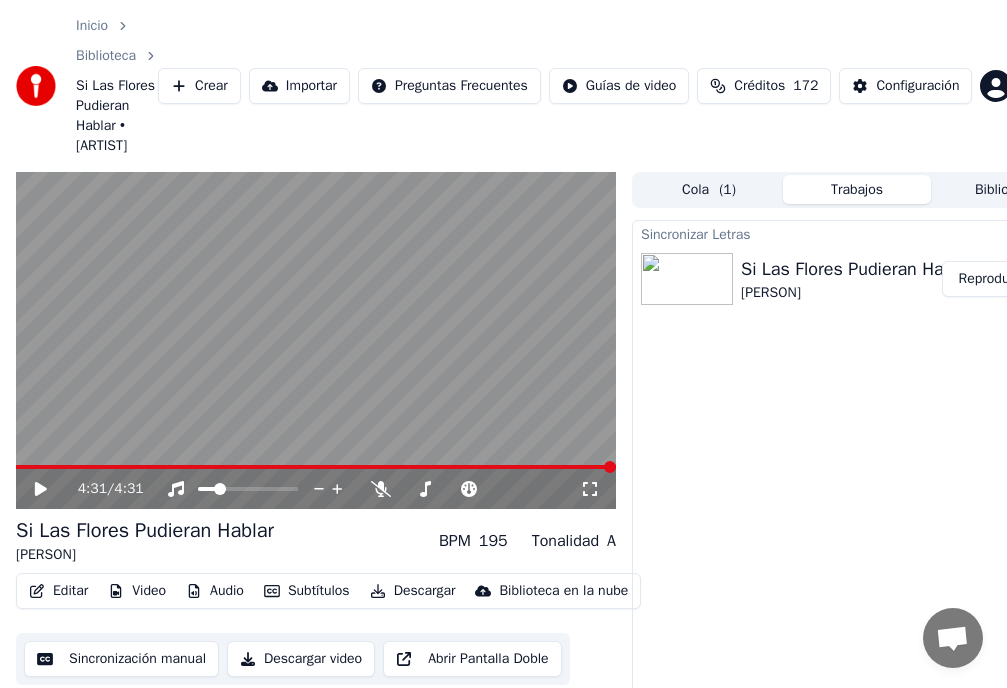 click on "Abrir Pantalla Doble" at bounding box center [472, 659] 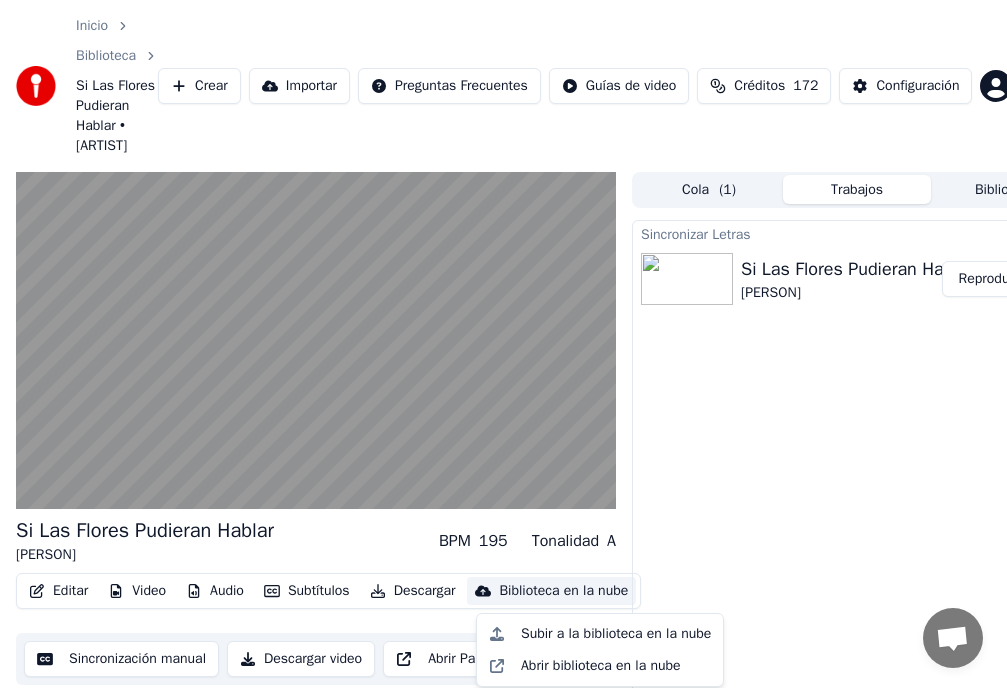 click on "Biblioteca en la nube" at bounding box center (563, 591) 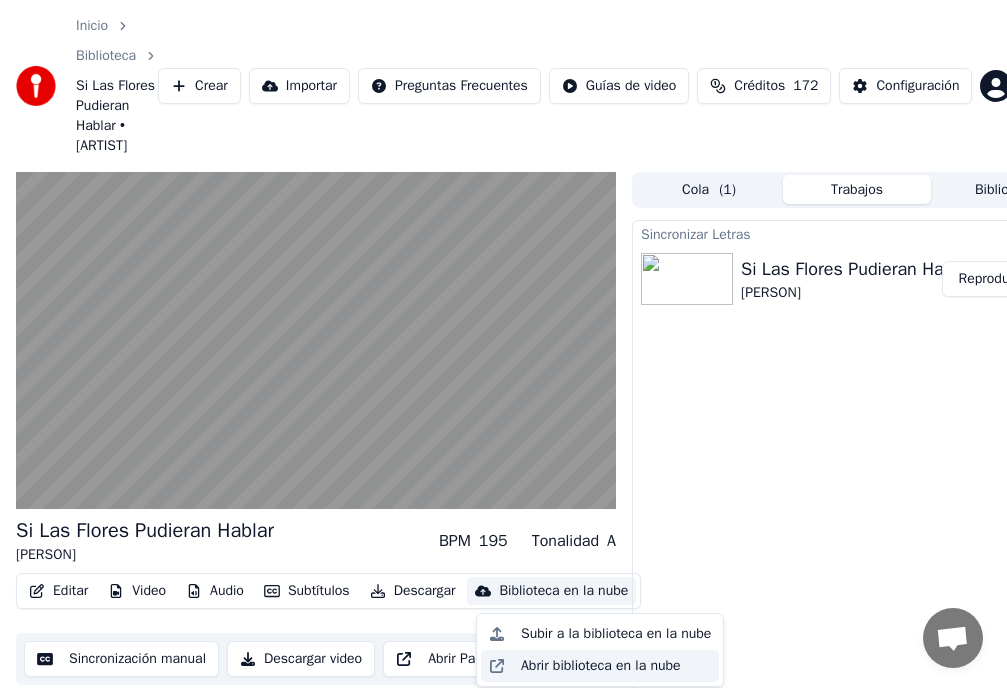 click on "Abrir biblioteca en la nube" at bounding box center [601, 666] 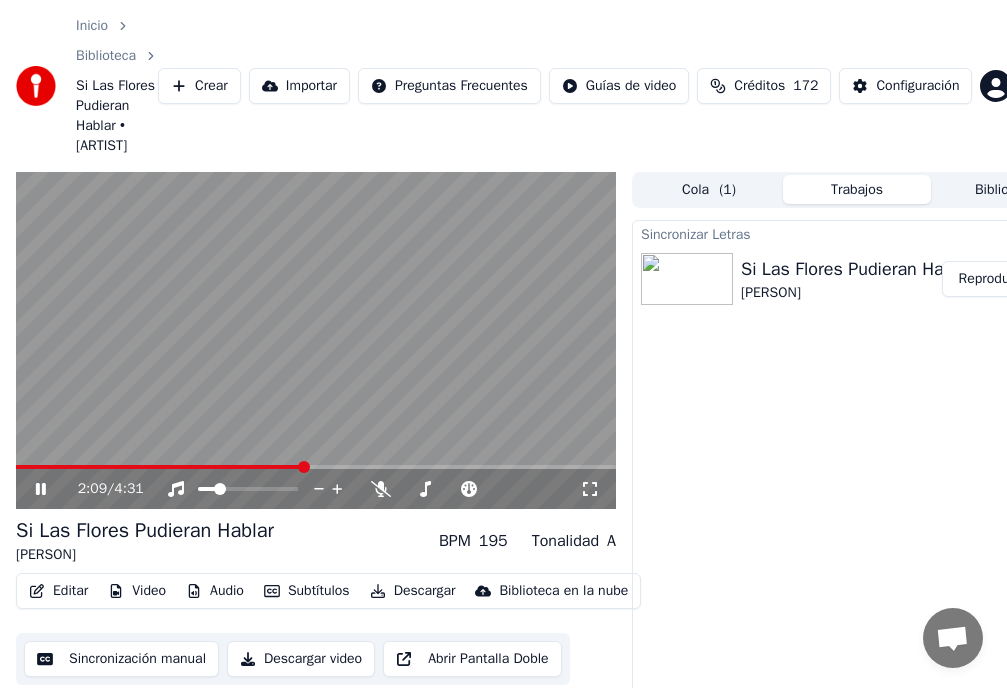 click 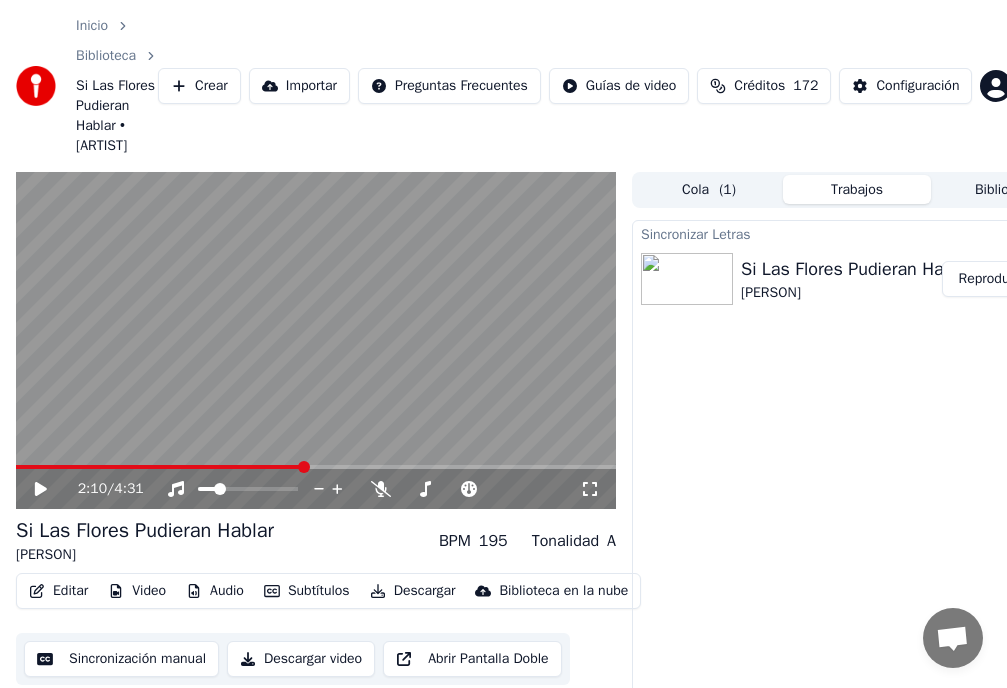 click on "Inicio" at bounding box center (92, 26) 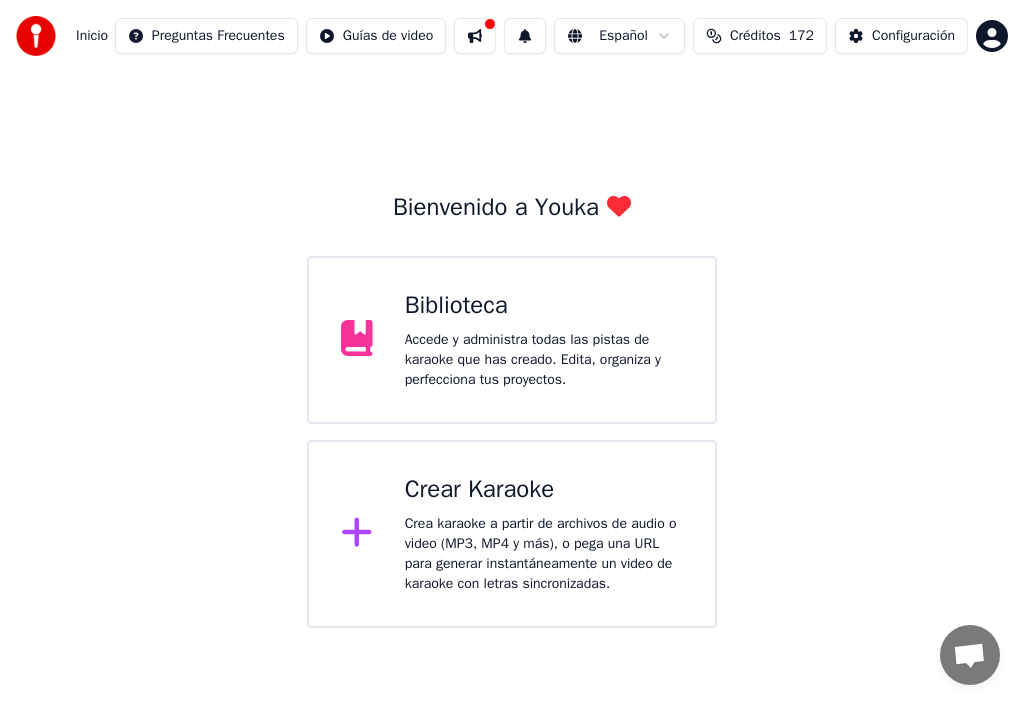 click on "Crea karaoke a partir de archivos de audio o video (MP3, MP4 y más), o pega una URL para generar instantáneamente un video de karaoke con letras sincronizadas." at bounding box center [544, 554] 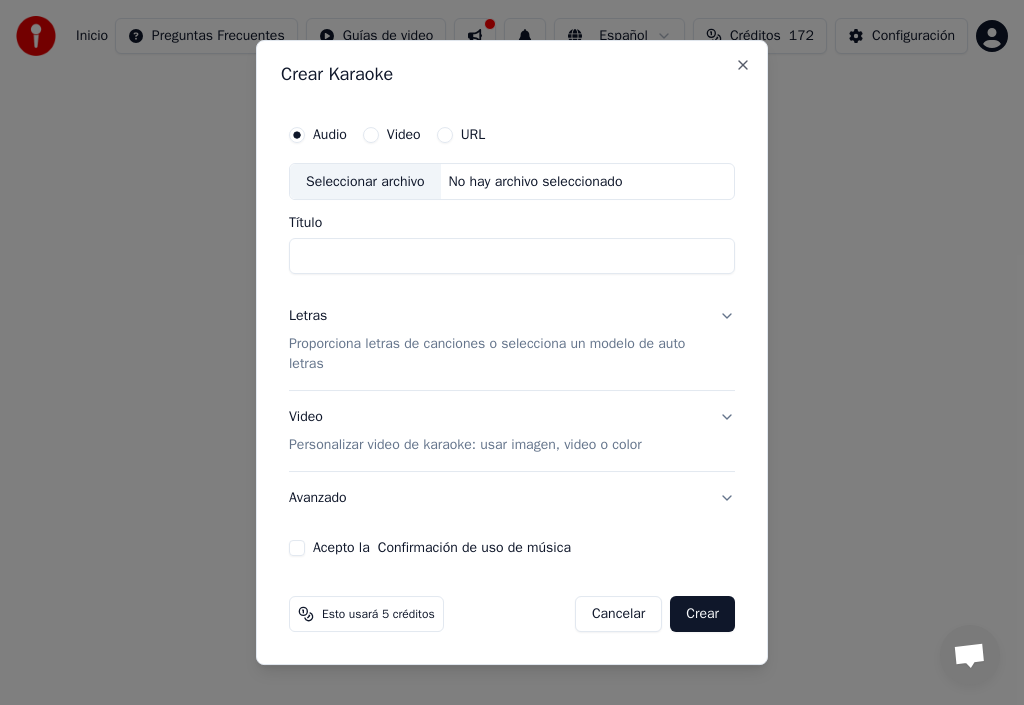 click on "Título" at bounding box center (512, 257) 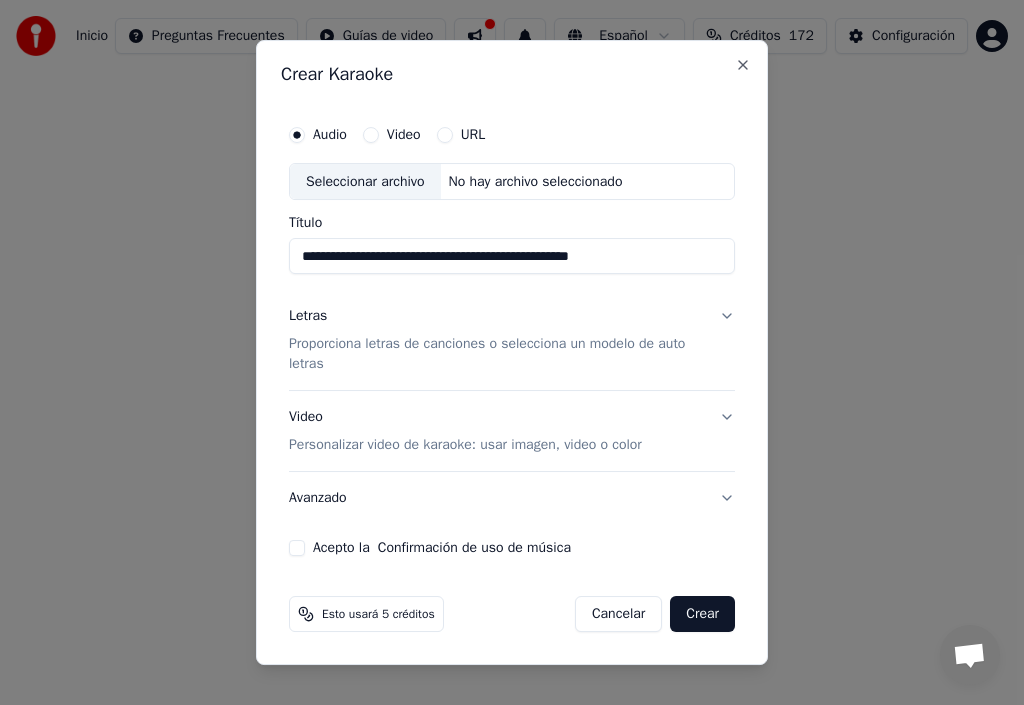 type on "**********" 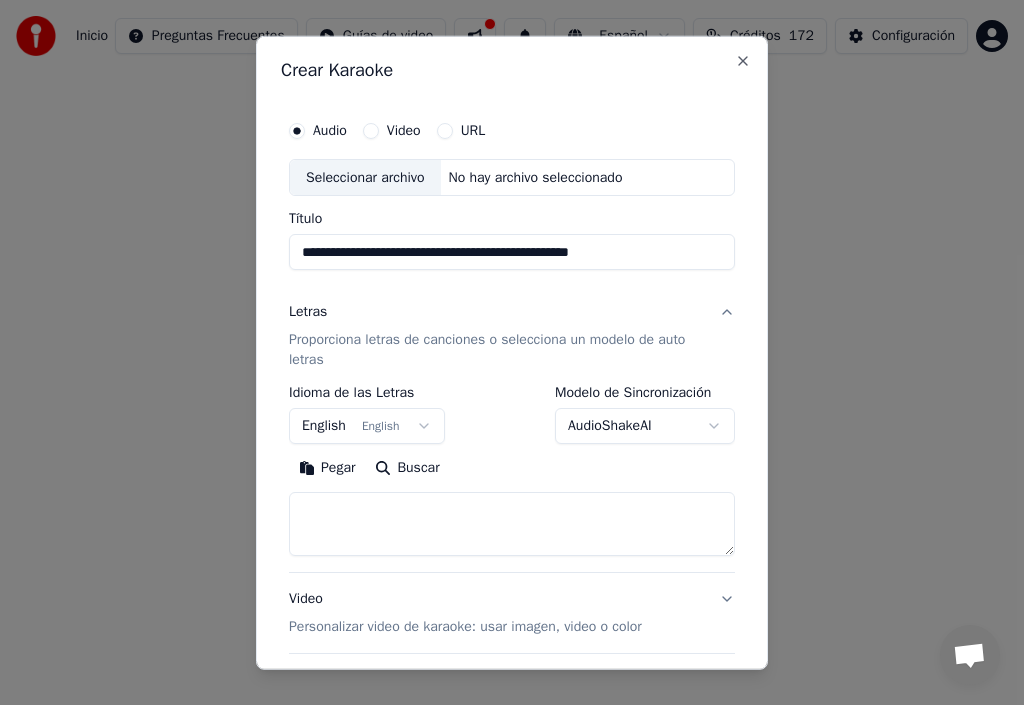 click on "Pegar" at bounding box center (327, 468) 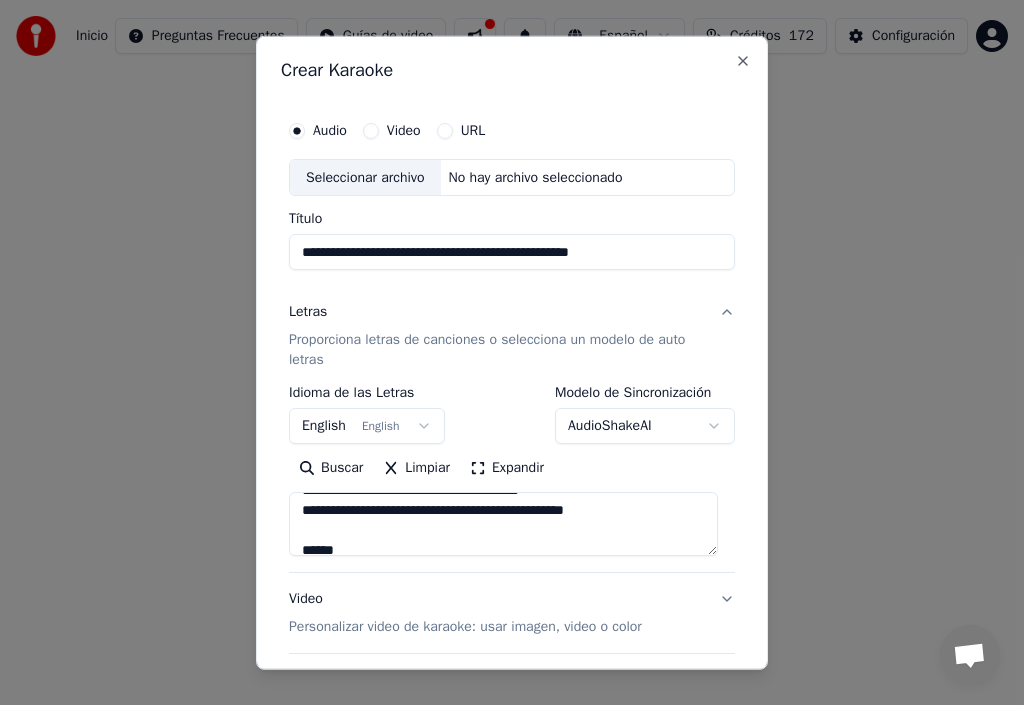 scroll, scrollTop: 400, scrollLeft: 0, axis: vertical 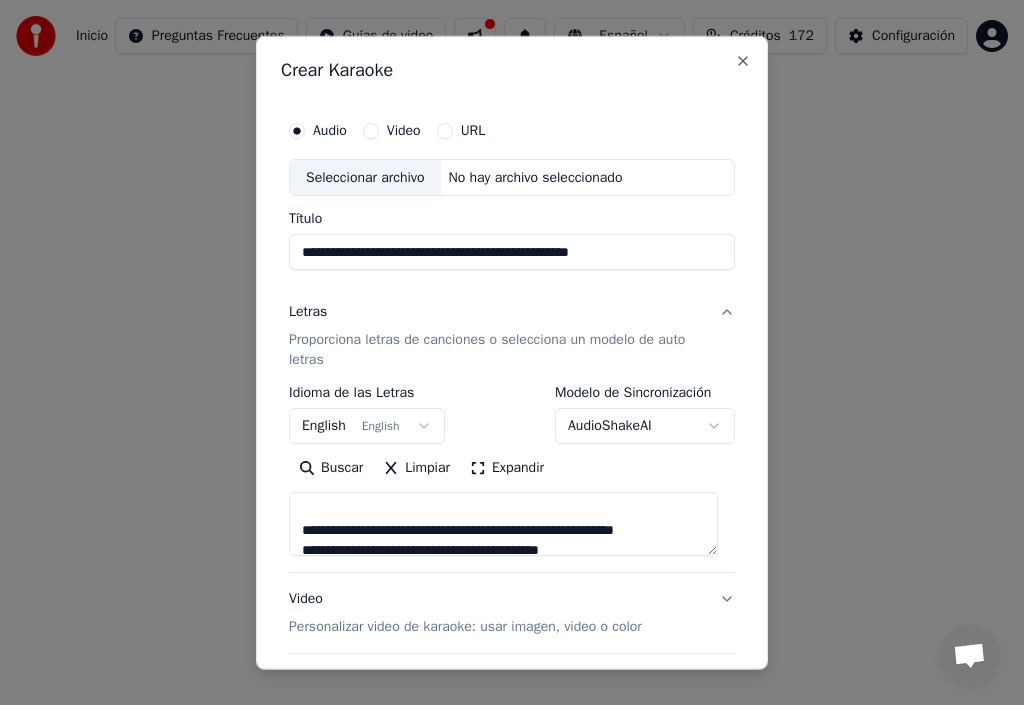 click on "Letras" at bounding box center (308, 312) 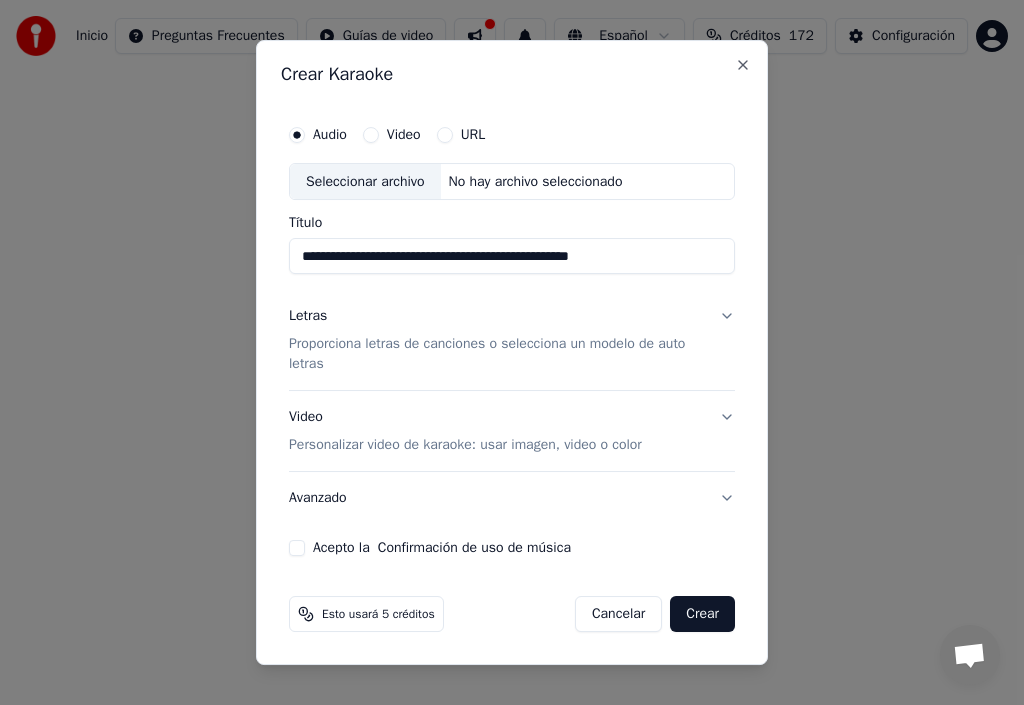 click on "Letras" at bounding box center (308, 317) 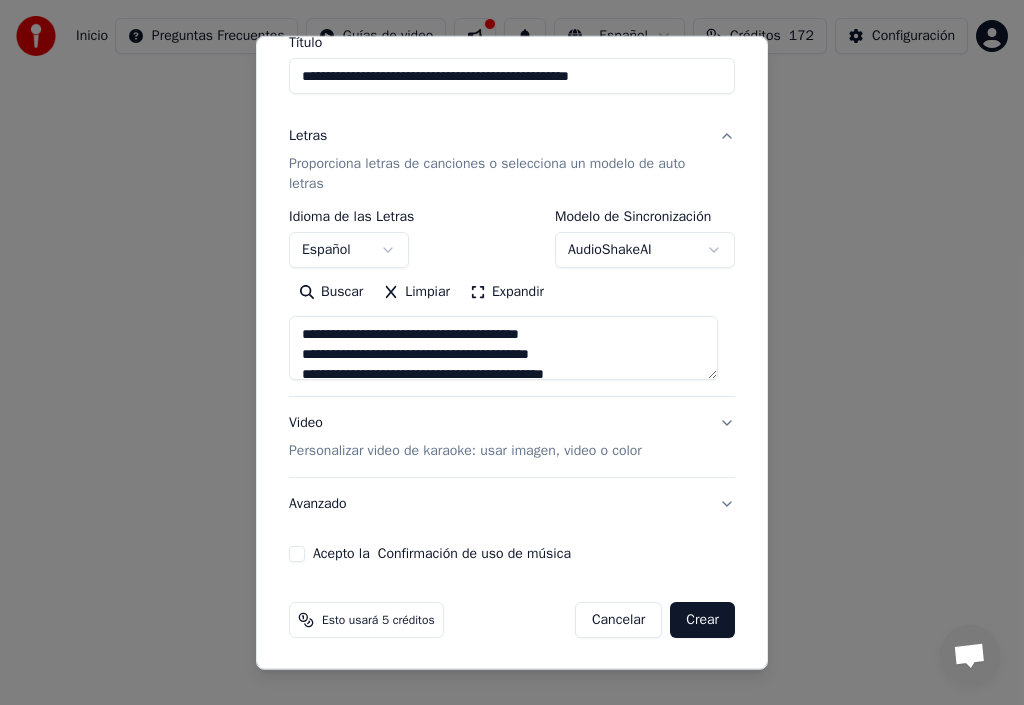 scroll, scrollTop: 177, scrollLeft: 0, axis: vertical 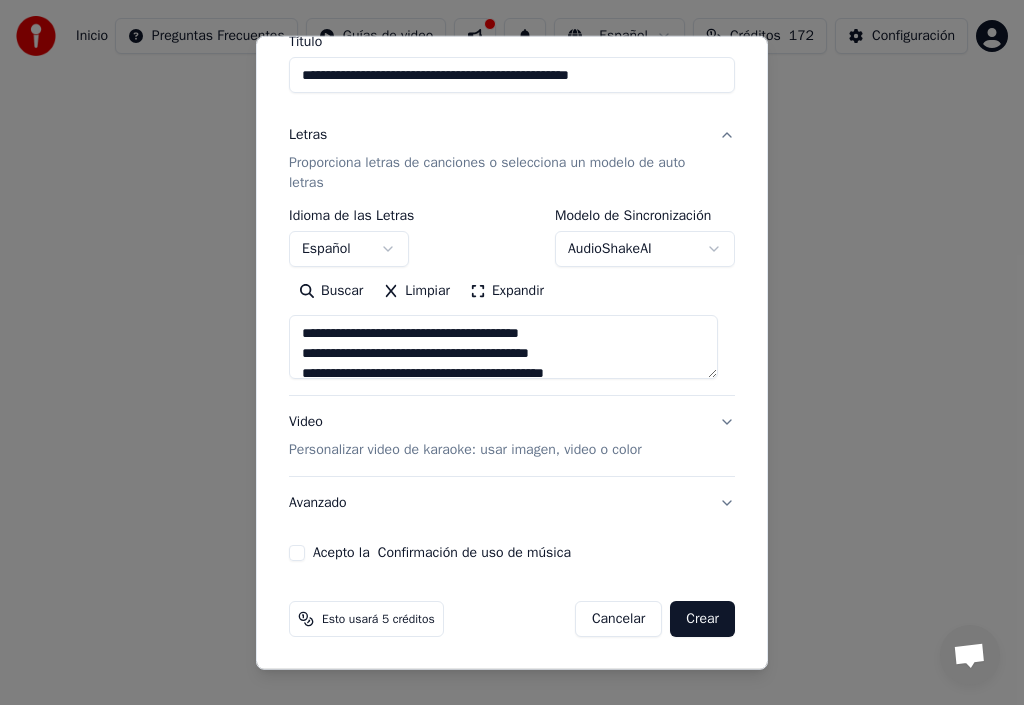 click on "Acepto la   Confirmación de uso de música" at bounding box center [297, 553] 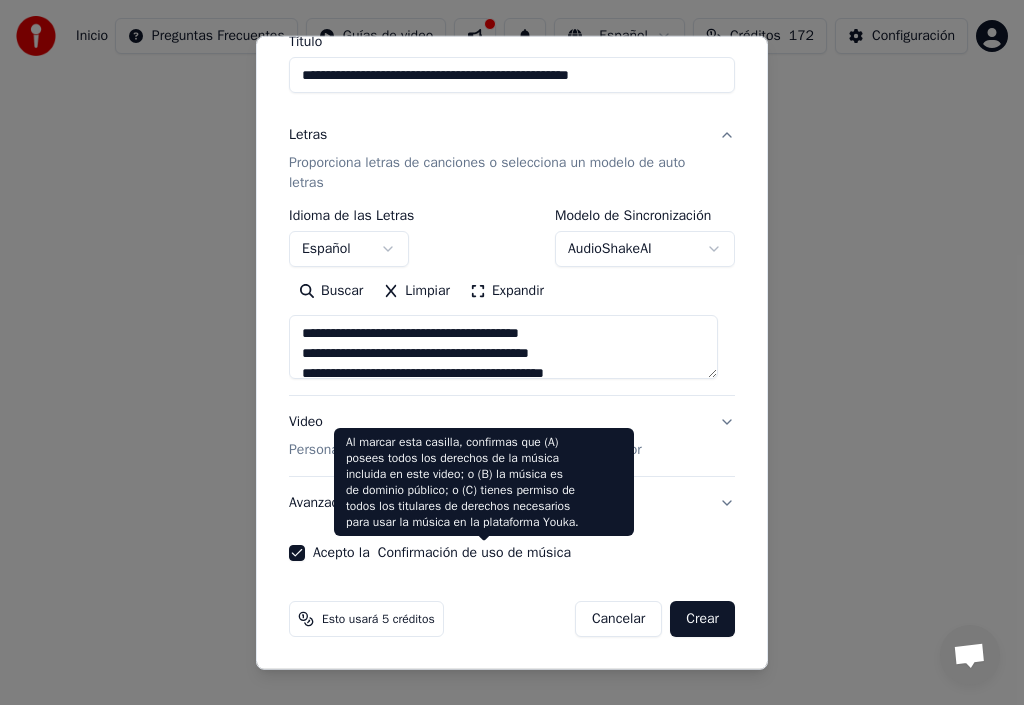 scroll, scrollTop: 77, scrollLeft: 0, axis: vertical 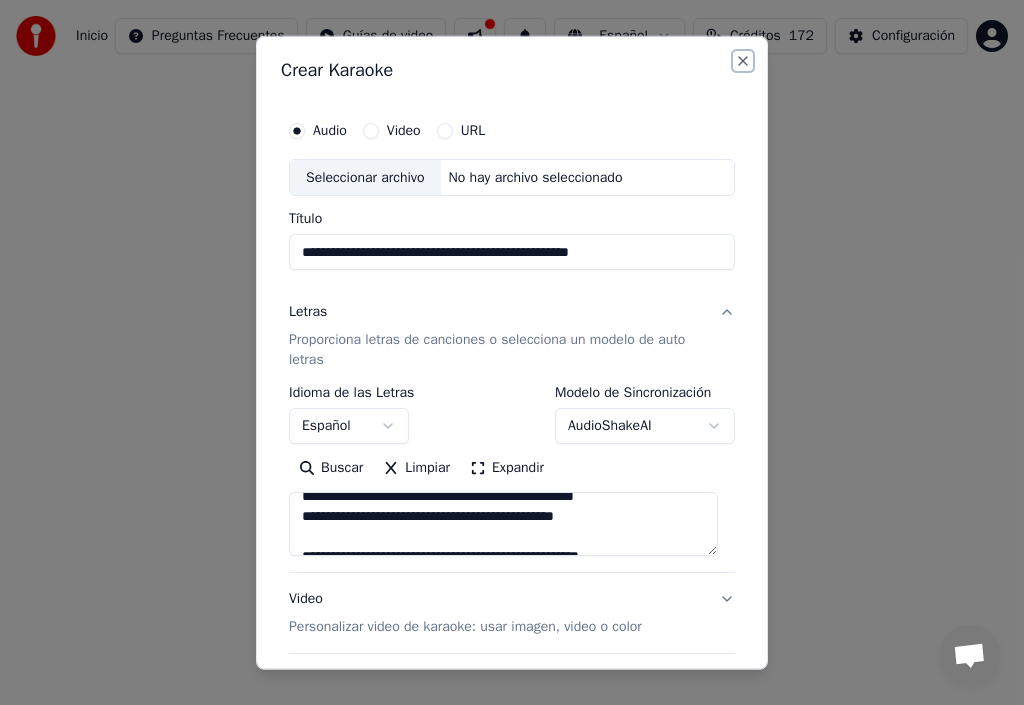 click on "Close" at bounding box center [743, 60] 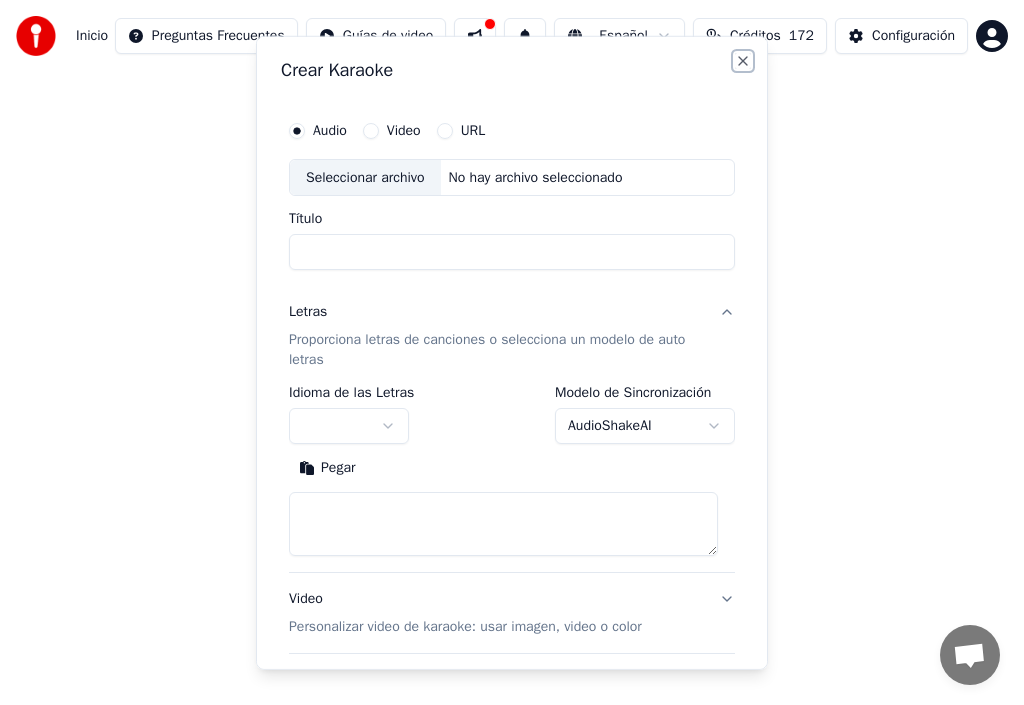 scroll, scrollTop: 0, scrollLeft: 0, axis: both 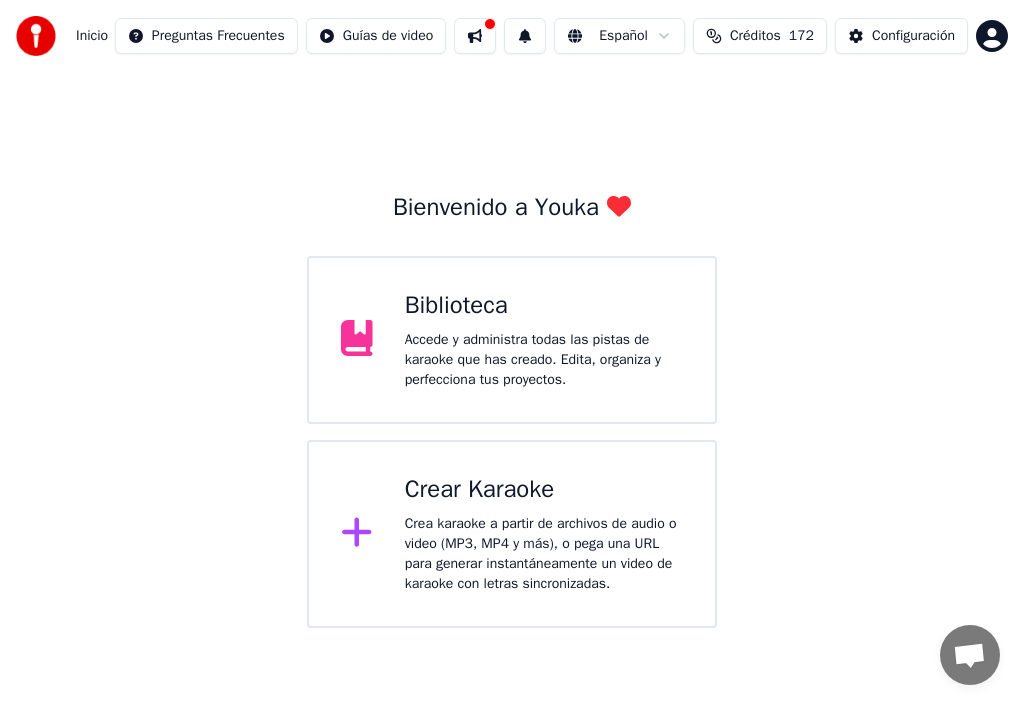 click on "Crea karaoke a partir de archivos de audio o video (MP3, MP4 y más), o pega una URL para generar instantáneamente un video de karaoke con letras sincronizadas." at bounding box center [544, 554] 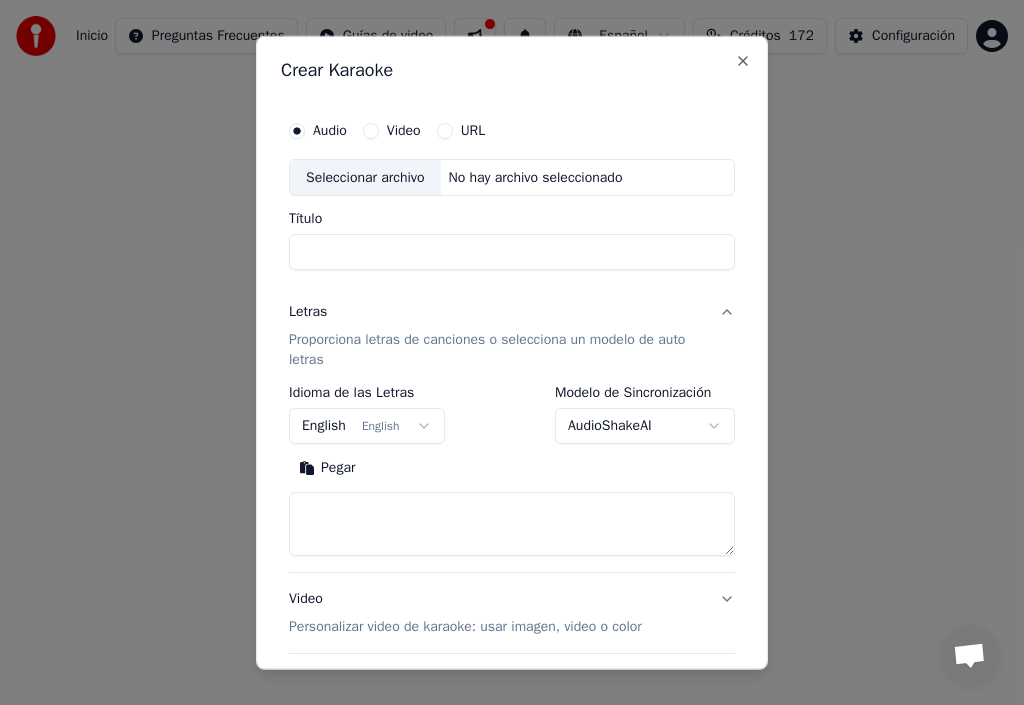 click on "Título" at bounding box center (512, 252) 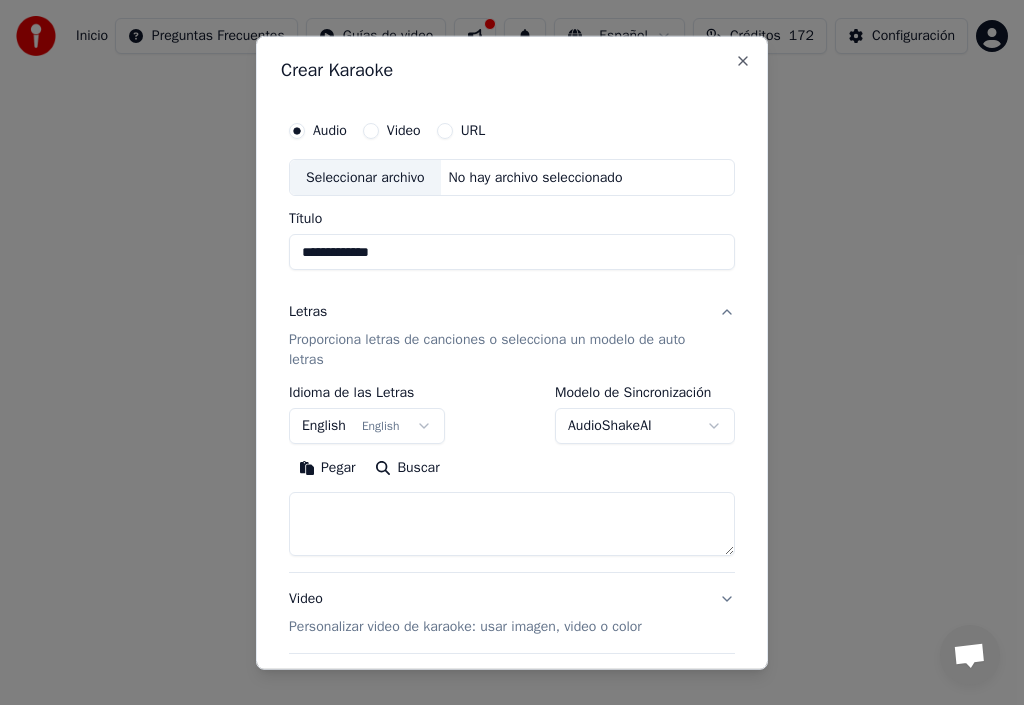 type on "**********" 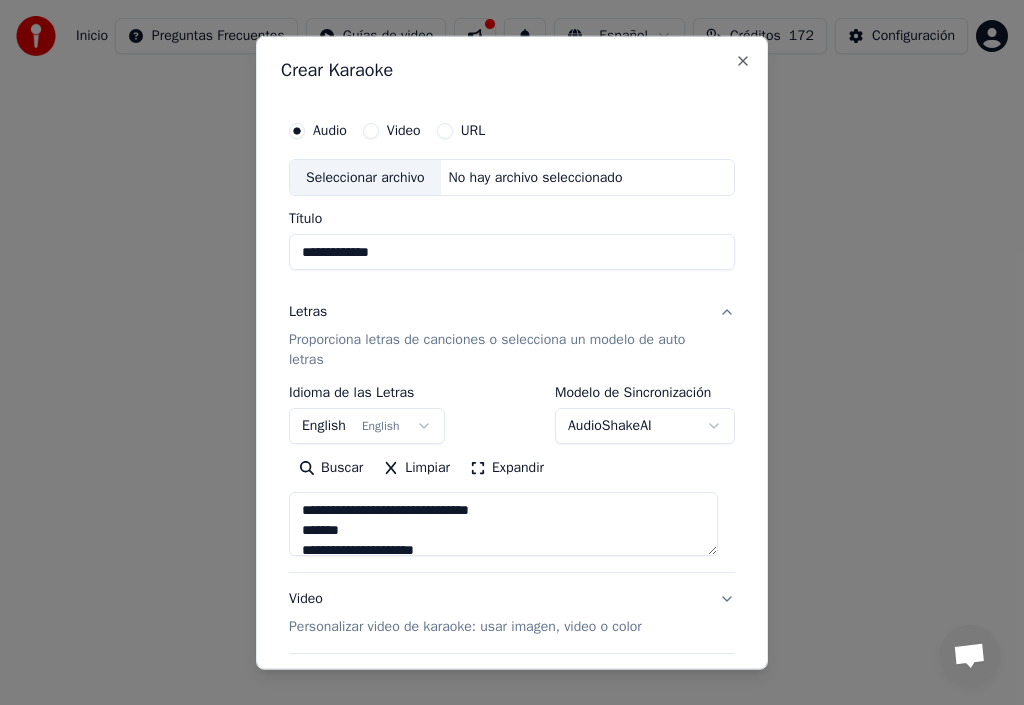 type on "**********" 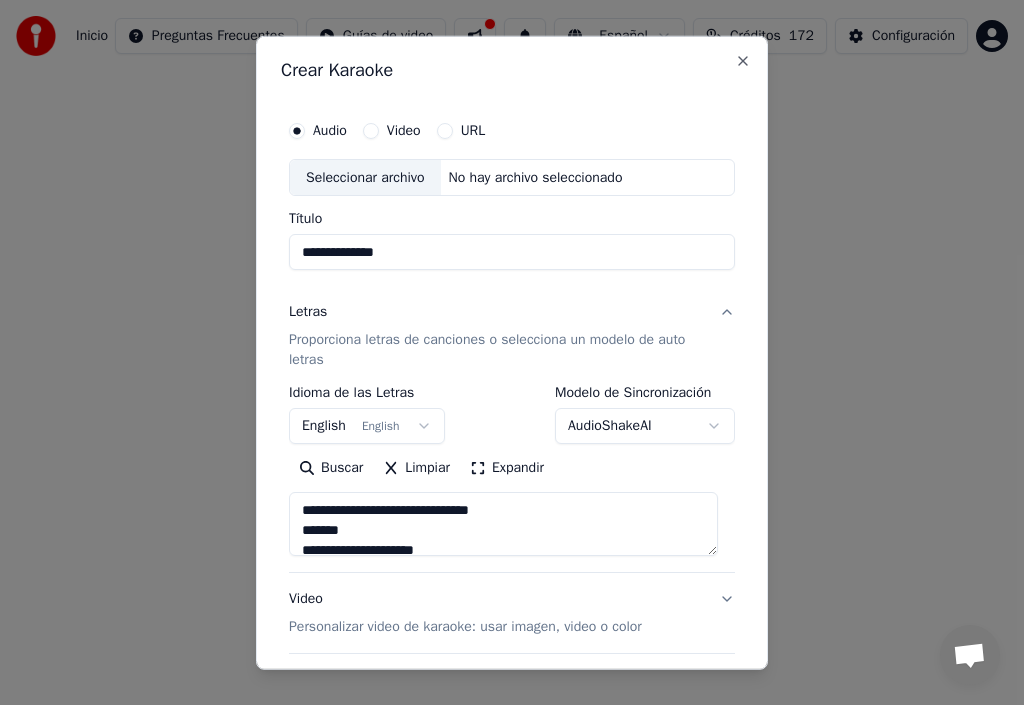 type on "**********" 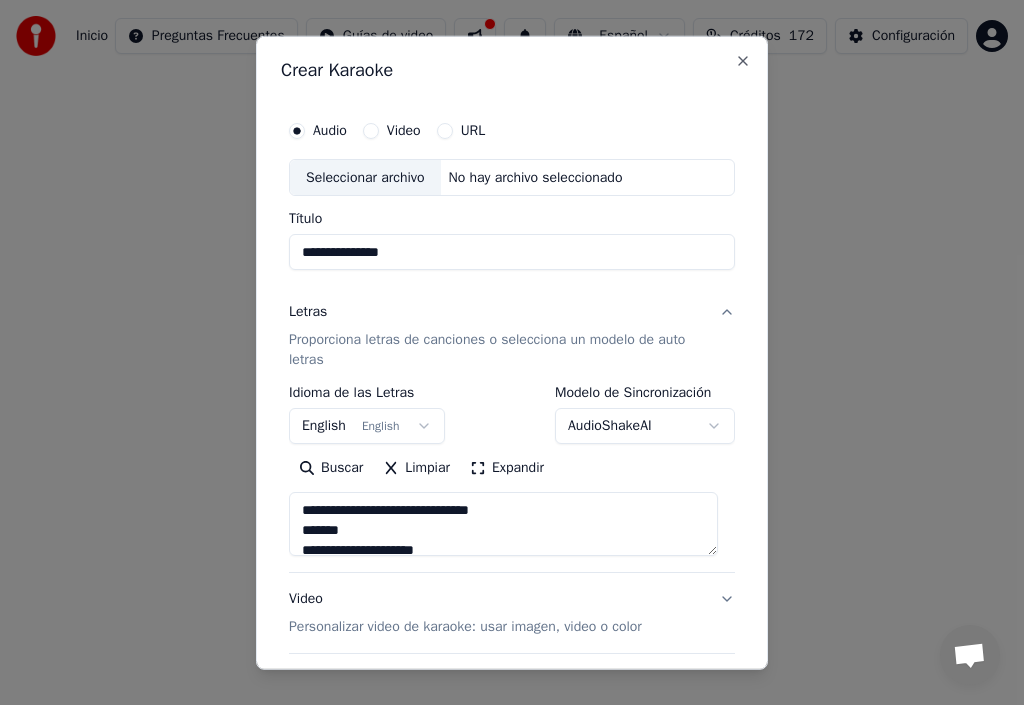 type on "**********" 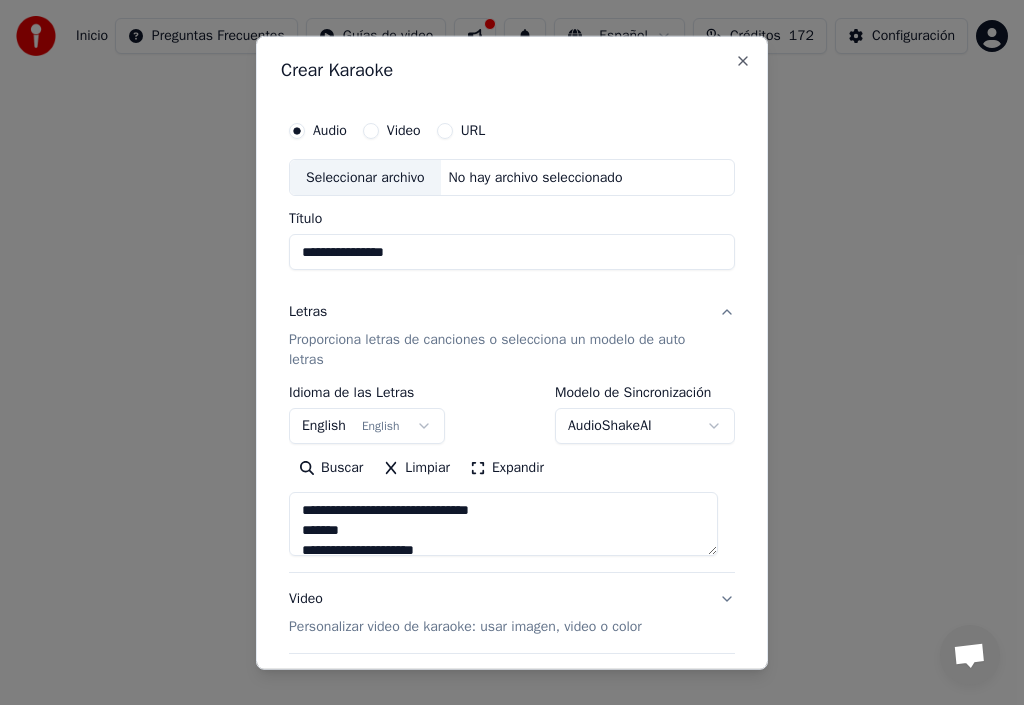 type on "**********" 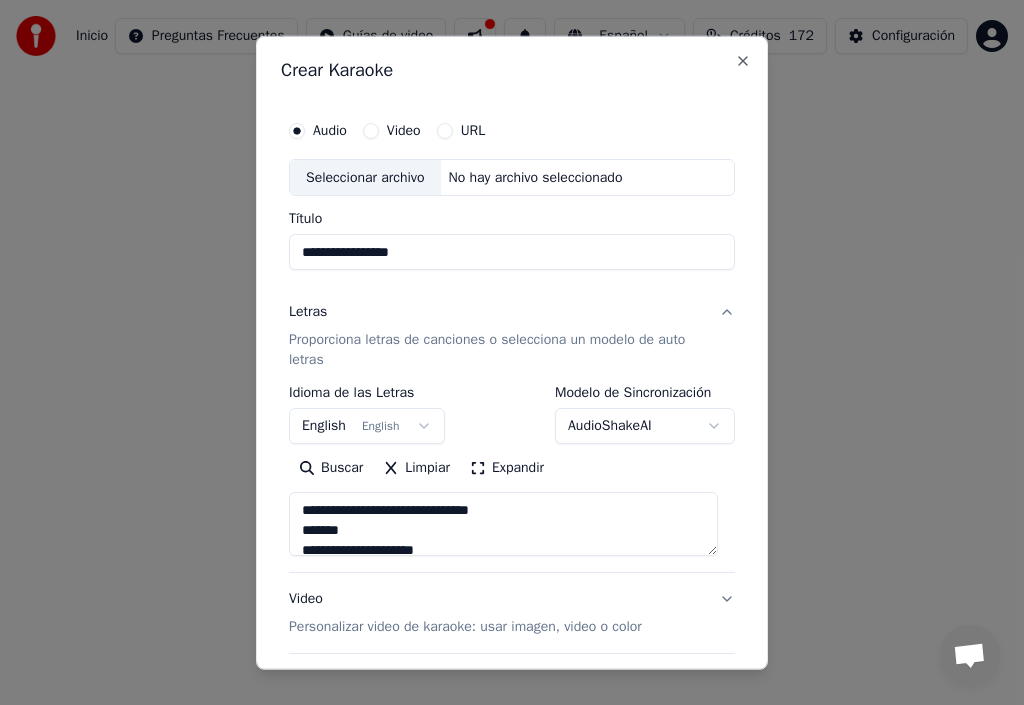 type on "**********" 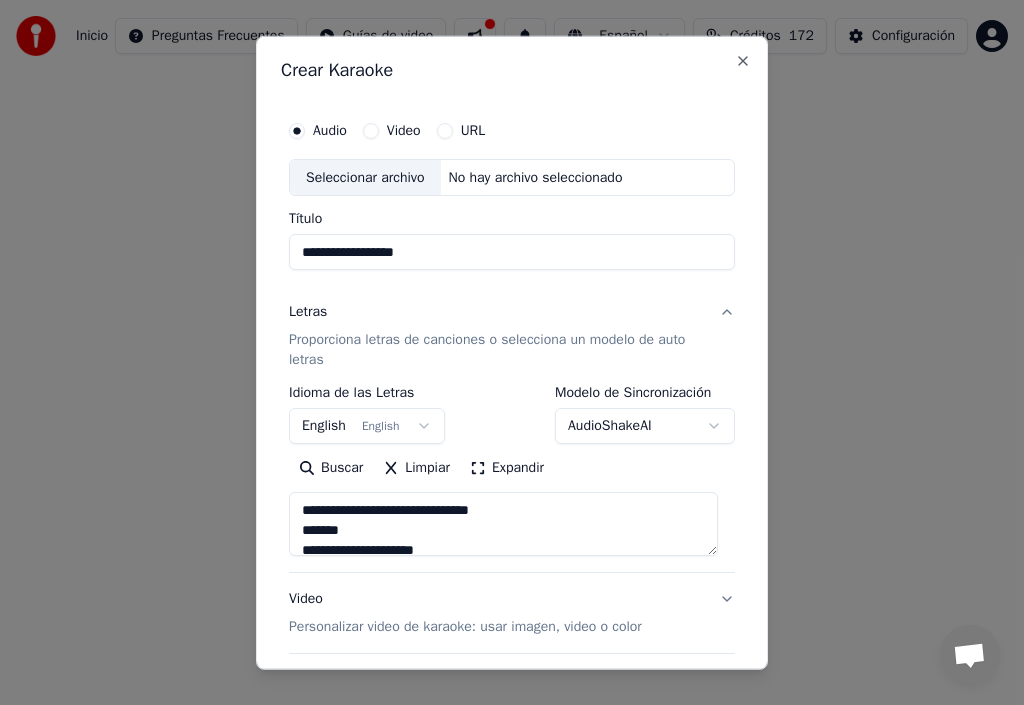 type on "**********" 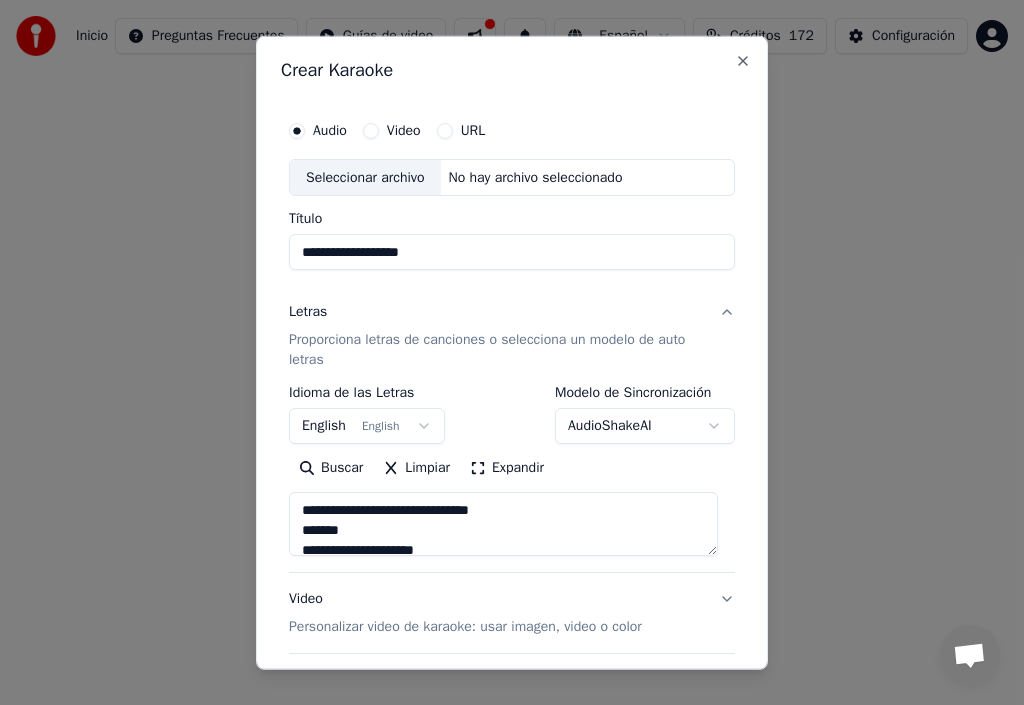 type on "**********" 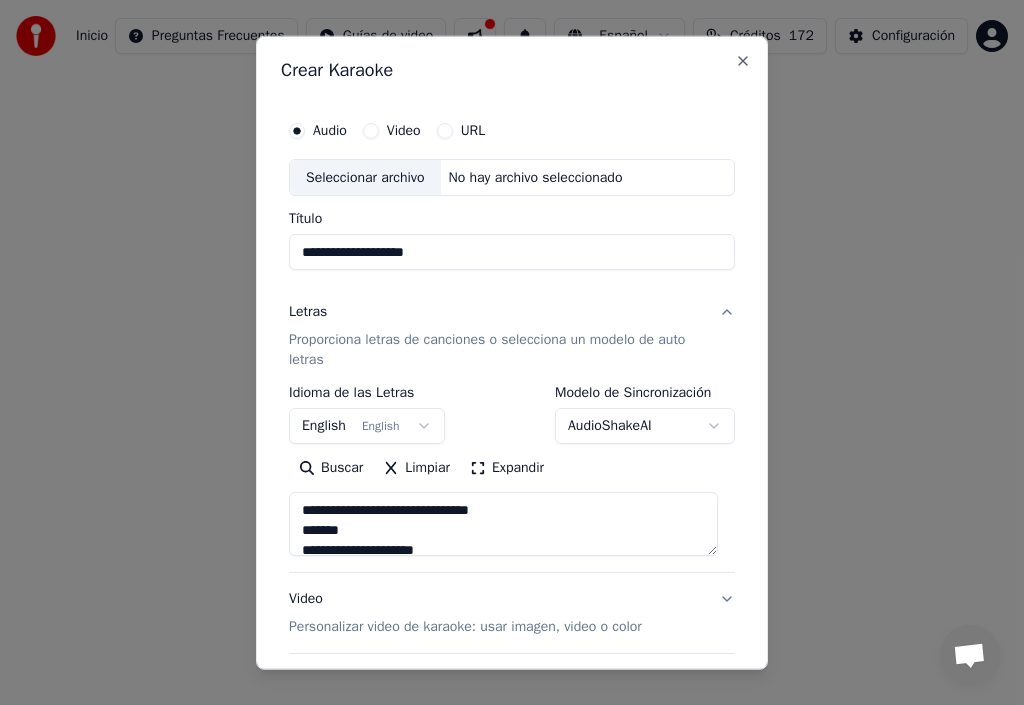 type on "**********" 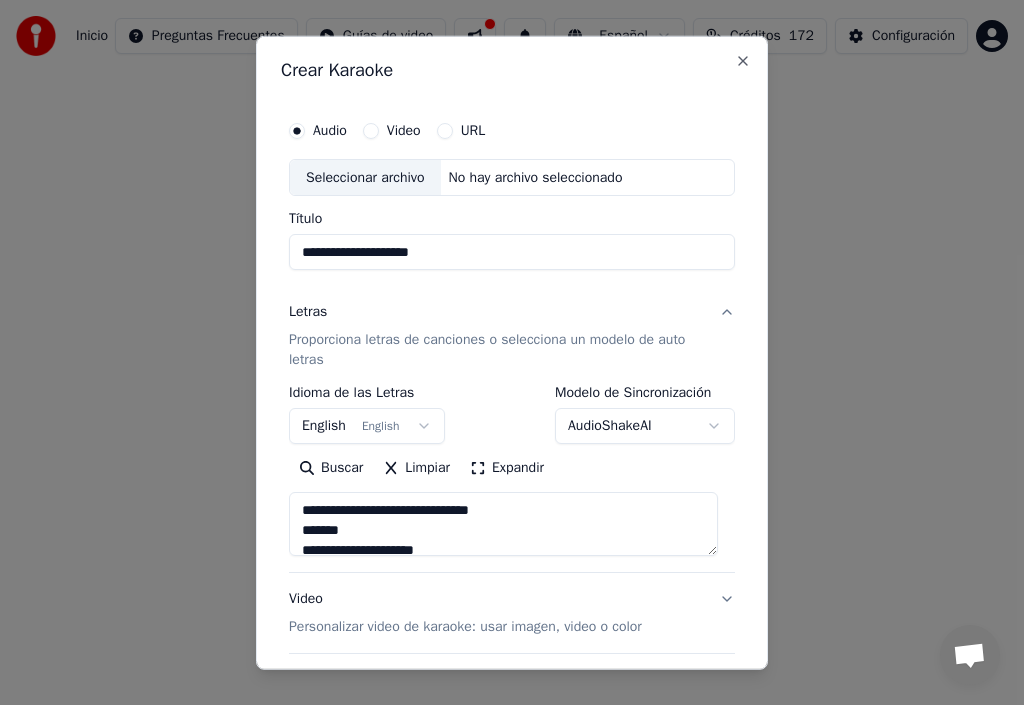 type on "**********" 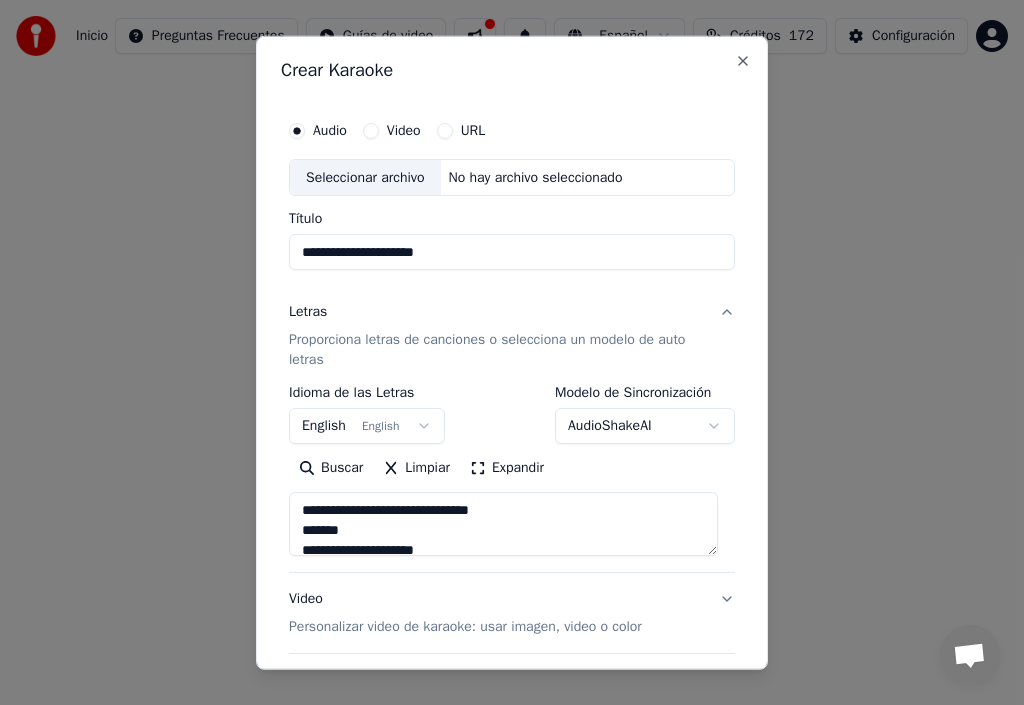 type on "**********" 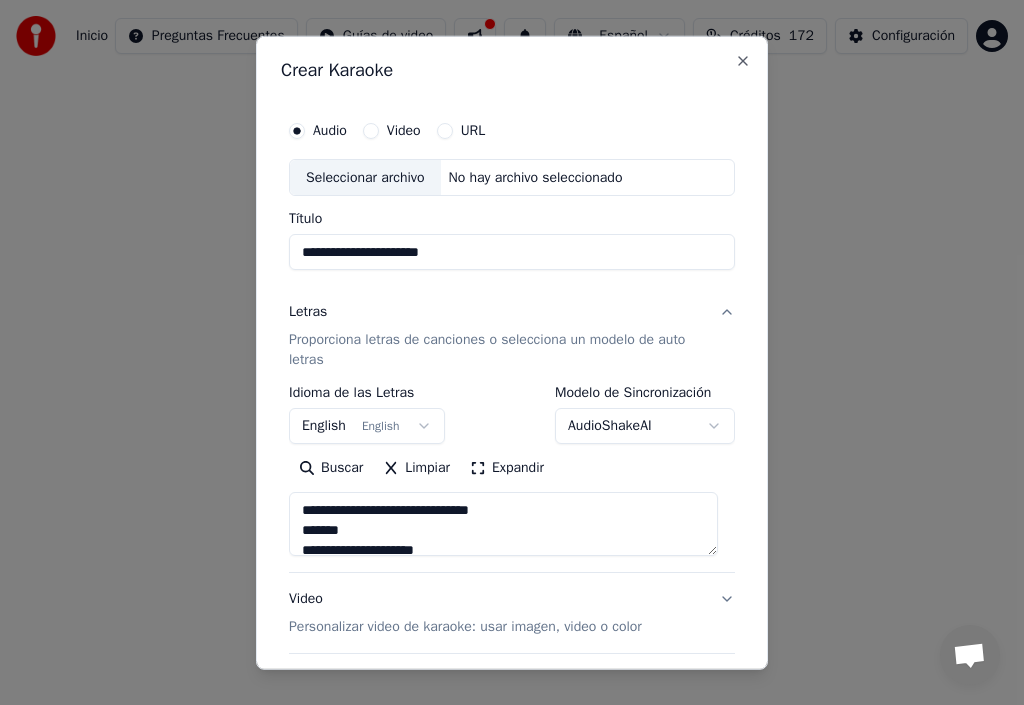 type on "**********" 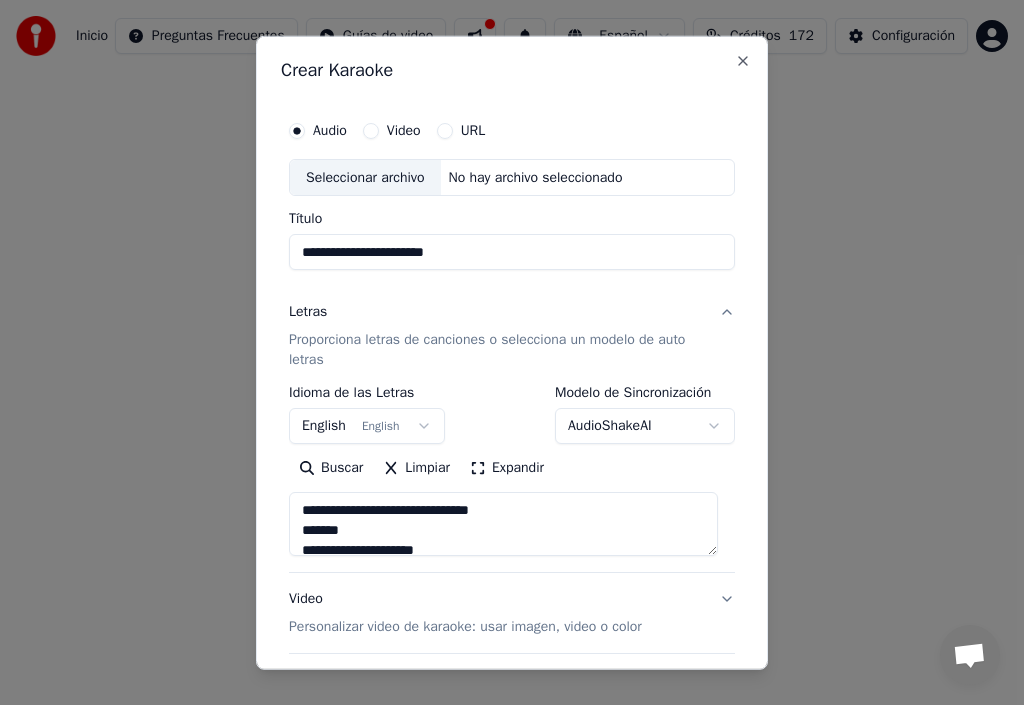 type on "**********" 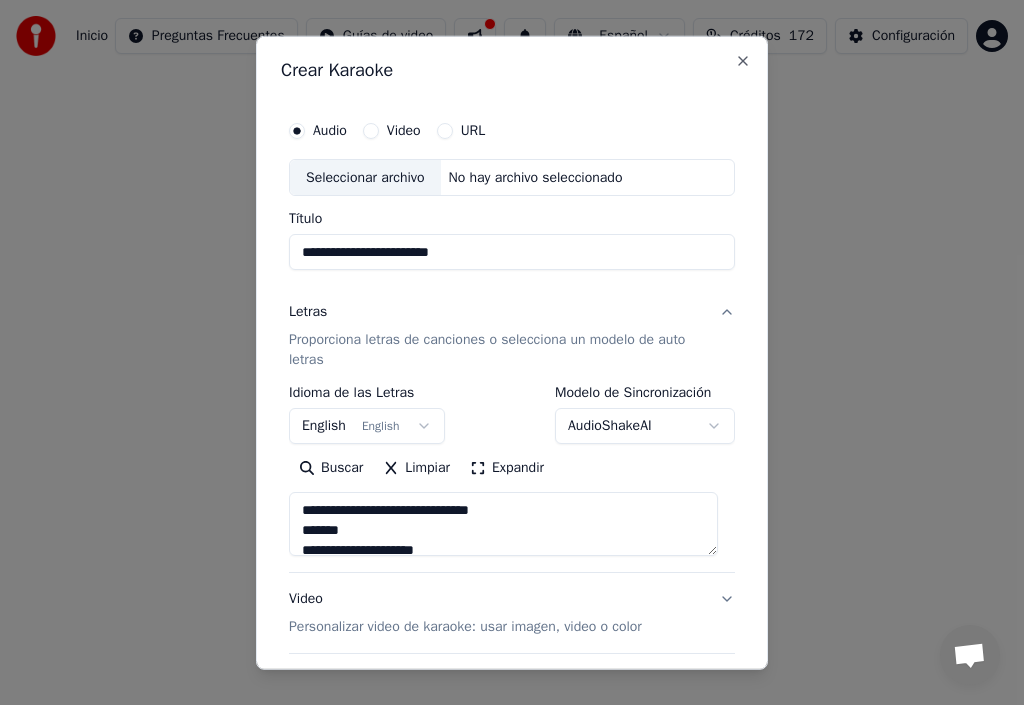 type on "**********" 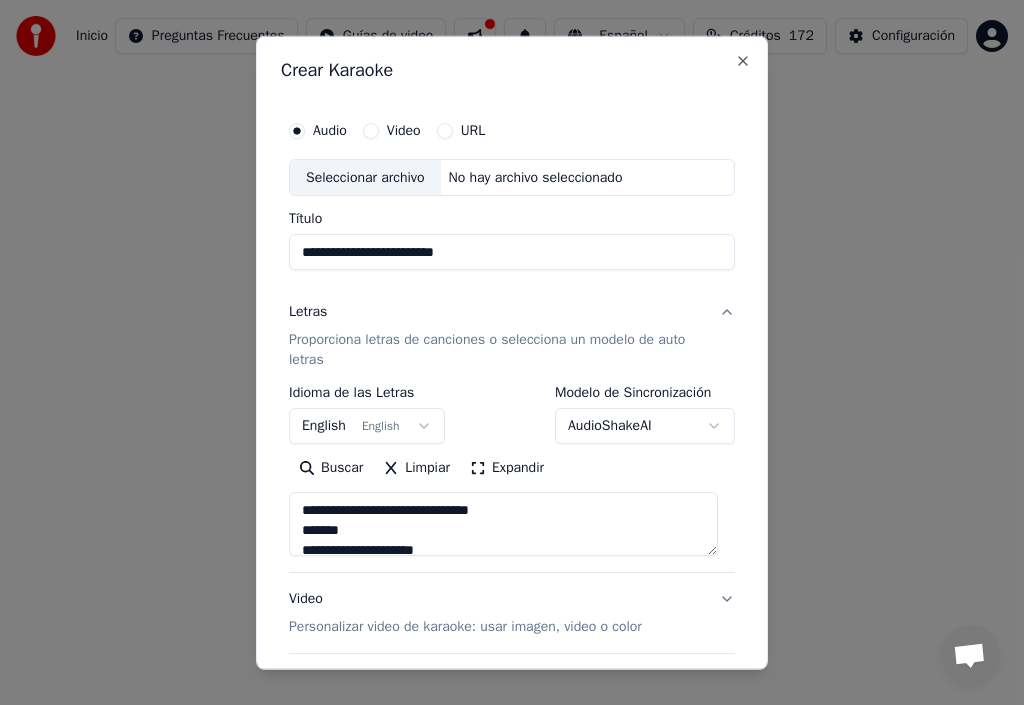 type on "**********" 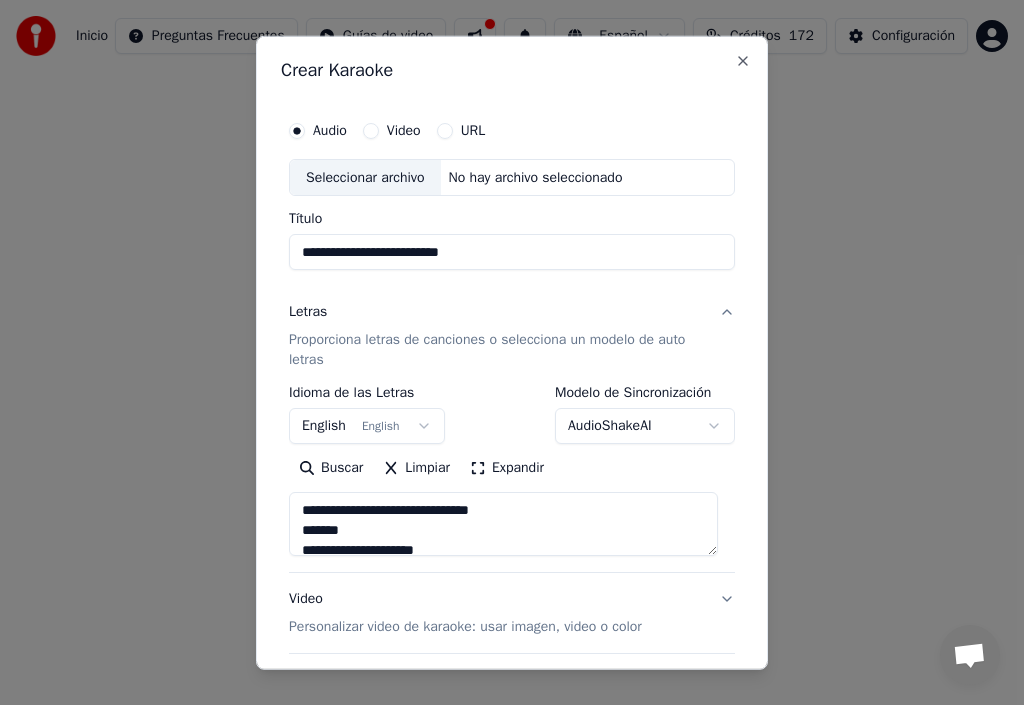 type on "**********" 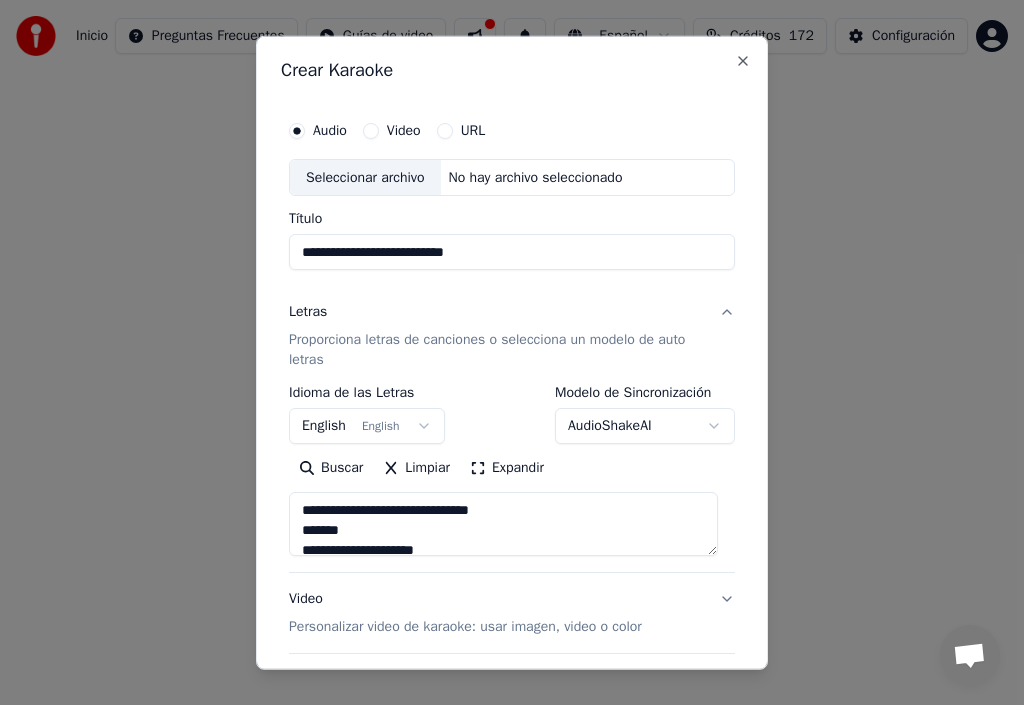 type on "**********" 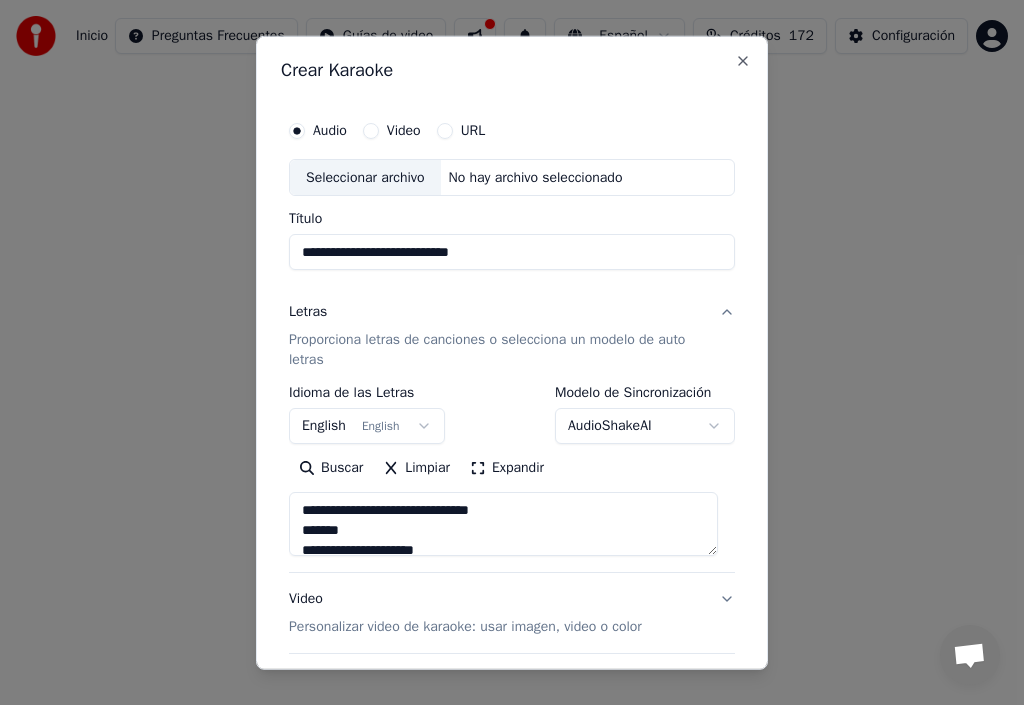 type on "**********" 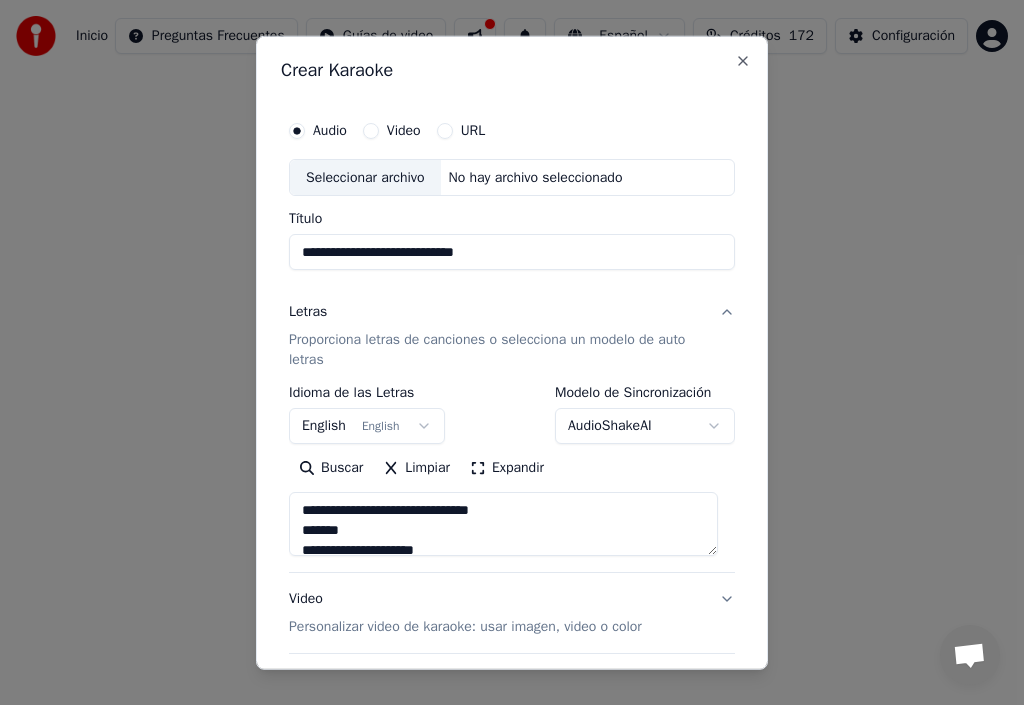type on "**********" 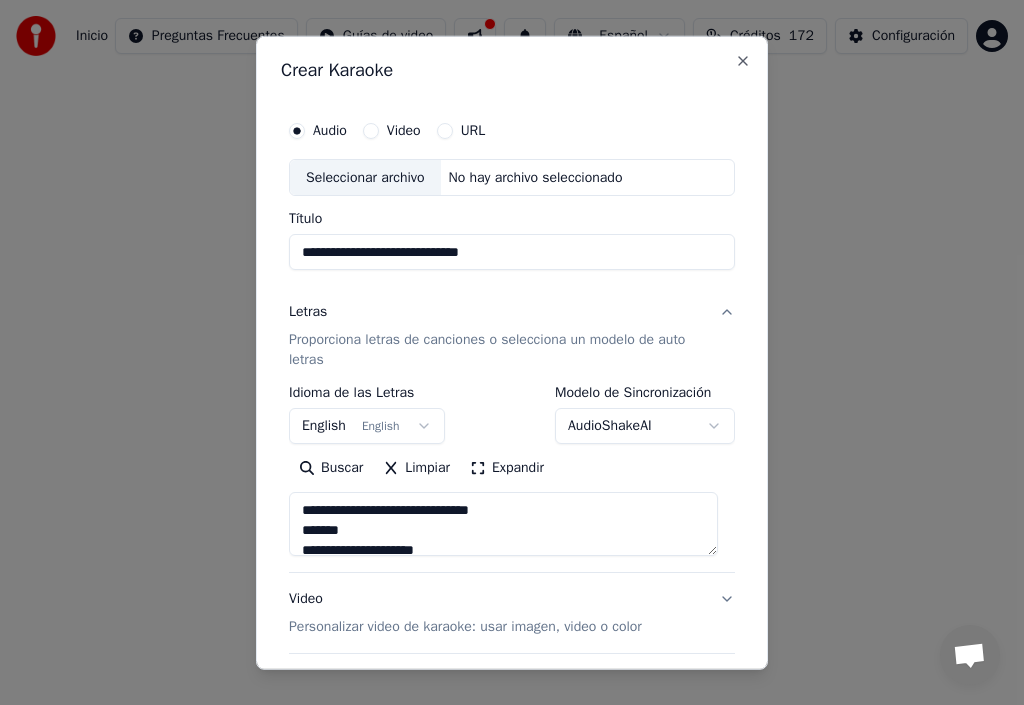 type on "**********" 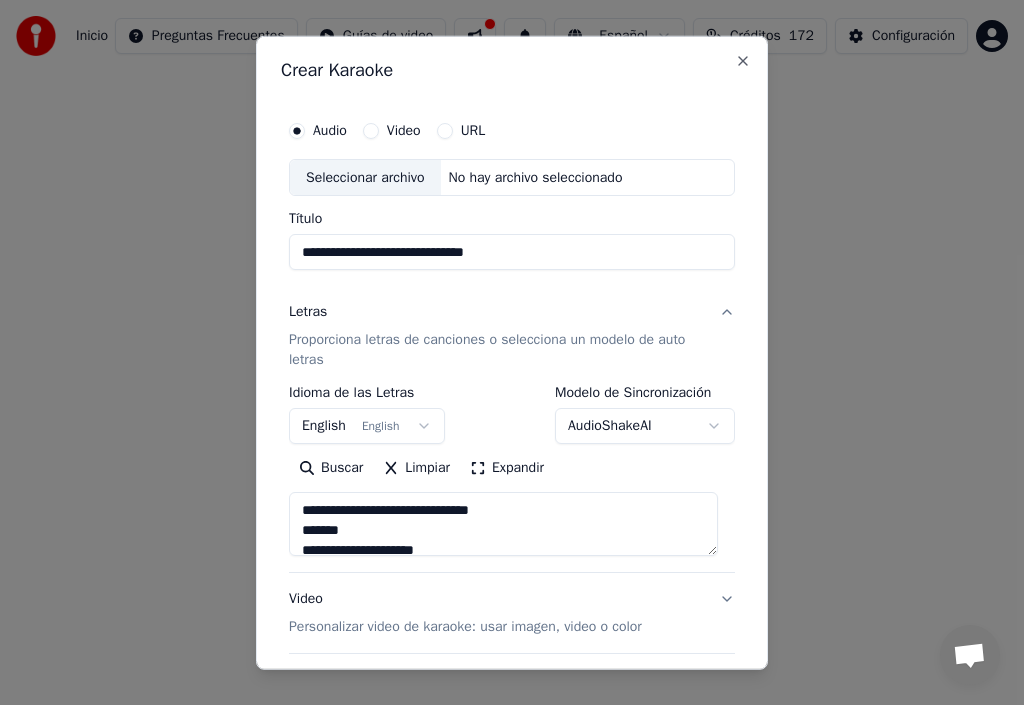 type on "**********" 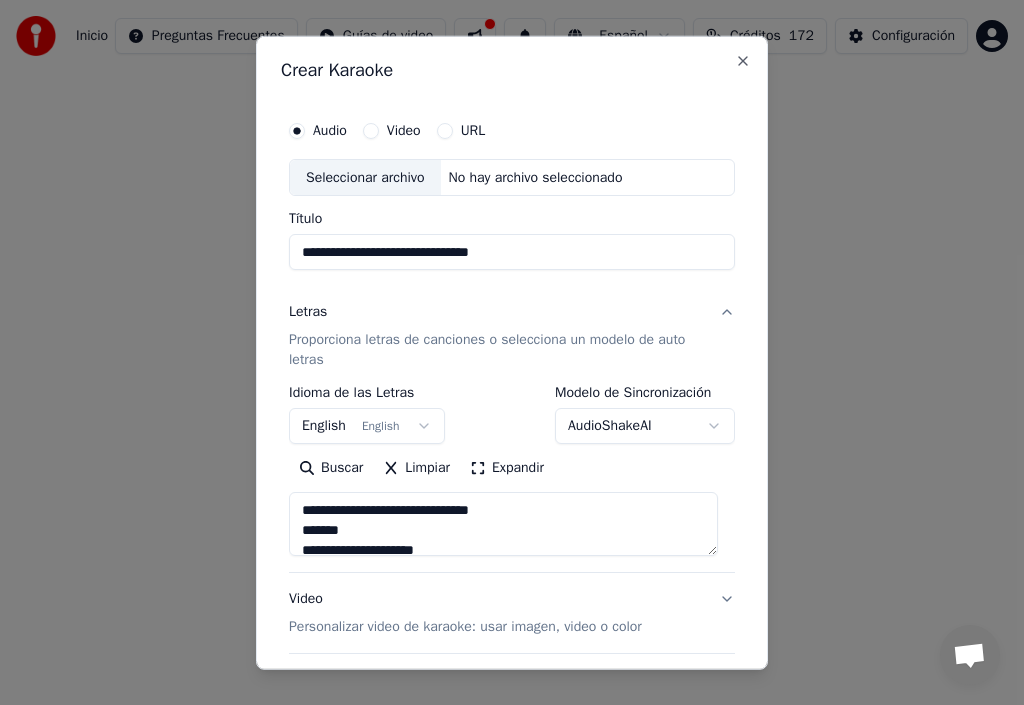 type on "**********" 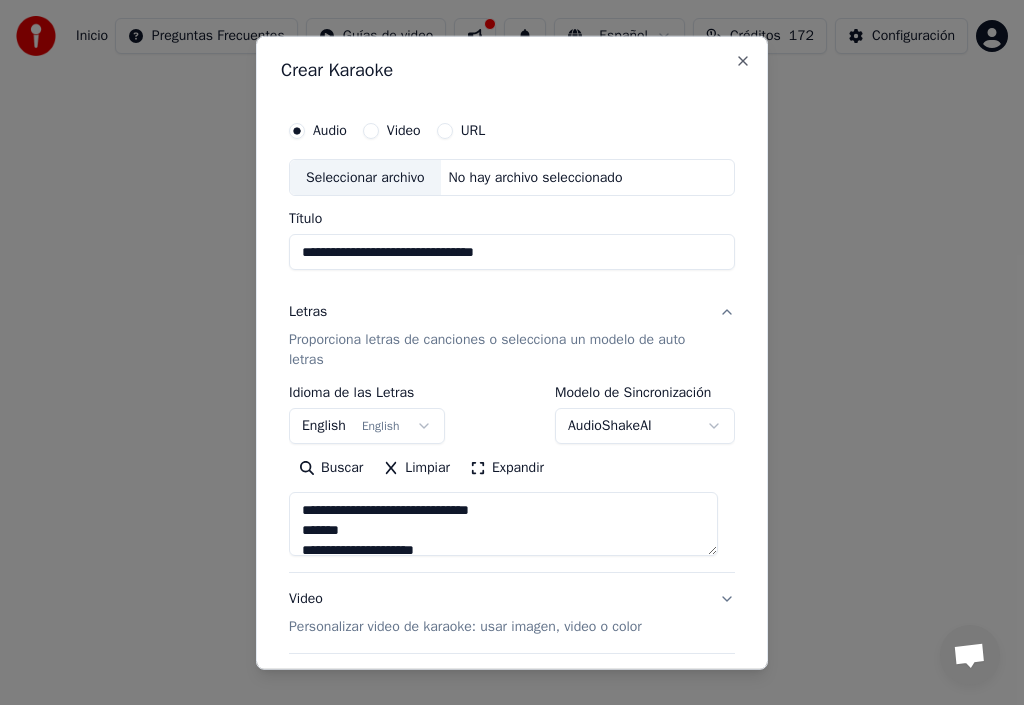 type on "**********" 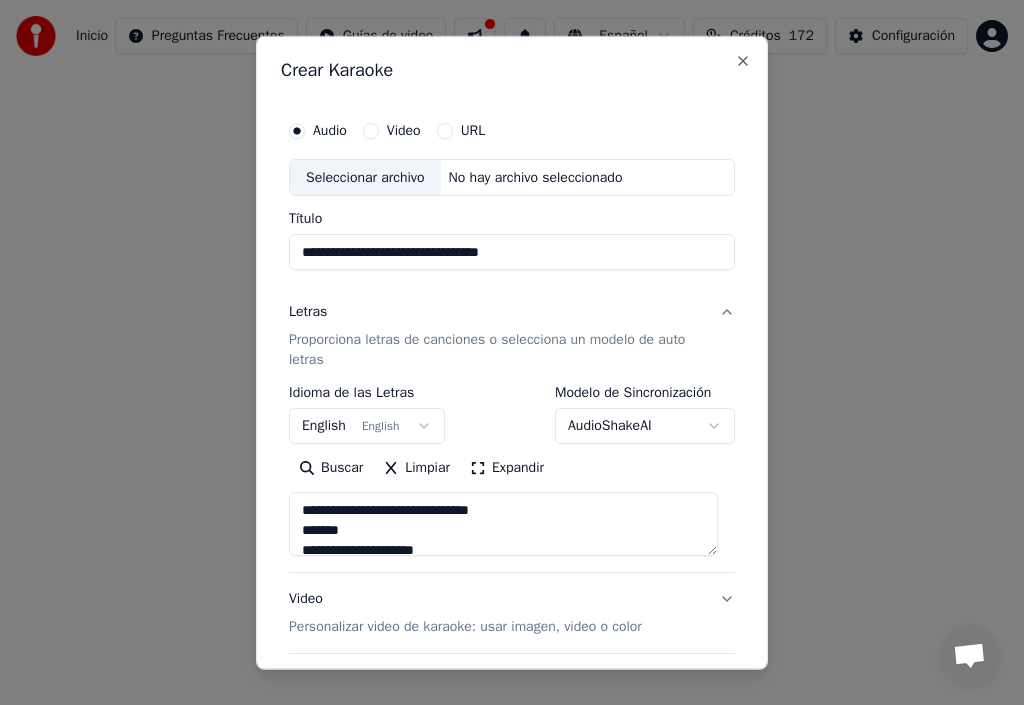 type on "**********" 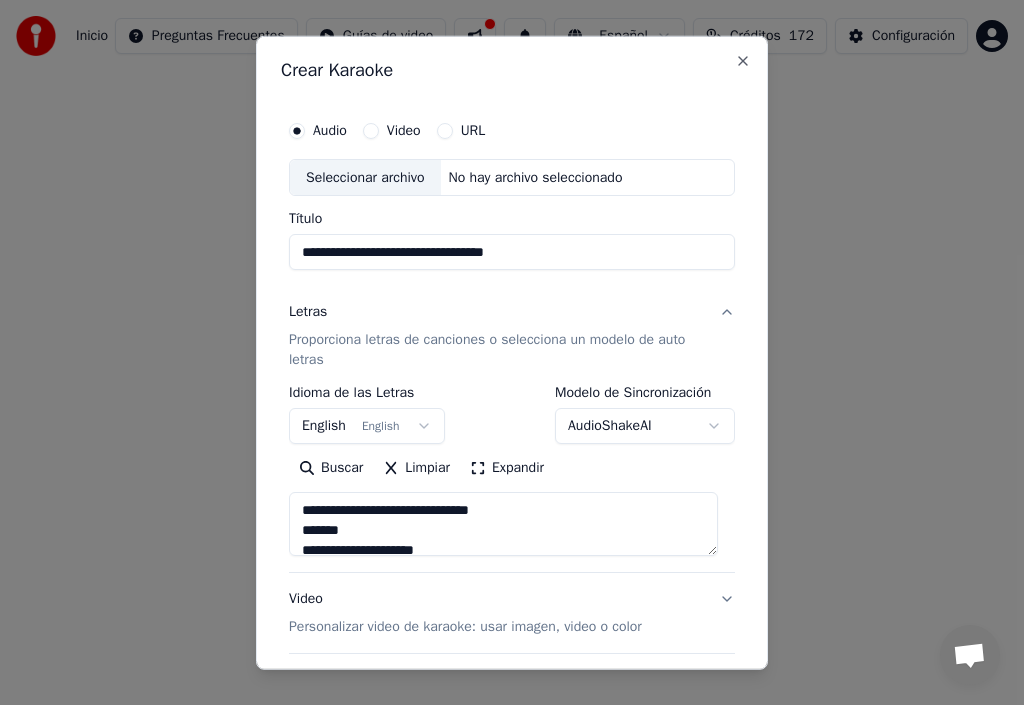 type on "**********" 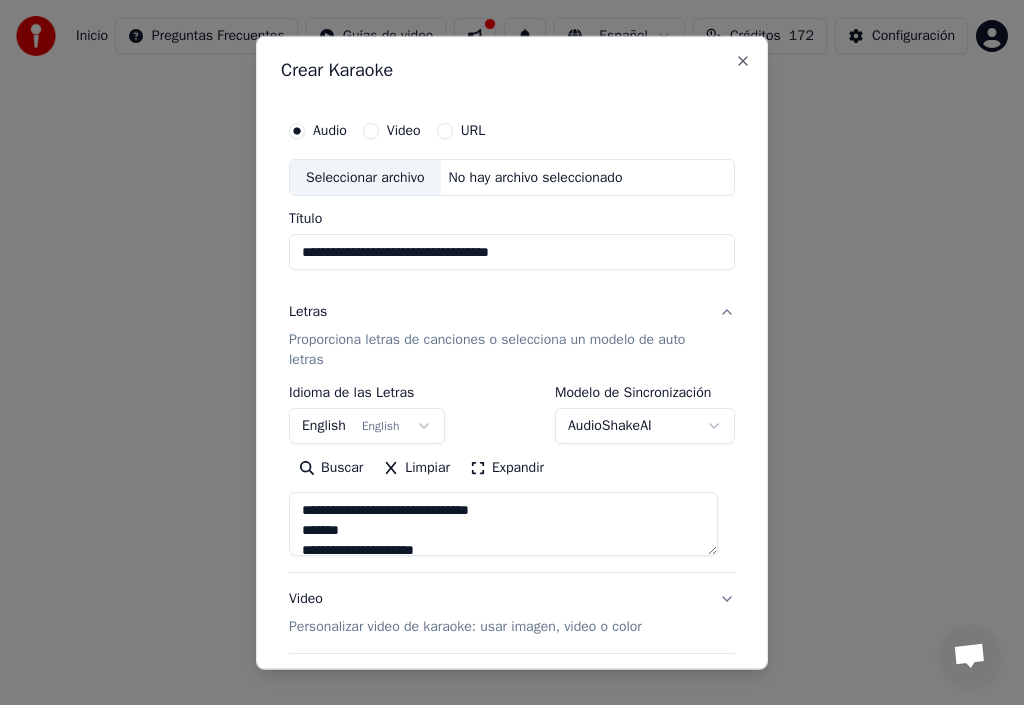 type on "**********" 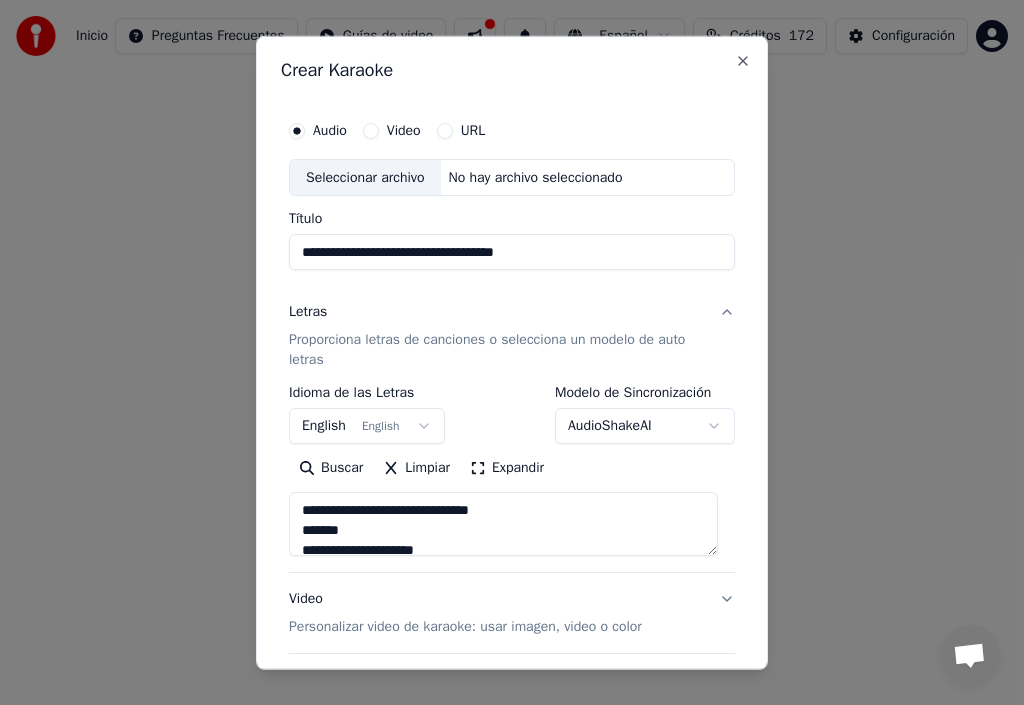 type on "**********" 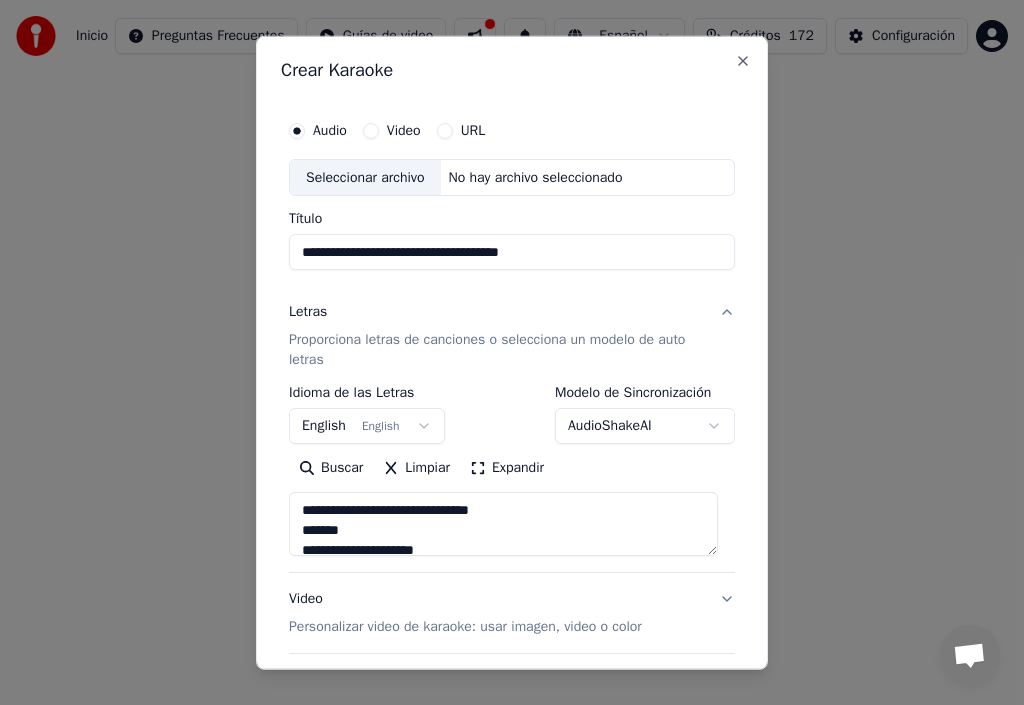 type on "**********" 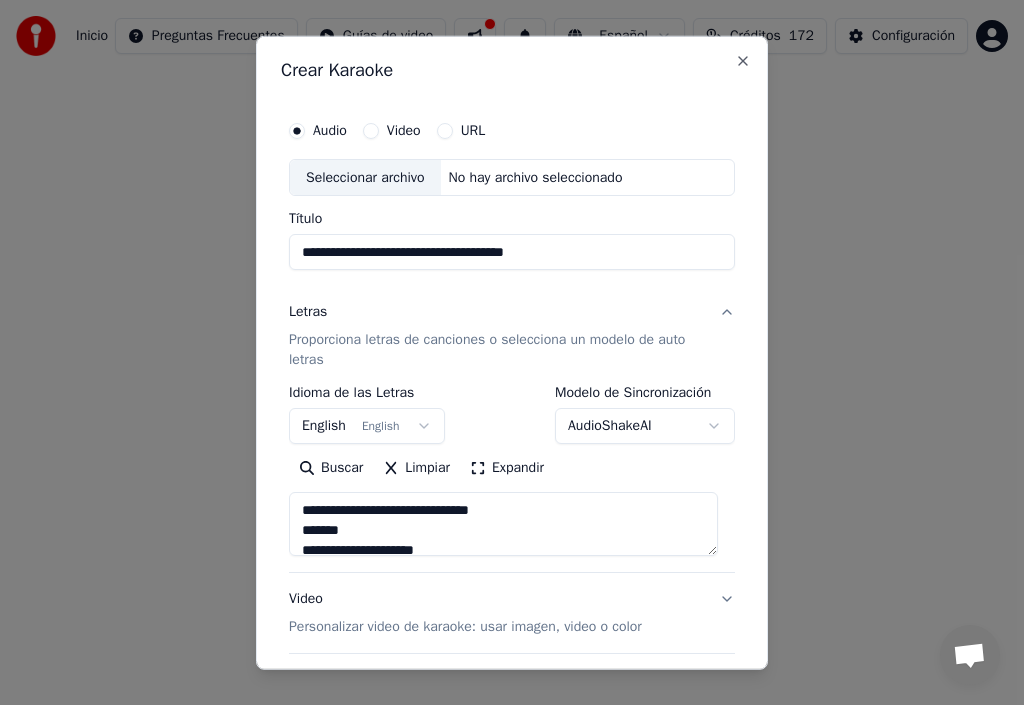 type on "**********" 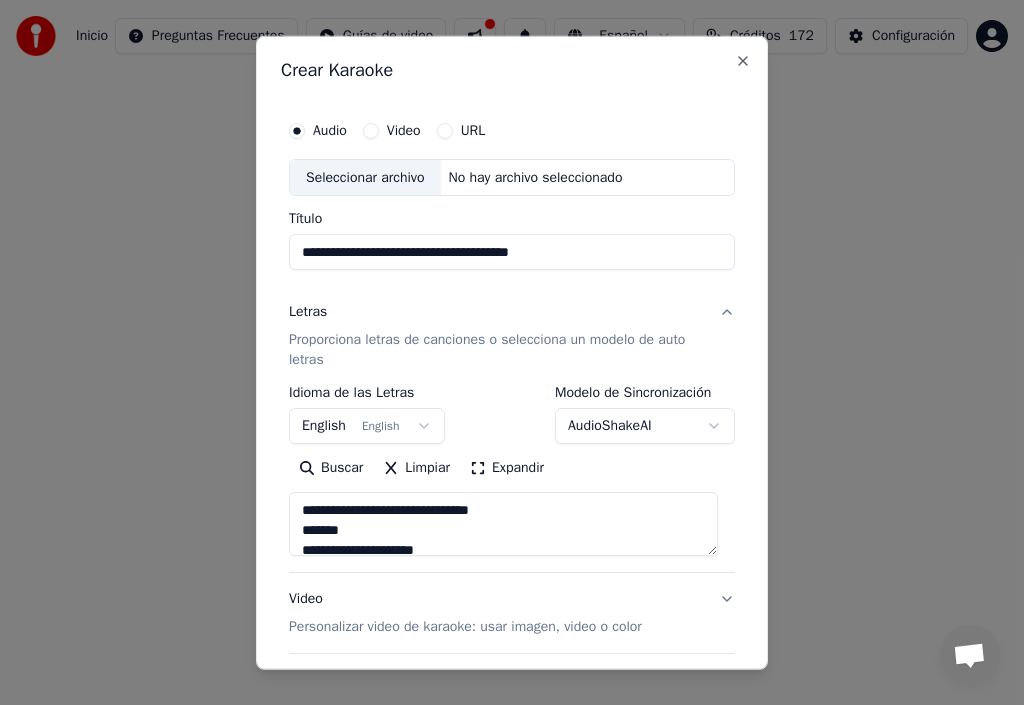 type on "**********" 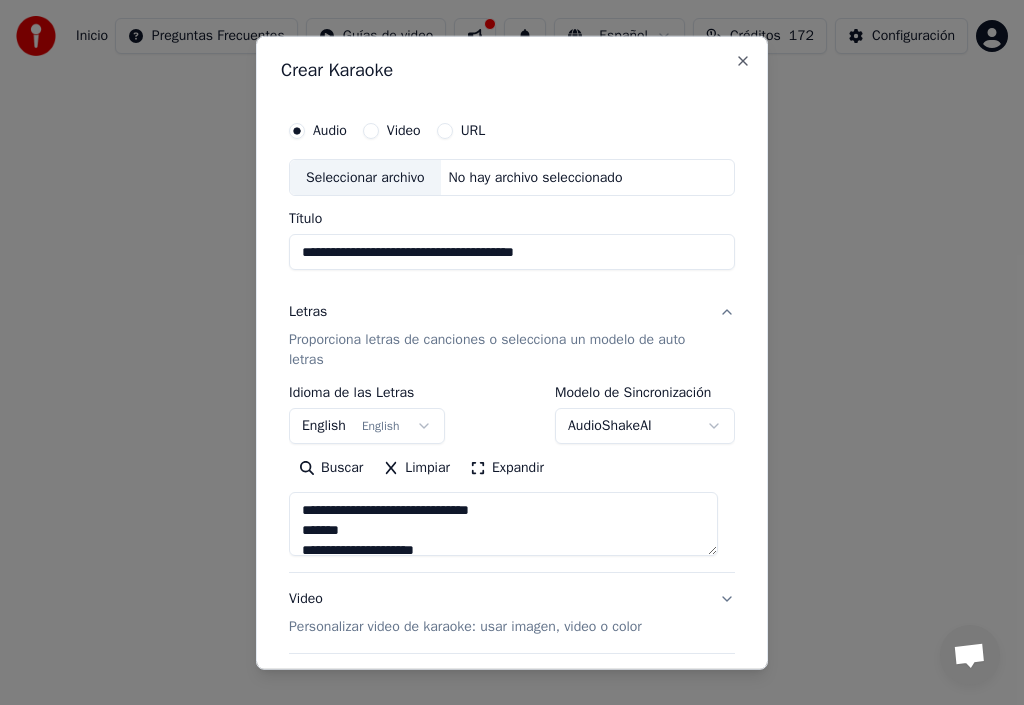 type on "**********" 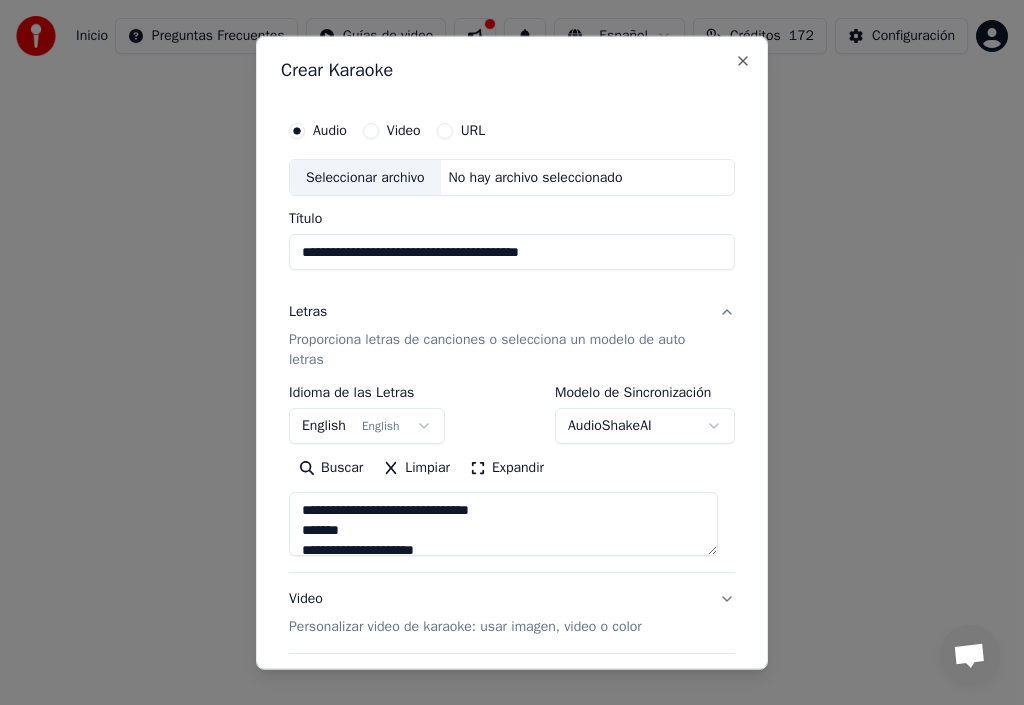 click on "**********" at bounding box center [512, 252] 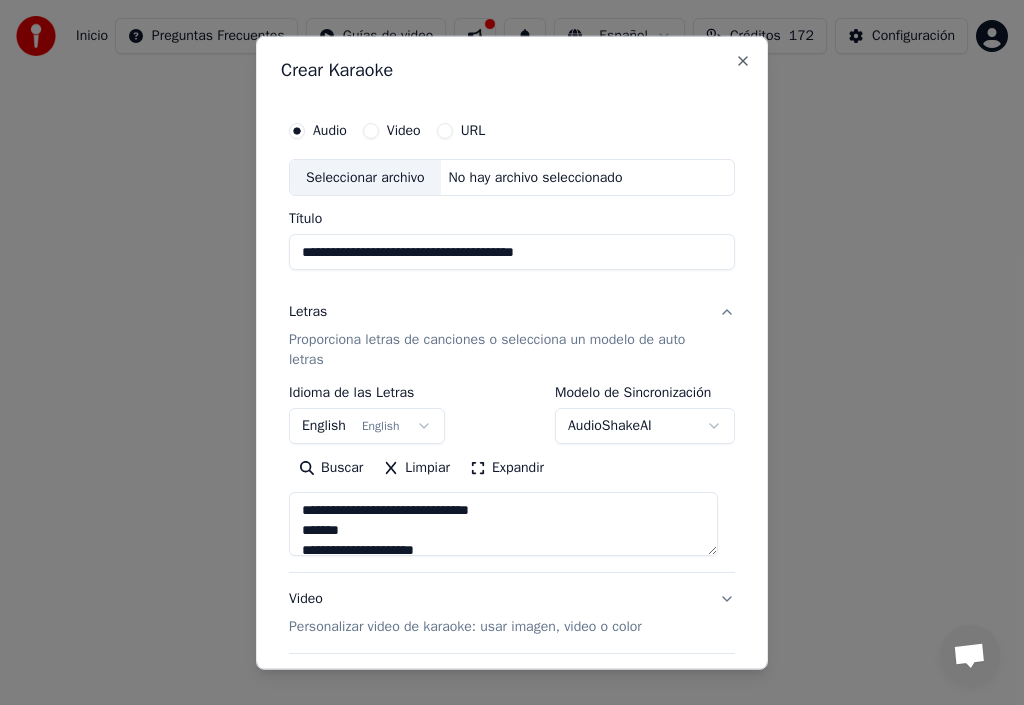 type on "**********" 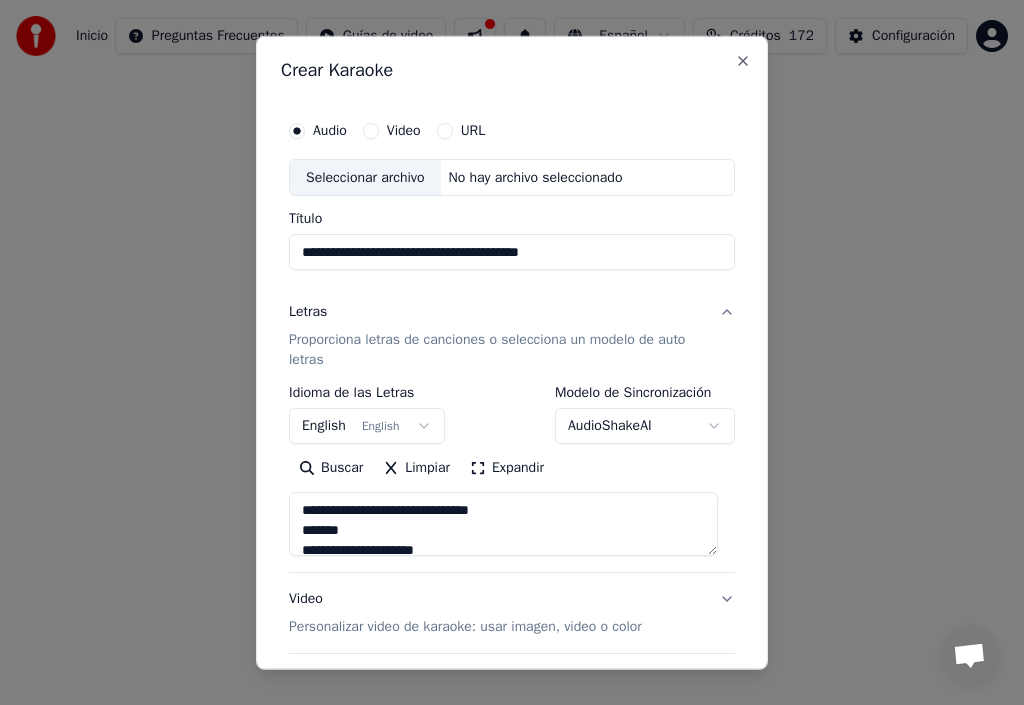 click on "**********" at bounding box center (512, 252) 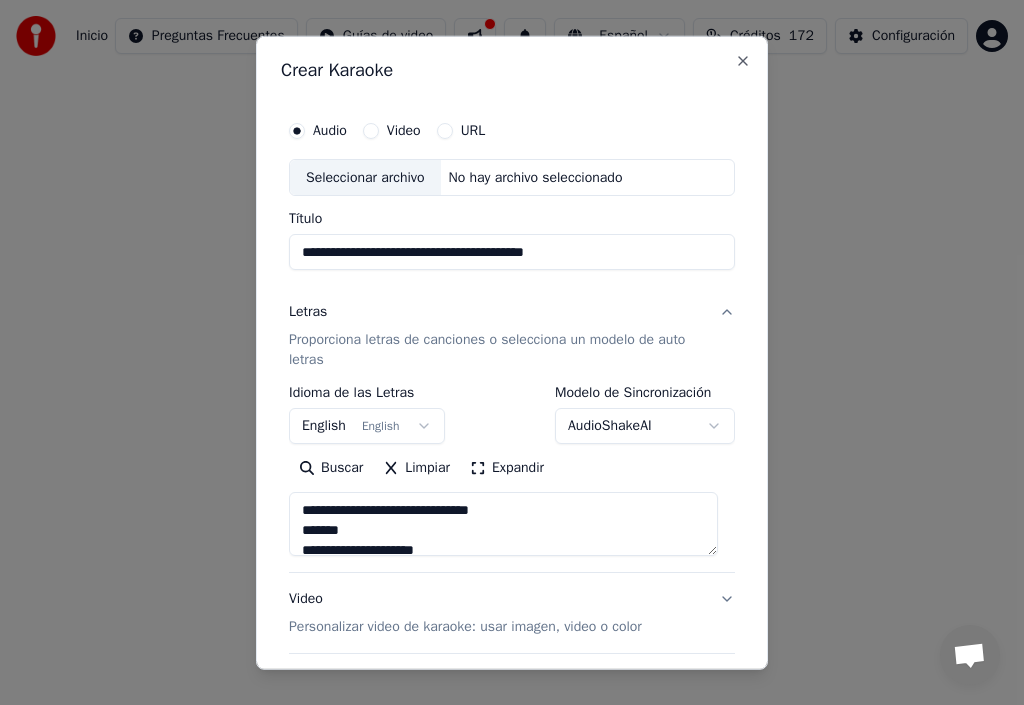 type on "**********" 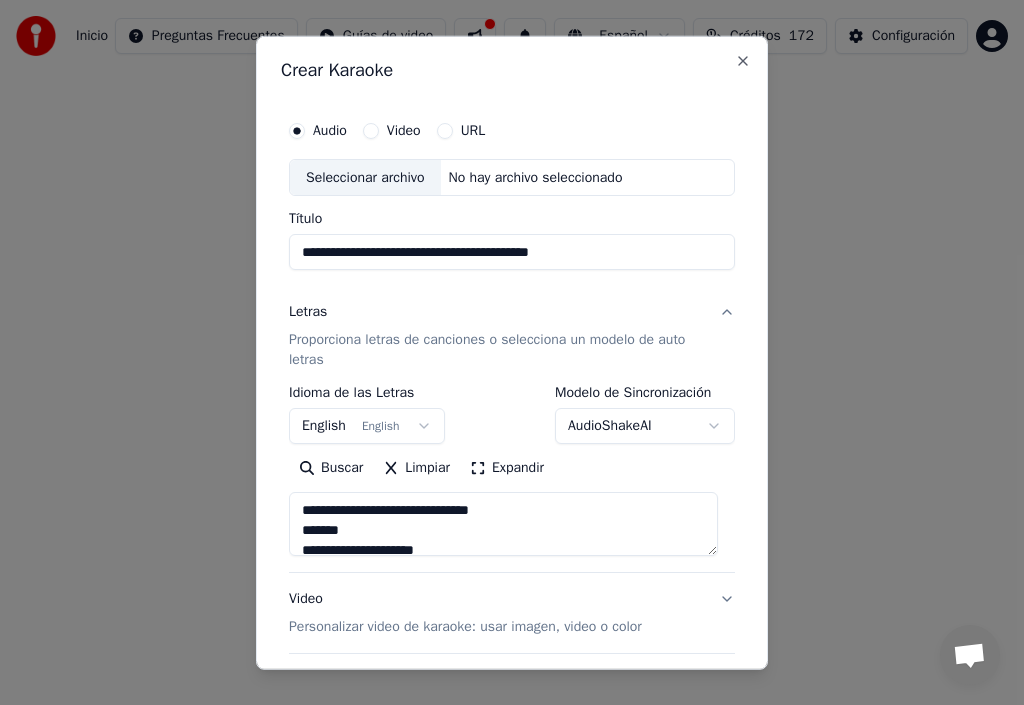 type on "**********" 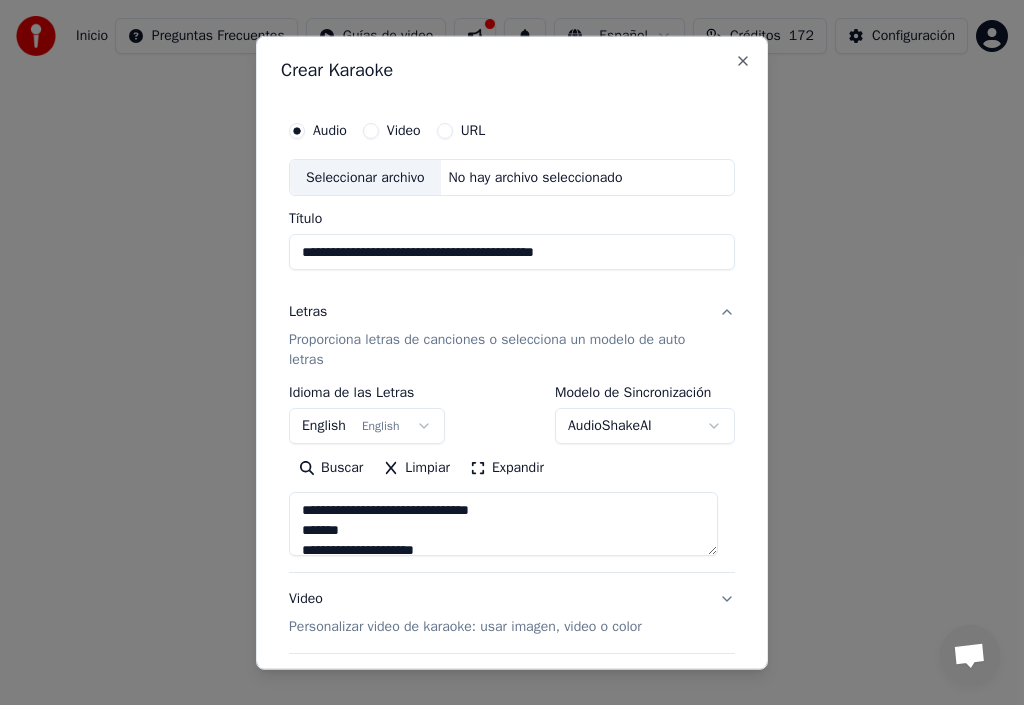 type on "**********" 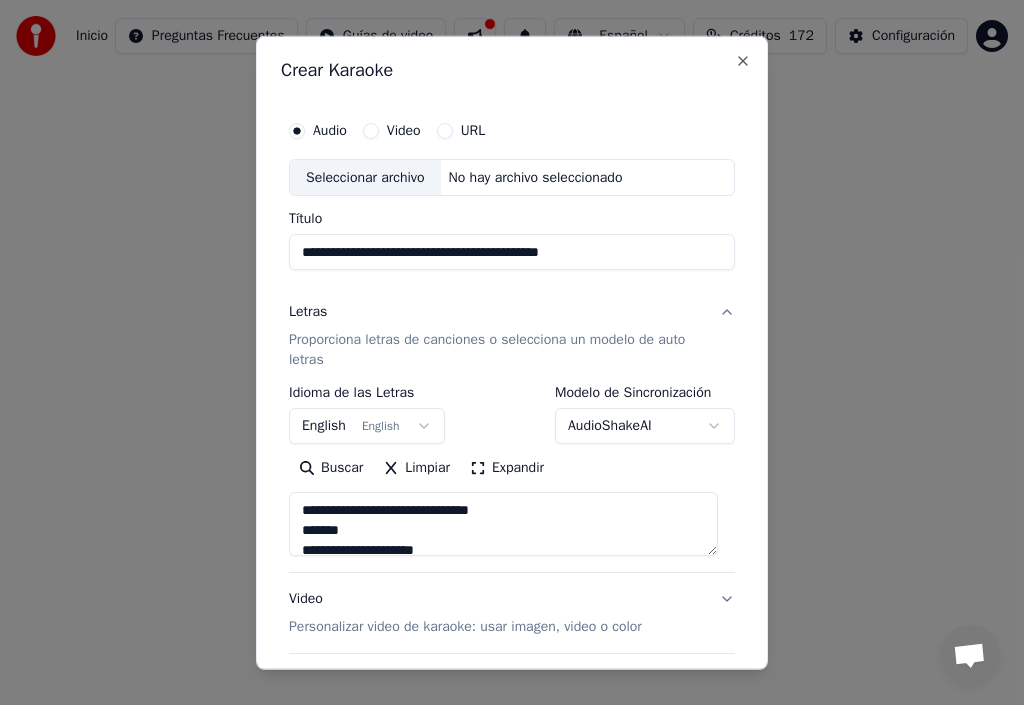 type on "**********" 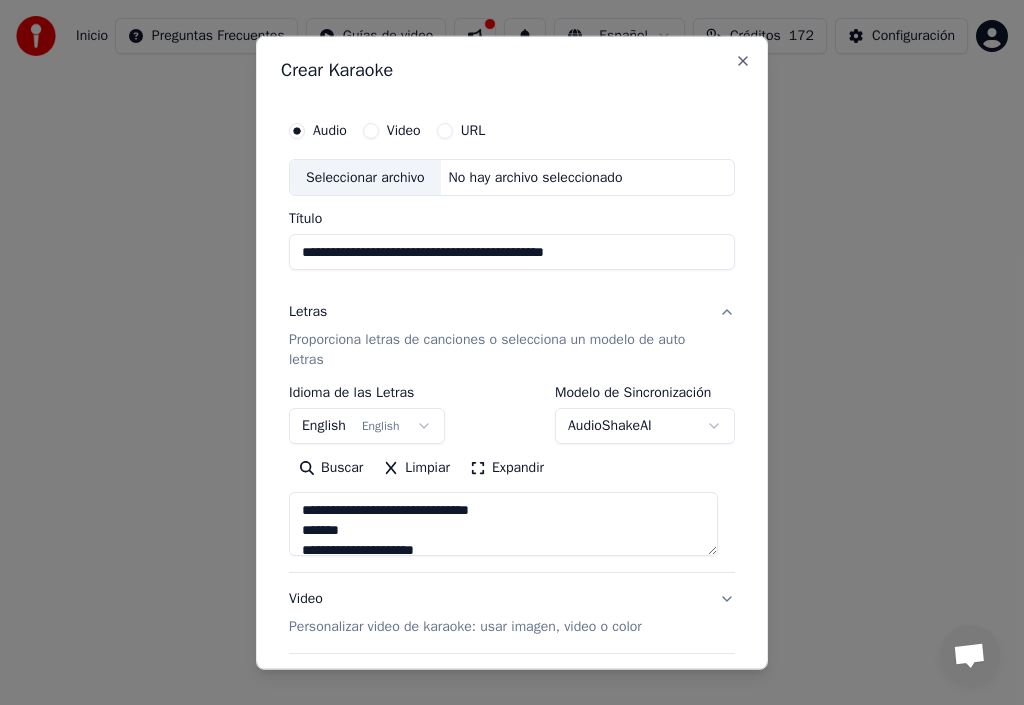 type on "**********" 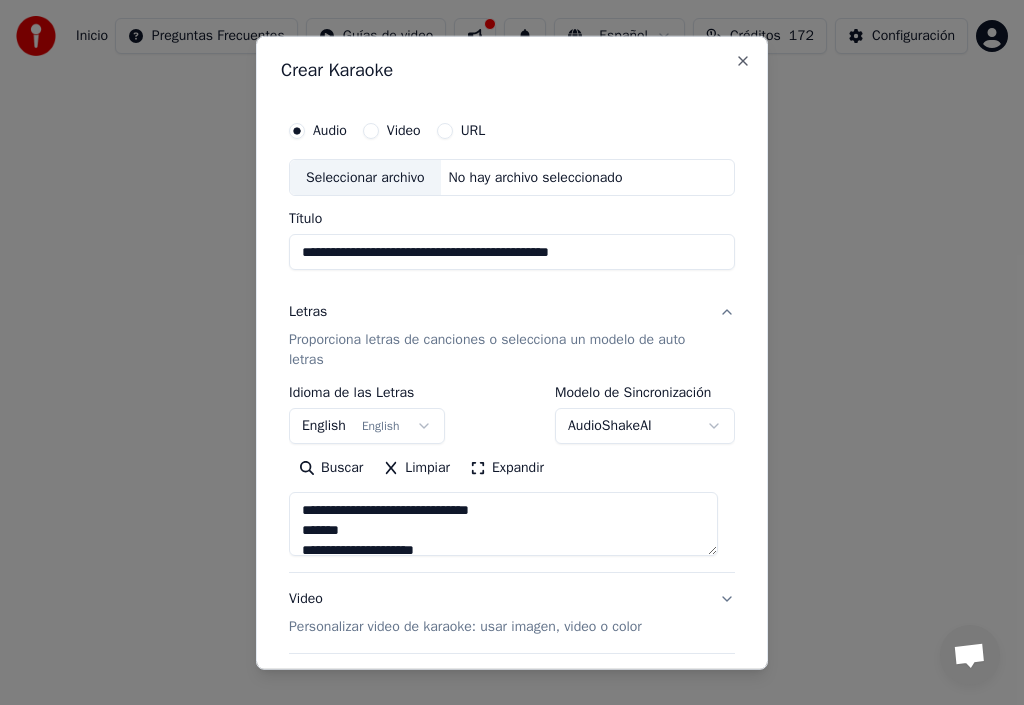 type on "**********" 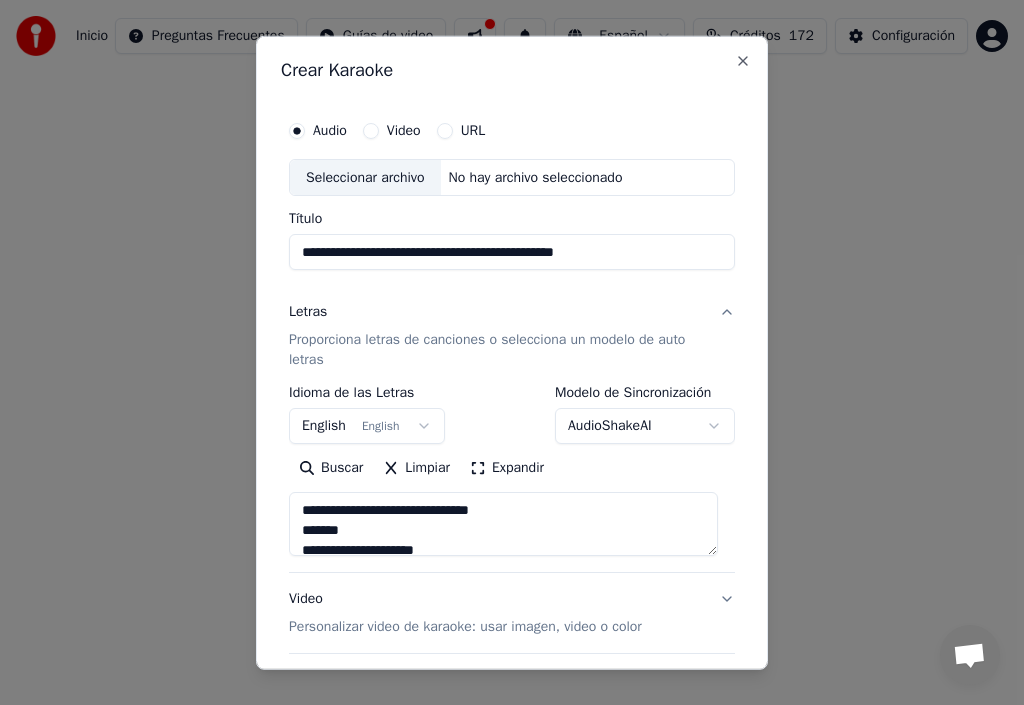 type on "**********" 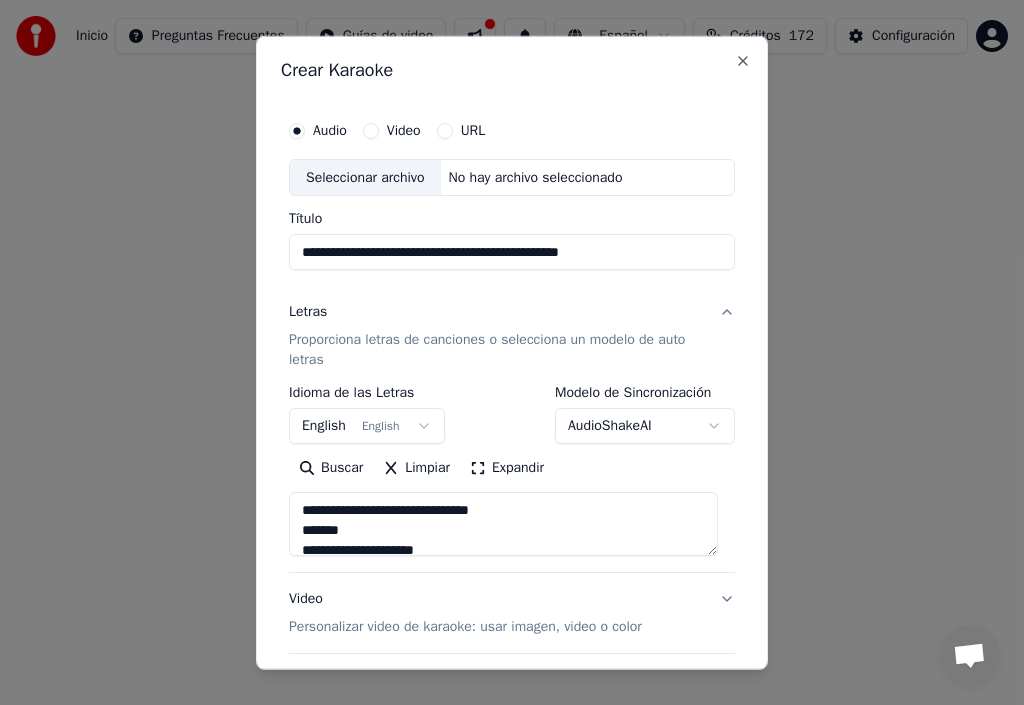 type on "**********" 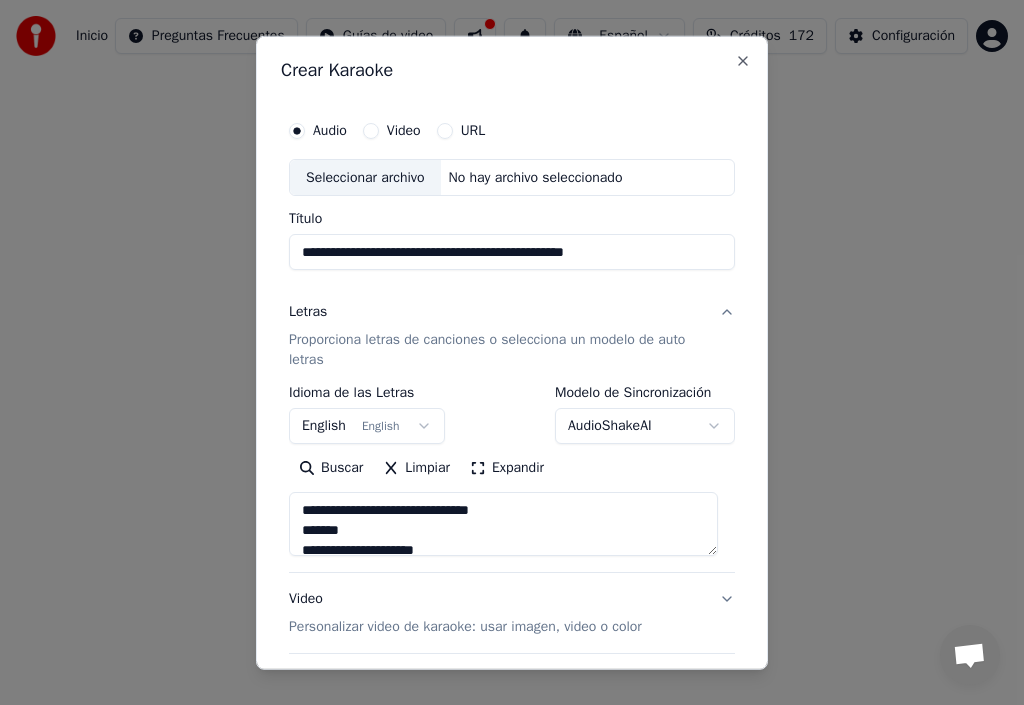type on "**********" 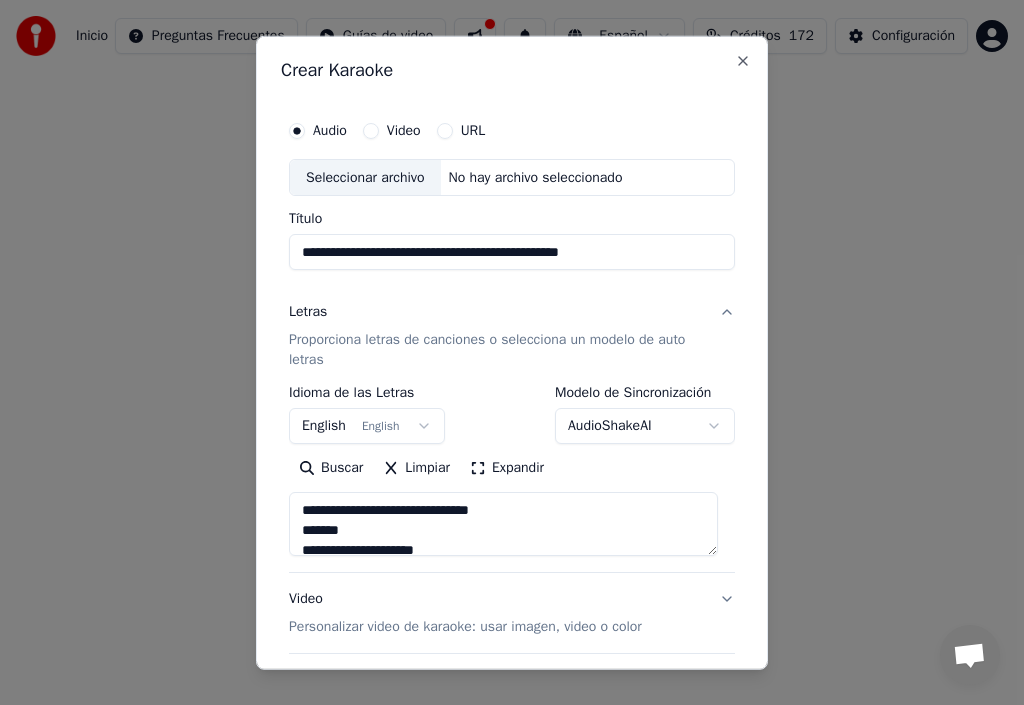 type on "**********" 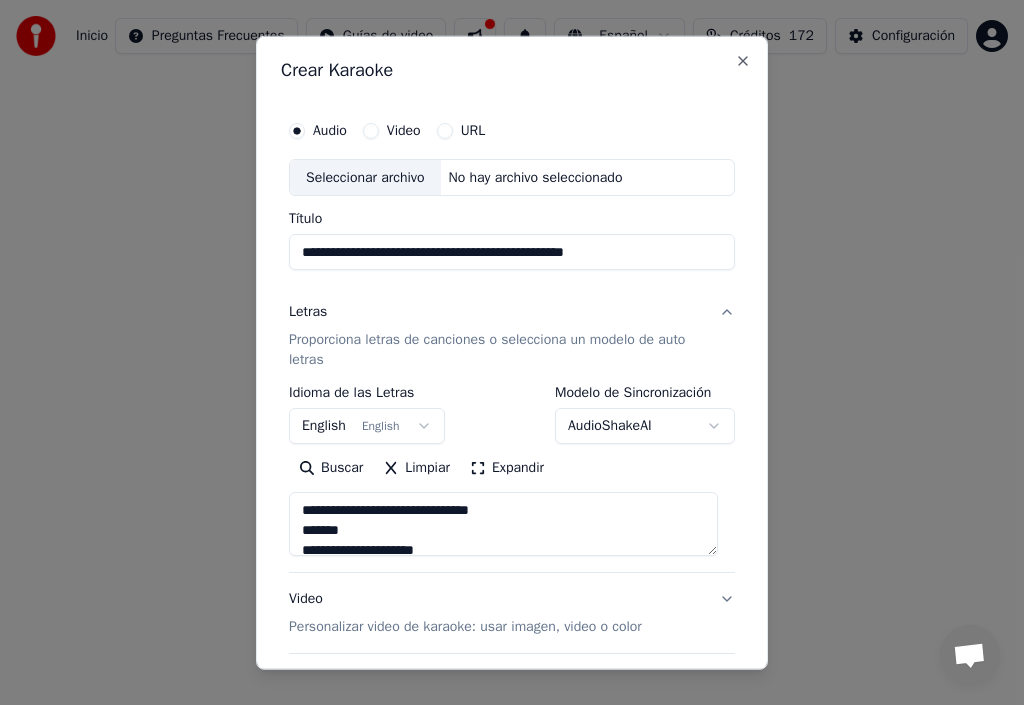 type on "**********" 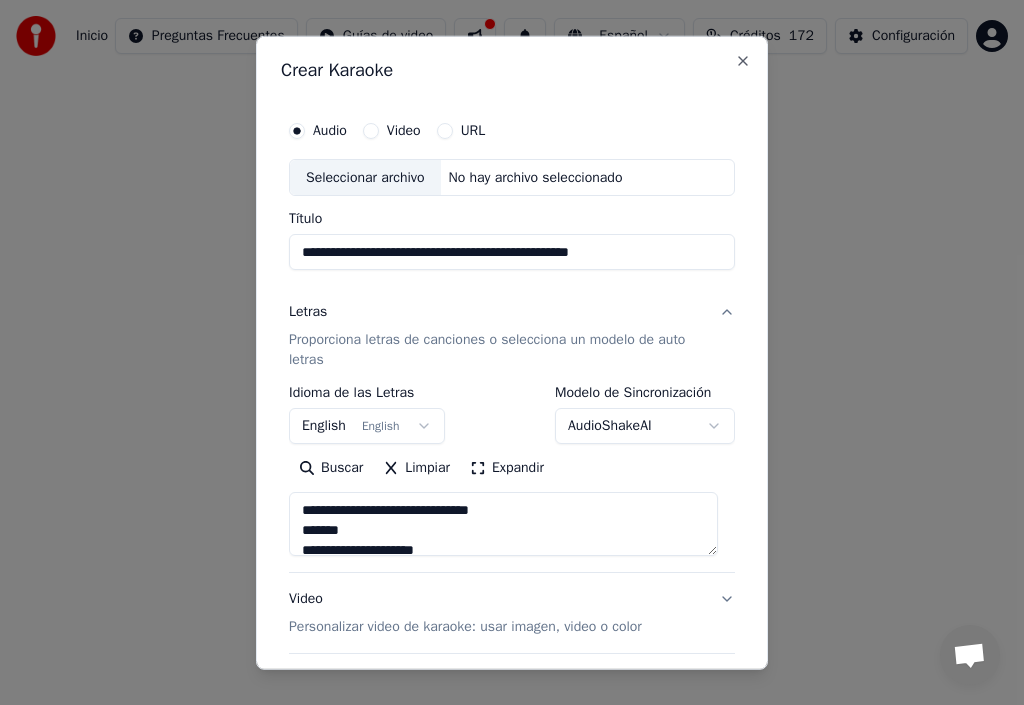 type on "**********" 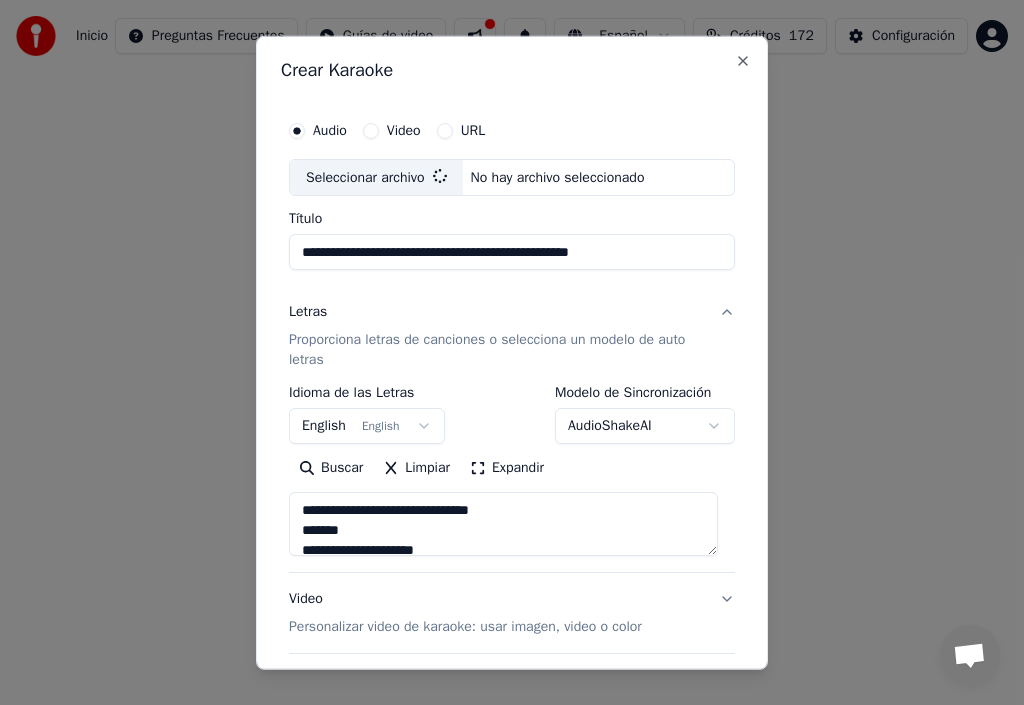 type on "**********" 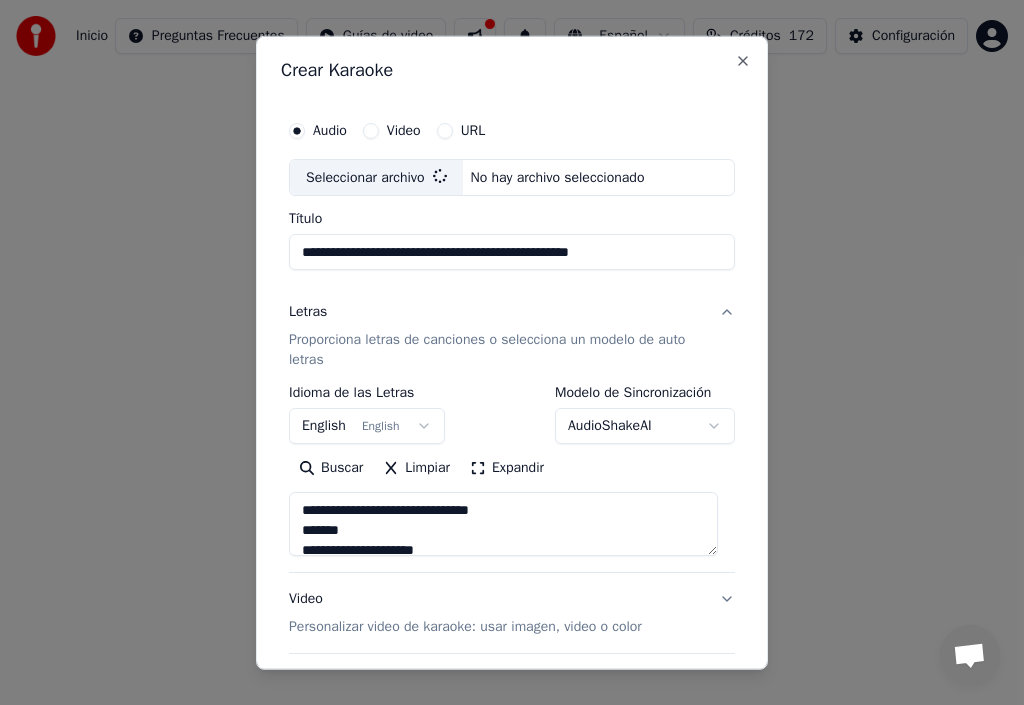 type on "**********" 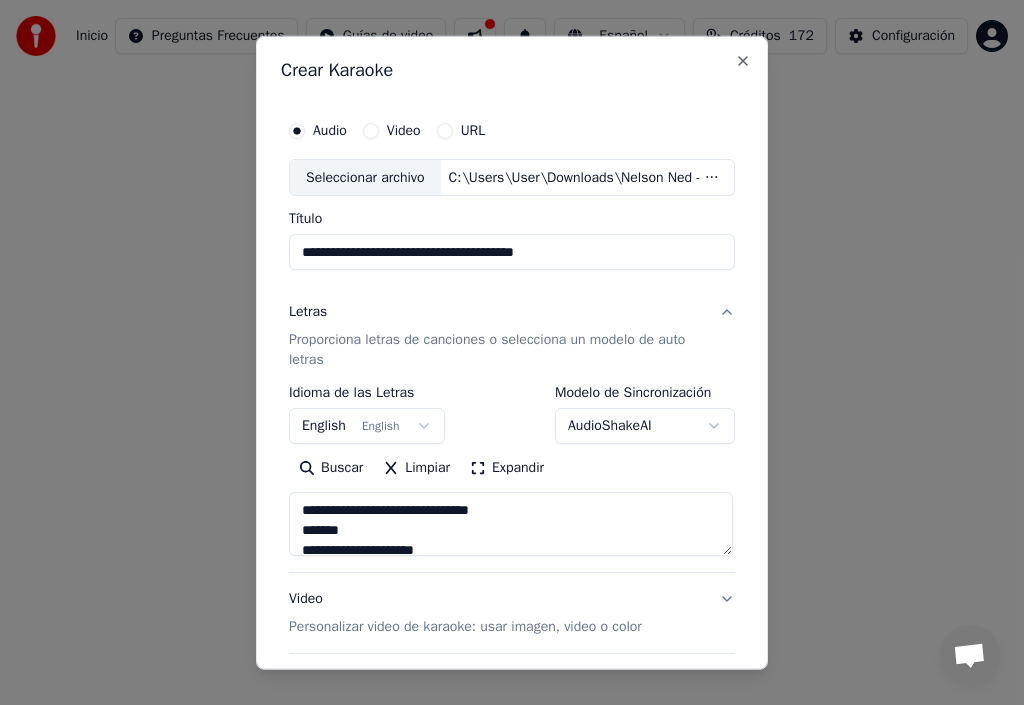 click on "Letras" at bounding box center [308, 312] 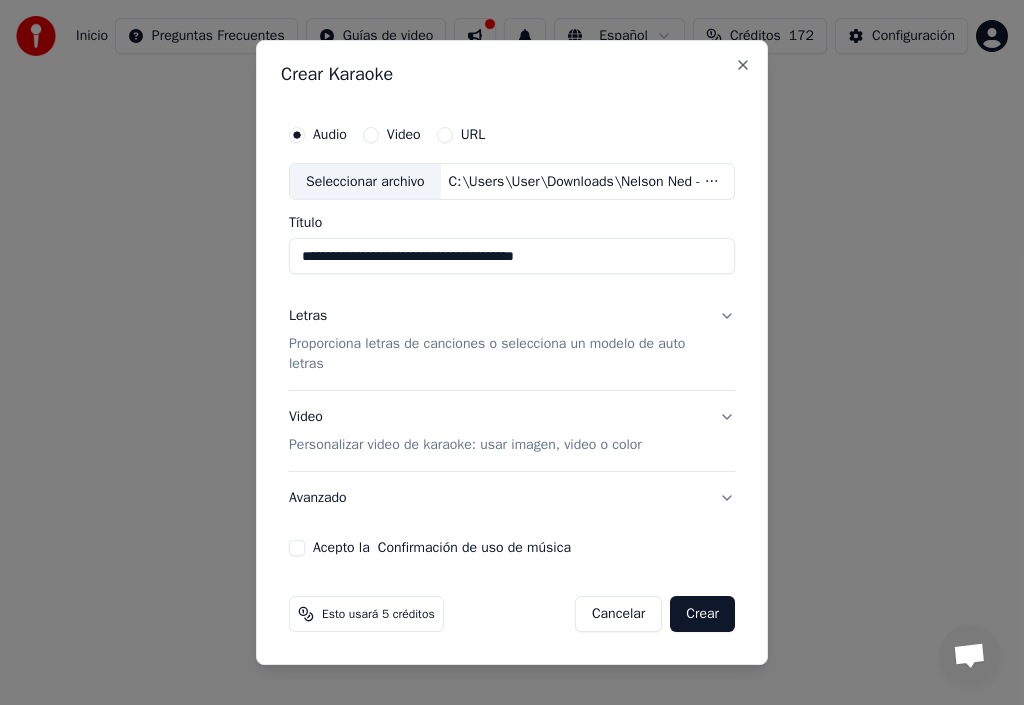 click on "Acepto la   Confirmación de uso de música" at bounding box center [297, 548] 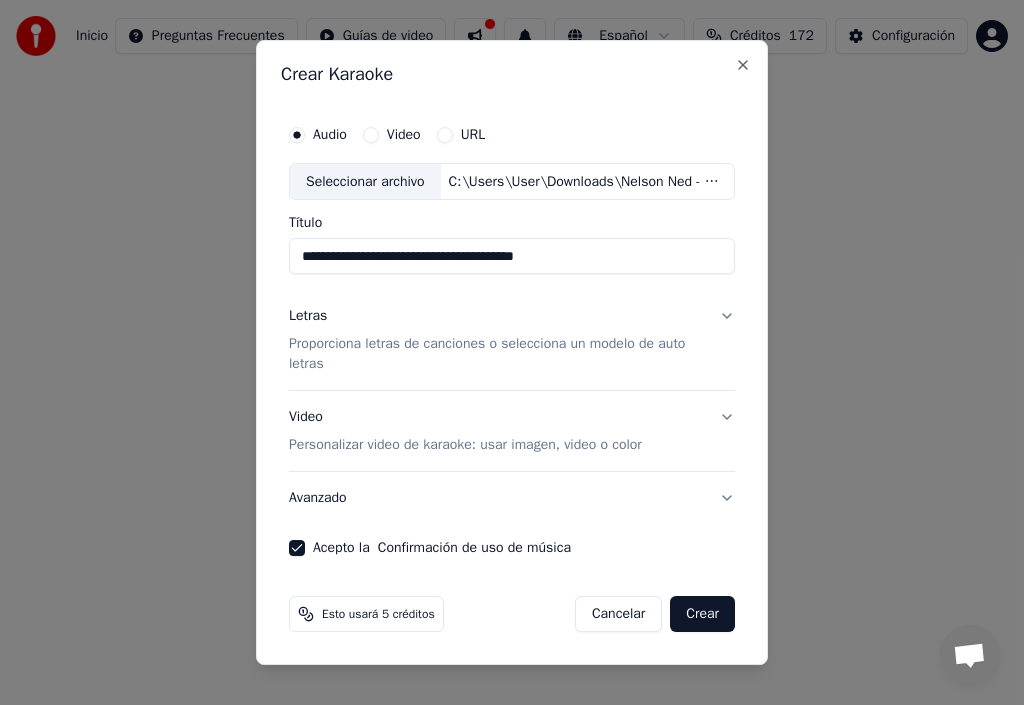 click on "Letras" at bounding box center (308, 317) 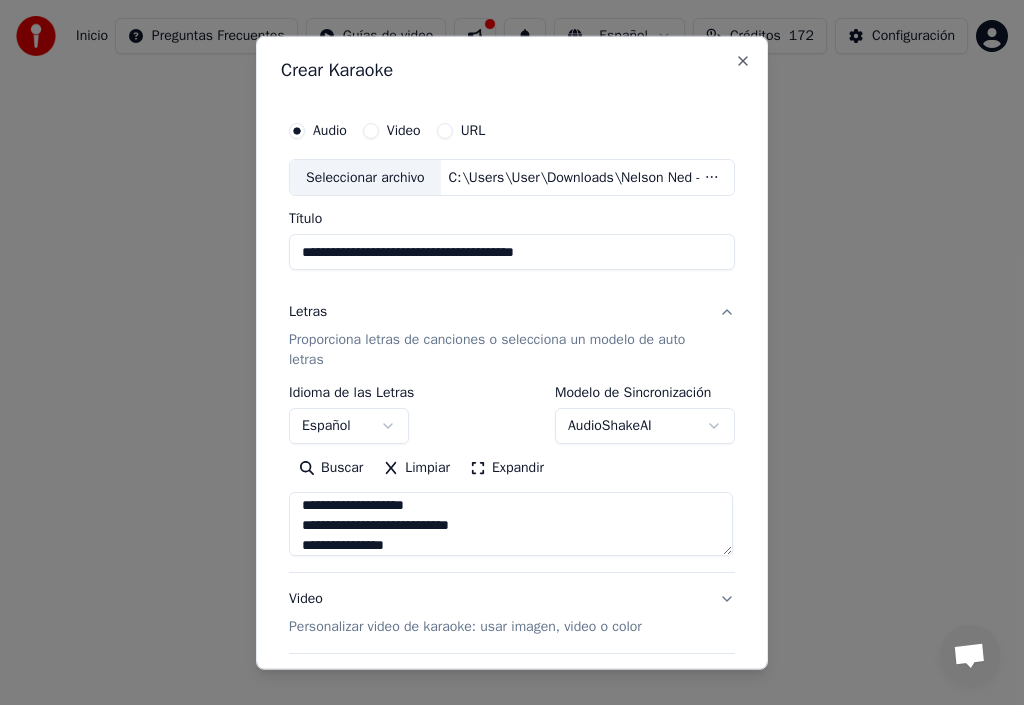 scroll, scrollTop: 100, scrollLeft: 0, axis: vertical 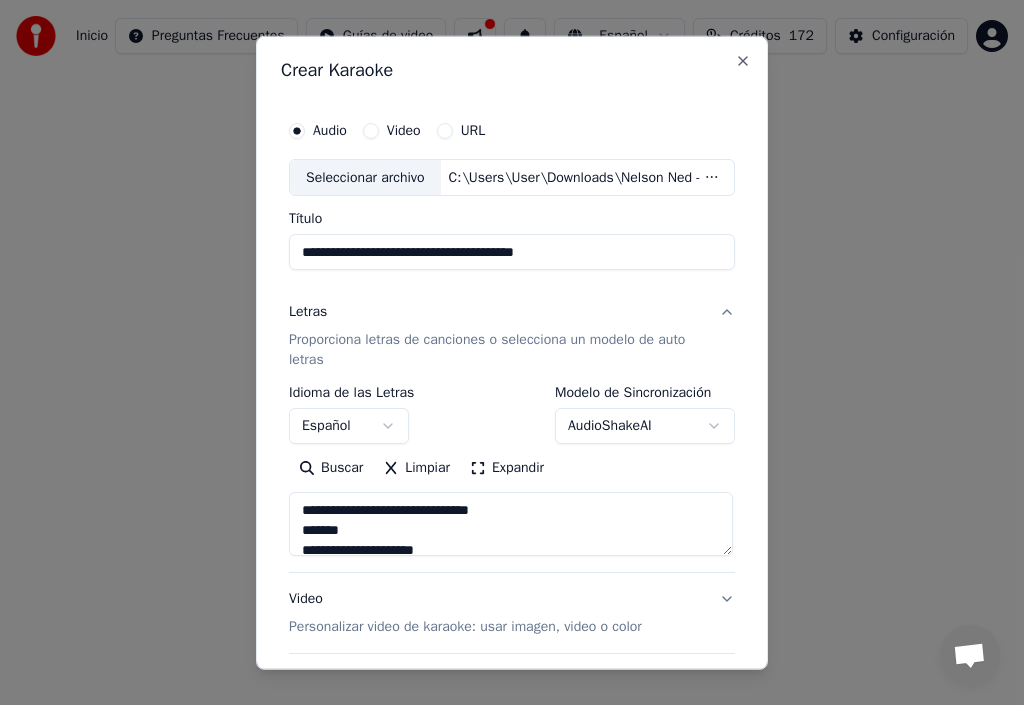 drag, startPoint x: 597, startPoint y: 532, endPoint x: 265, endPoint y: 542, distance: 332.15057 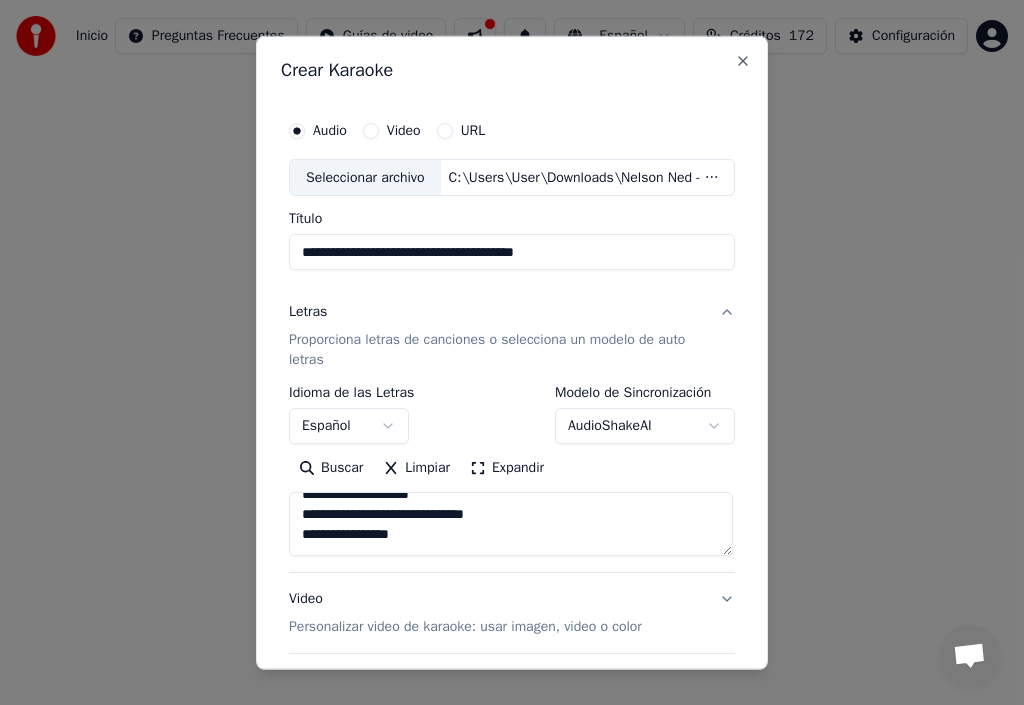 scroll, scrollTop: 813, scrollLeft: 0, axis: vertical 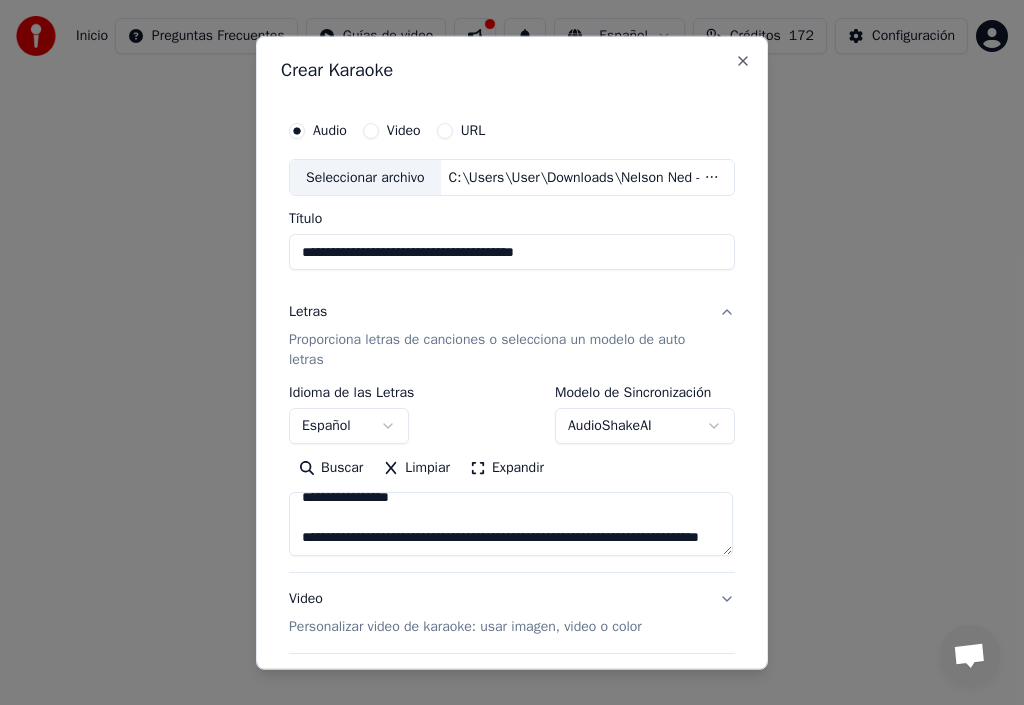 drag, startPoint x: 290, startPoint y: 549, endPoint x: 402, endPoint y: 567, distance: 113.43721 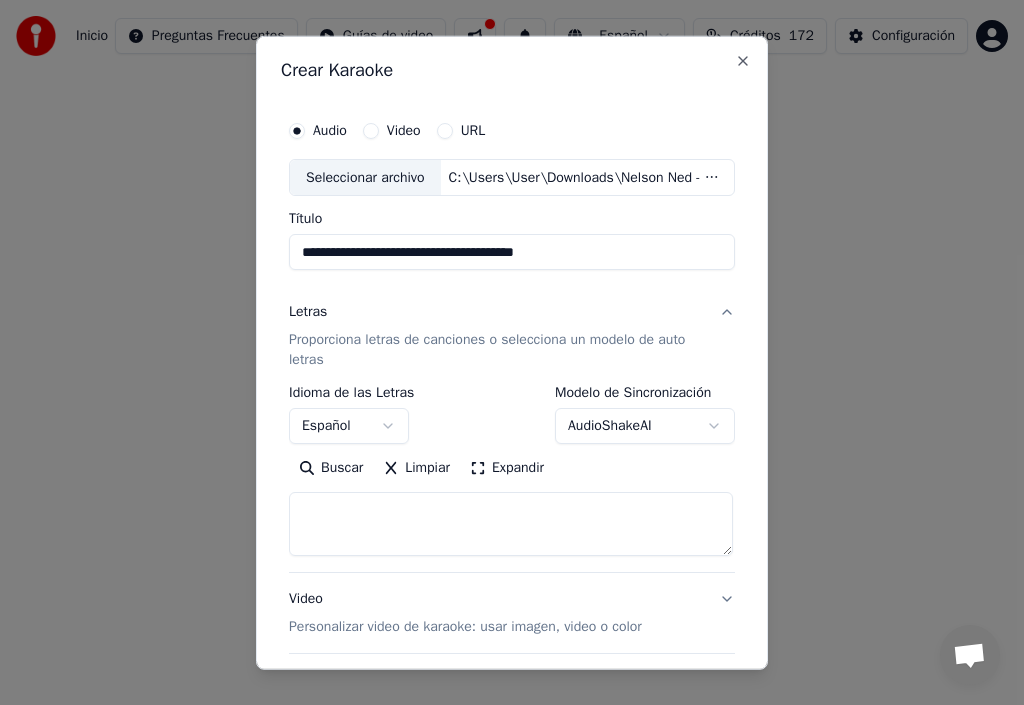 scroll, scrollTop: 6, scrollLeft: 0, axis: vertical 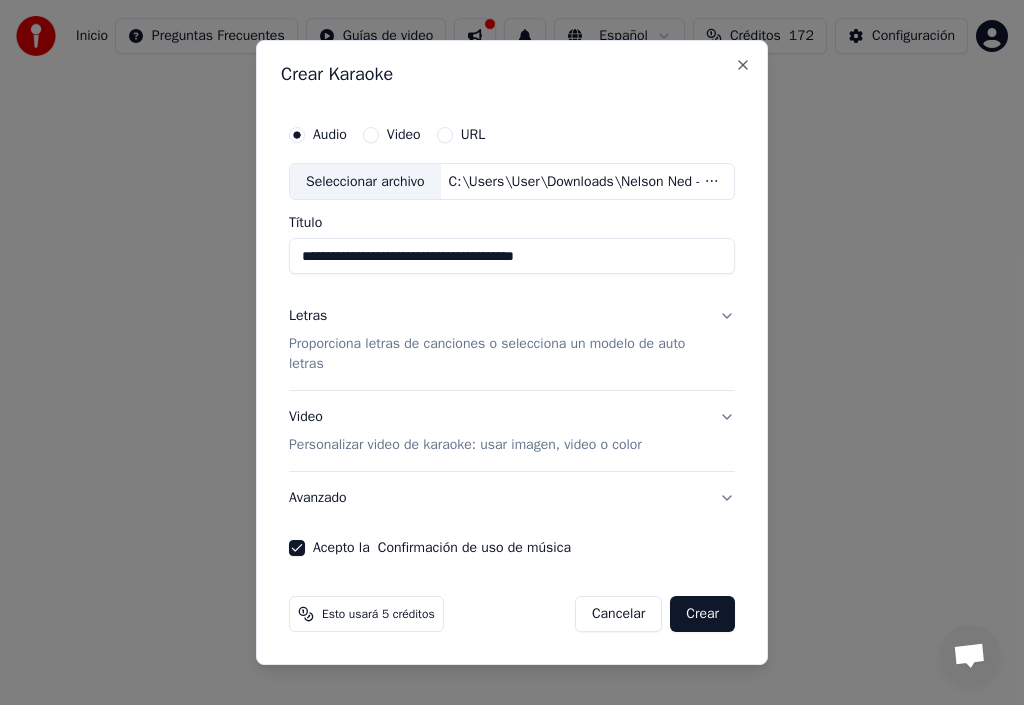 click on "Letras" at bounding box center (308, 317) 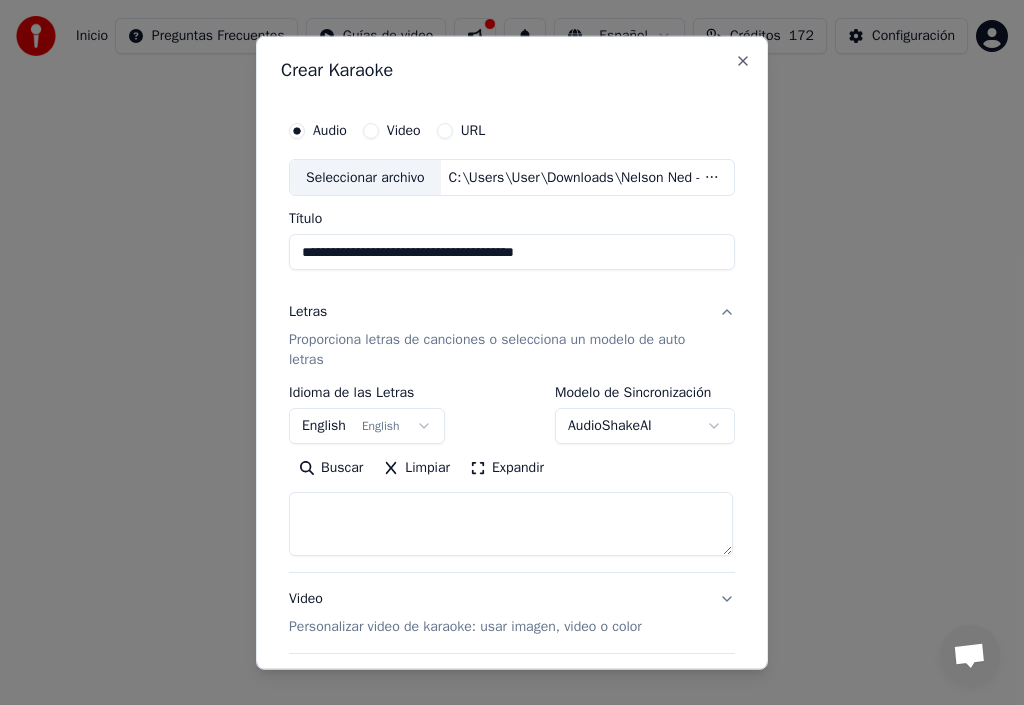 click on "English English" at bounding box center [367, 426] 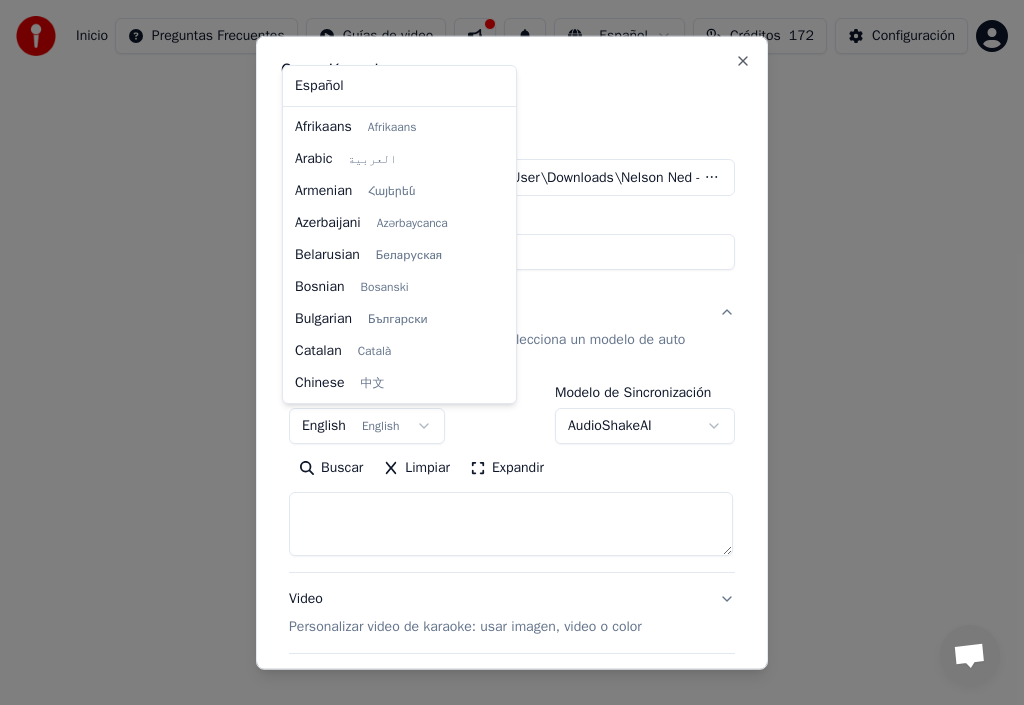 scroll, scrollTop: 160, scrollLeft: 0, axis: vertical 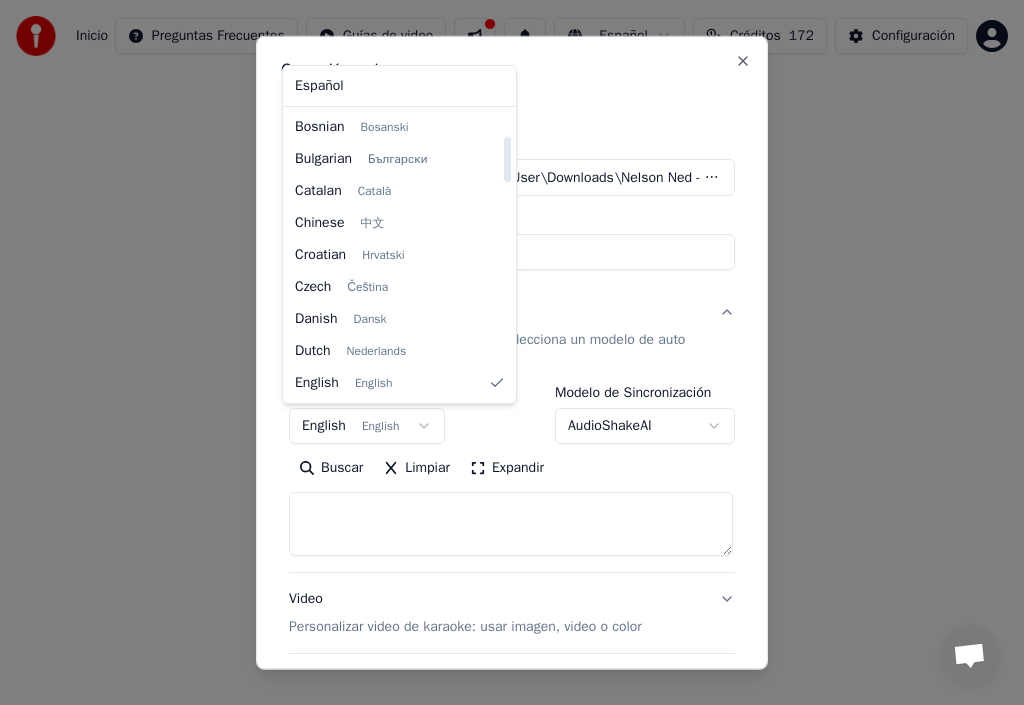 select on "**" 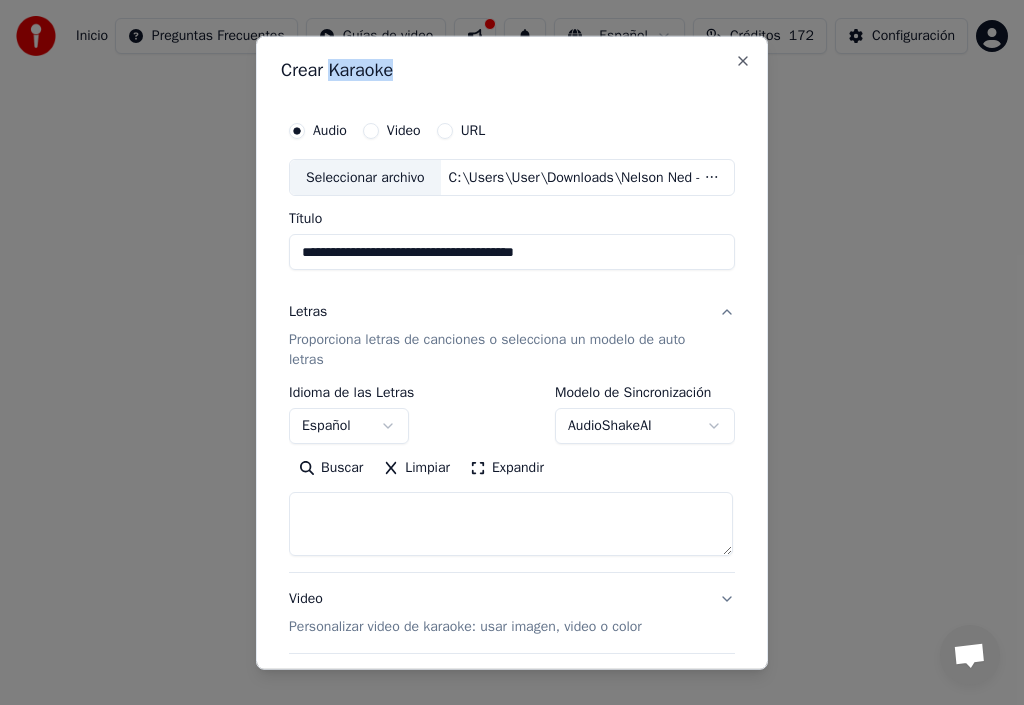 click on "**********" at bounding box center (512, 352) 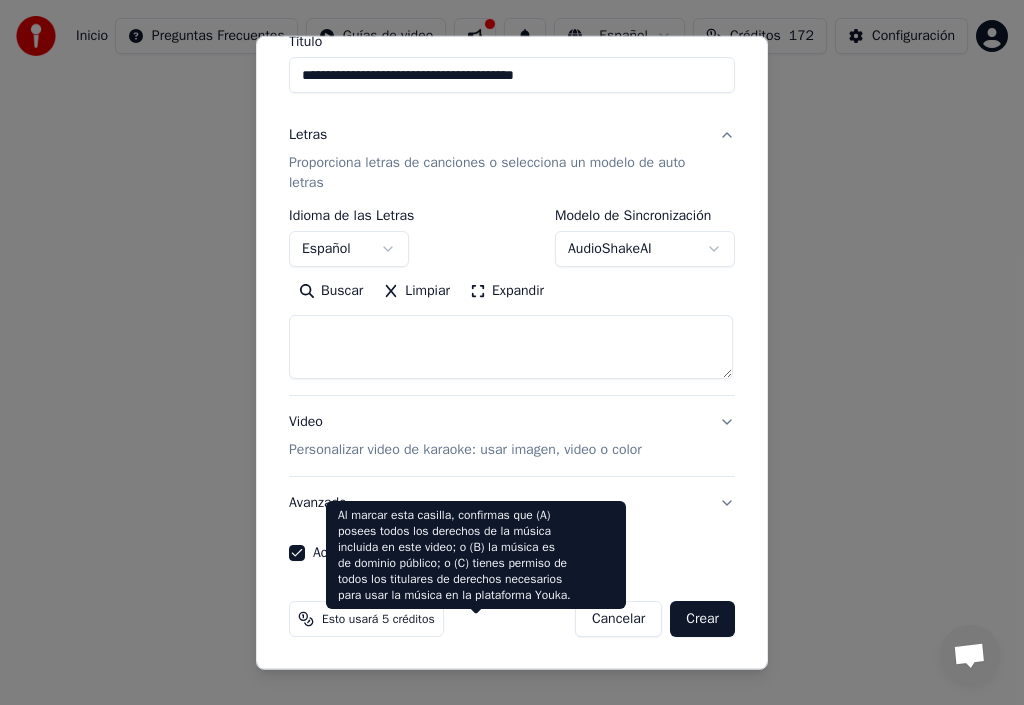 scroll, scrollTop: 77, scrollLeft: 0, axis: vertical 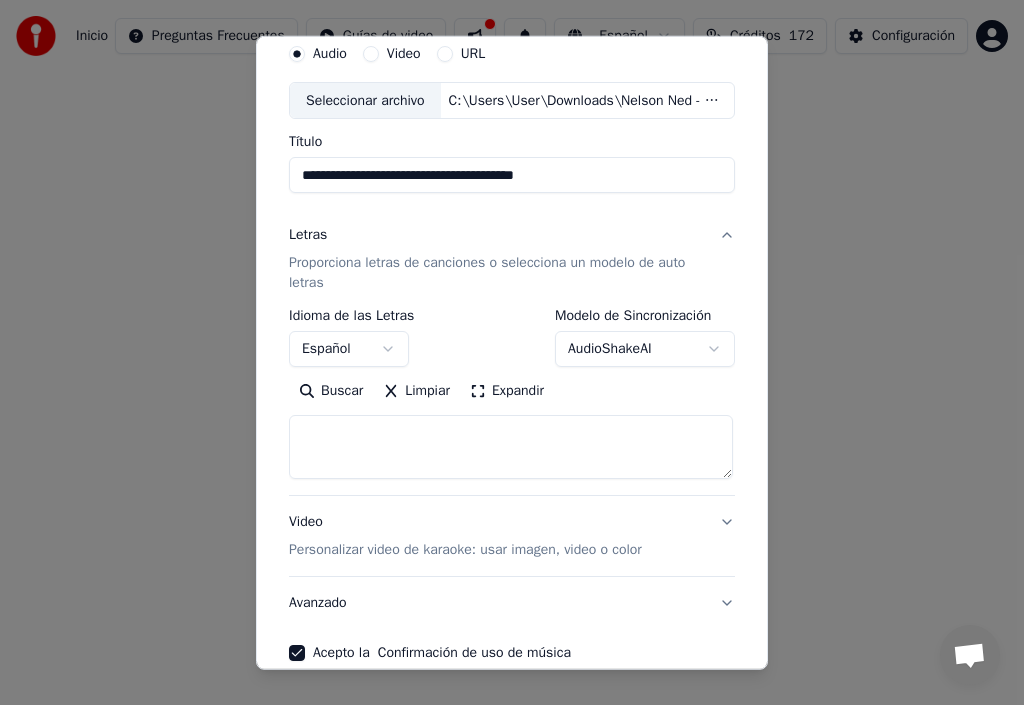 click at bounding box center (511, 447) 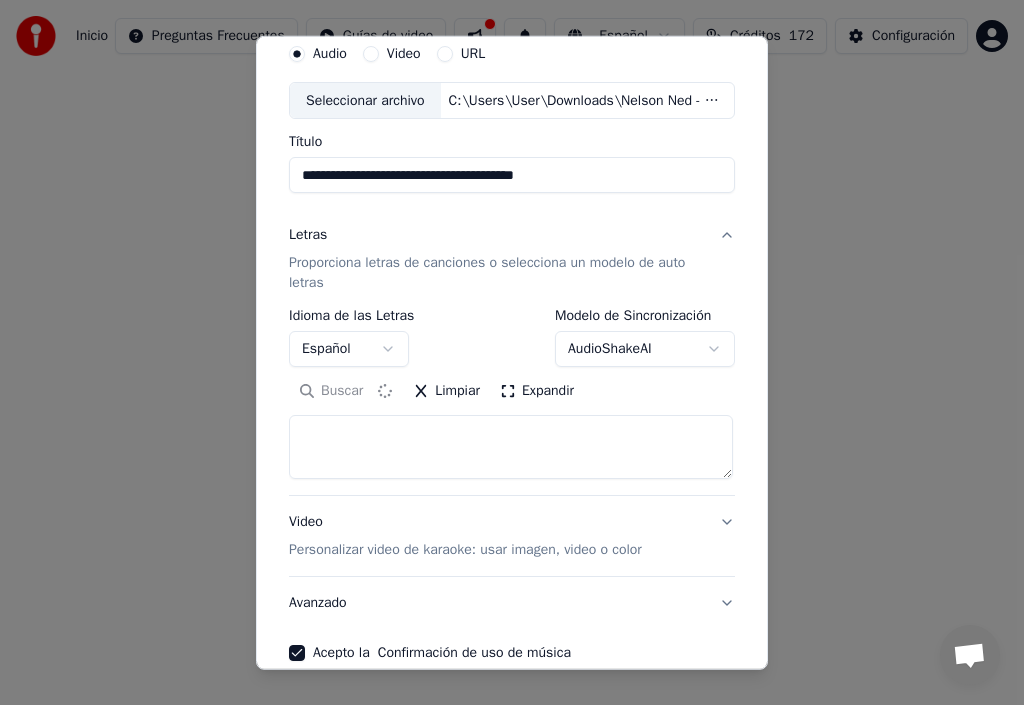 type on "**********" 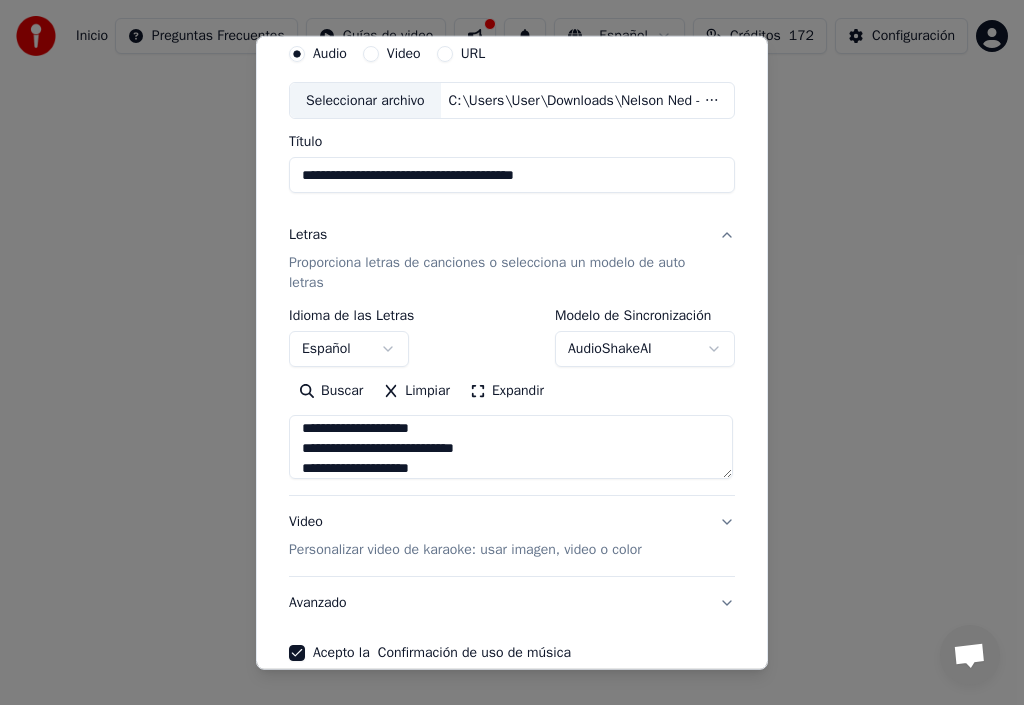 scroll, scrollTop: 234, scrollLeft: 0, axis: vertical 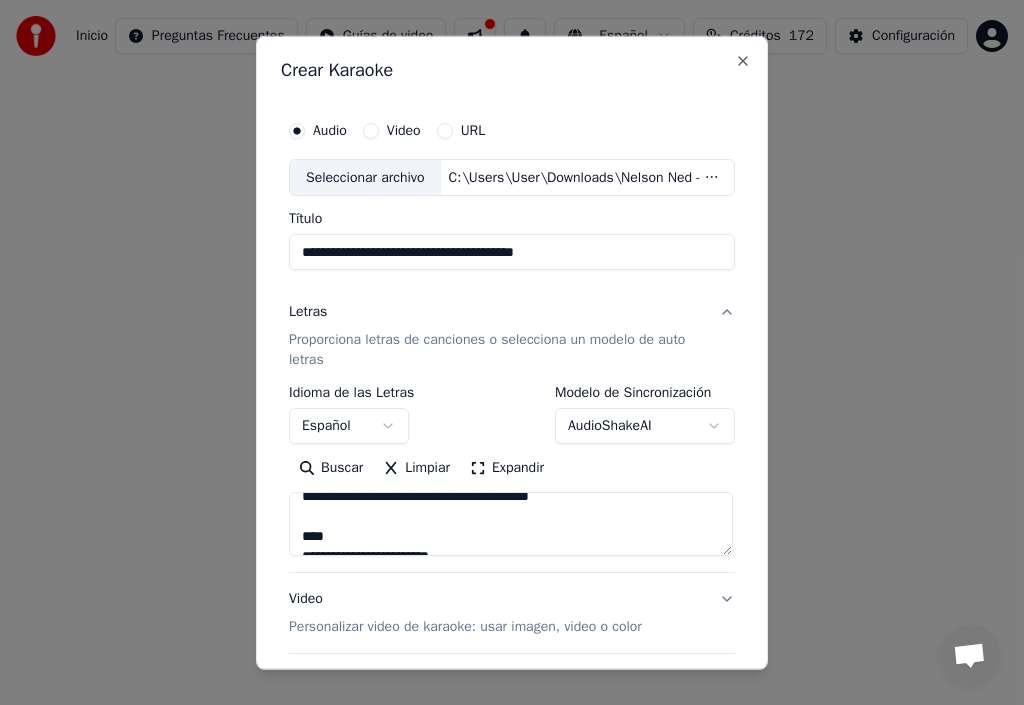 click on "**********" at bounding box center [512, 252] 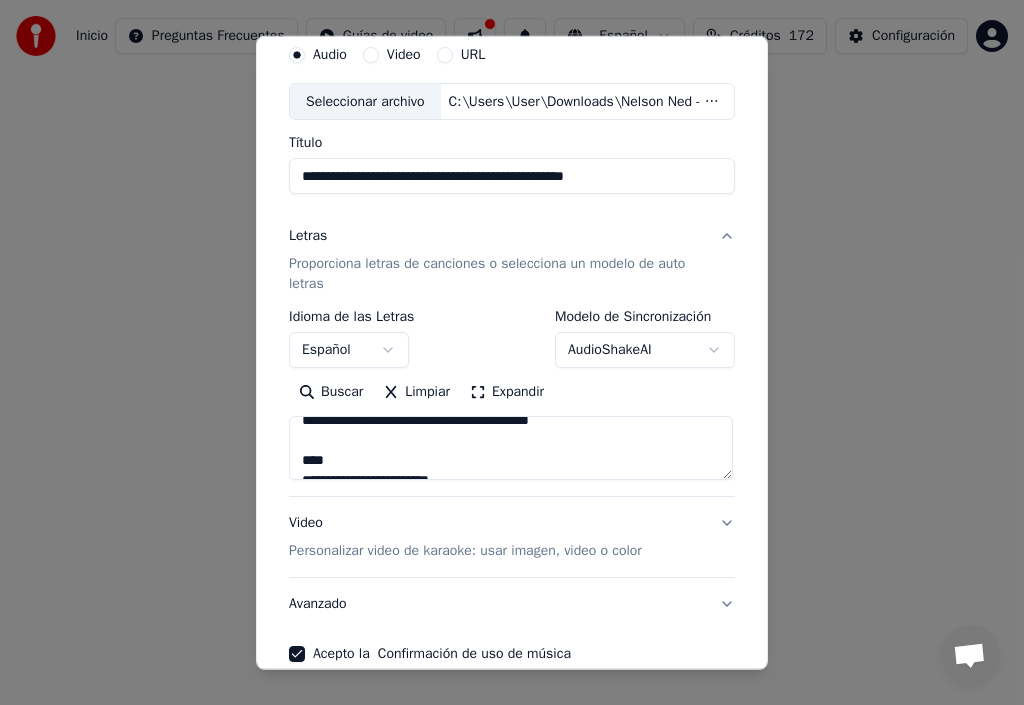 scroll, scrollTop: 100, scrollLeft: 0, axis: vertical 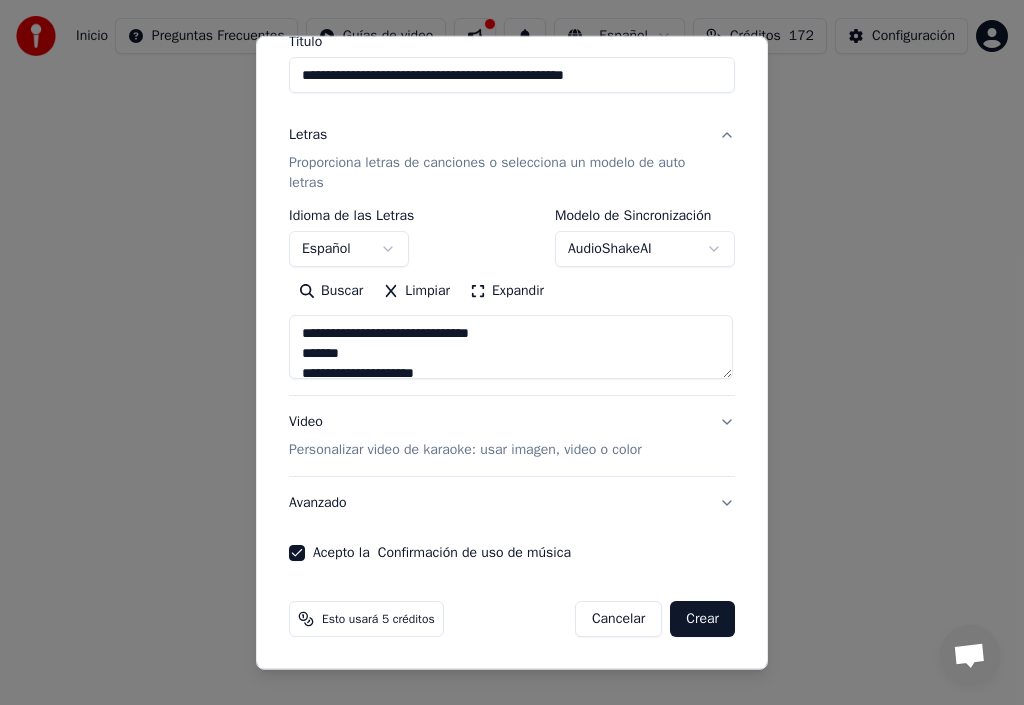 type on "**********" 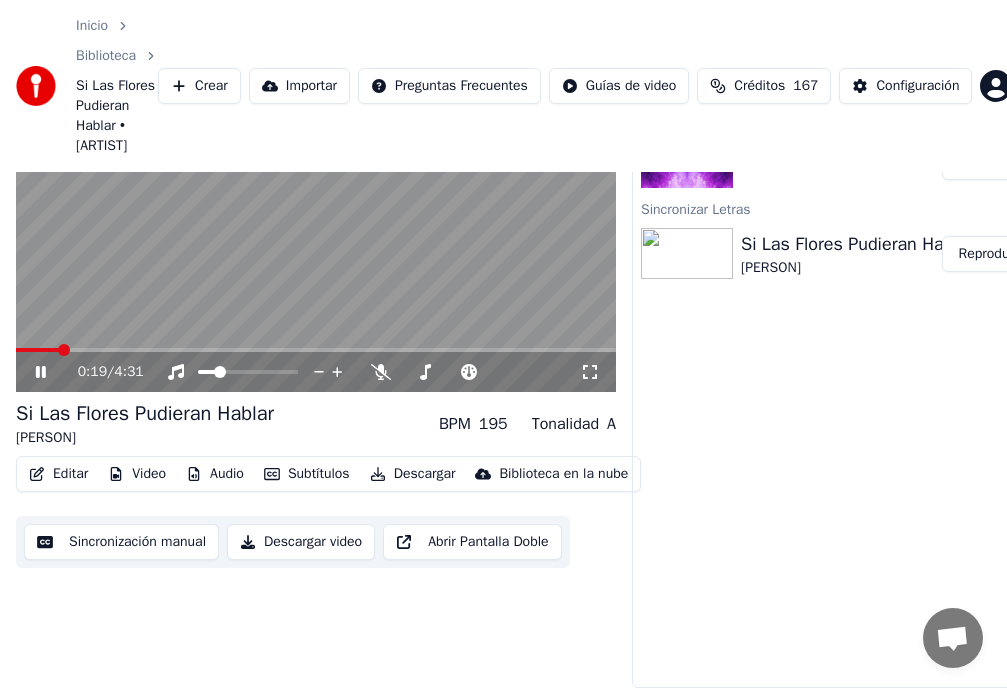 scroll, scrollTop: 31, scrollLeft: 0, axis: vertical 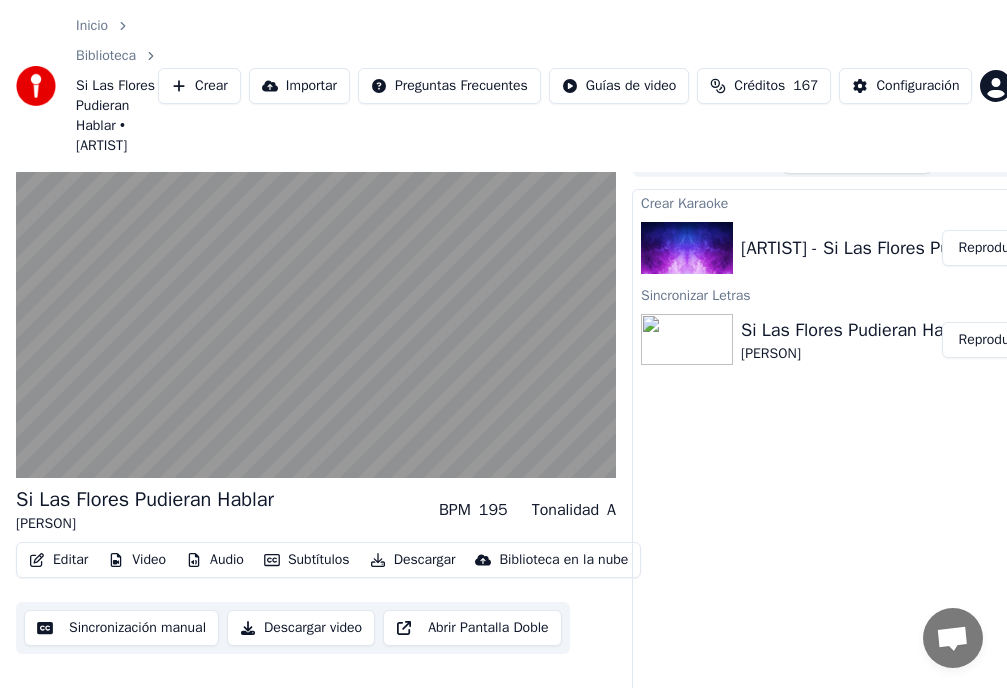 click on "Reproducir" at bounding box center [991, 248] 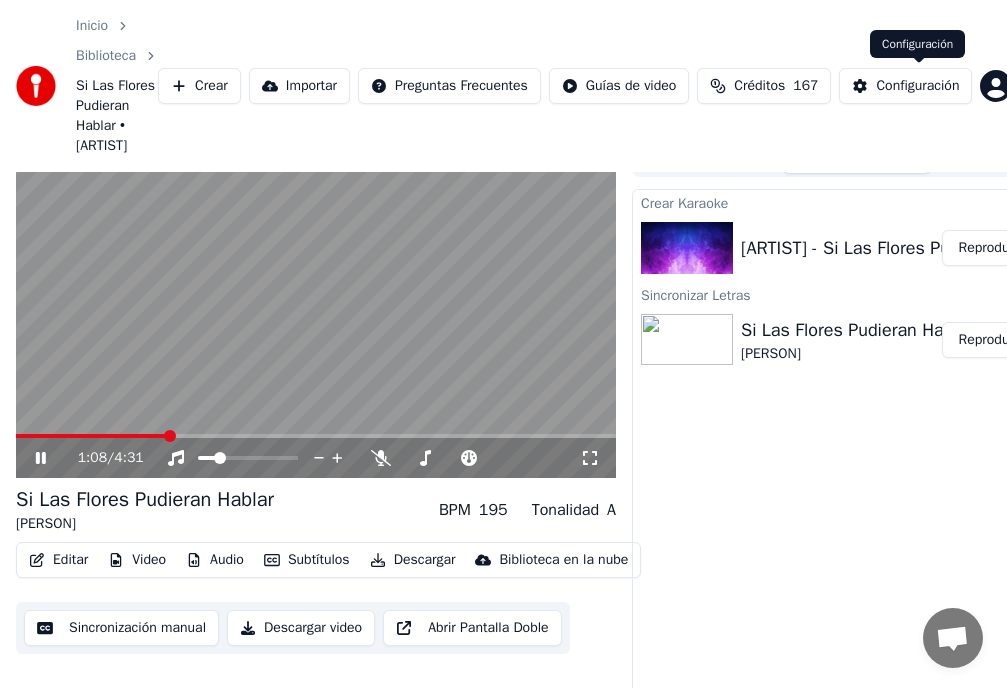 click on "Configuración" at bounding box center [917, 86] 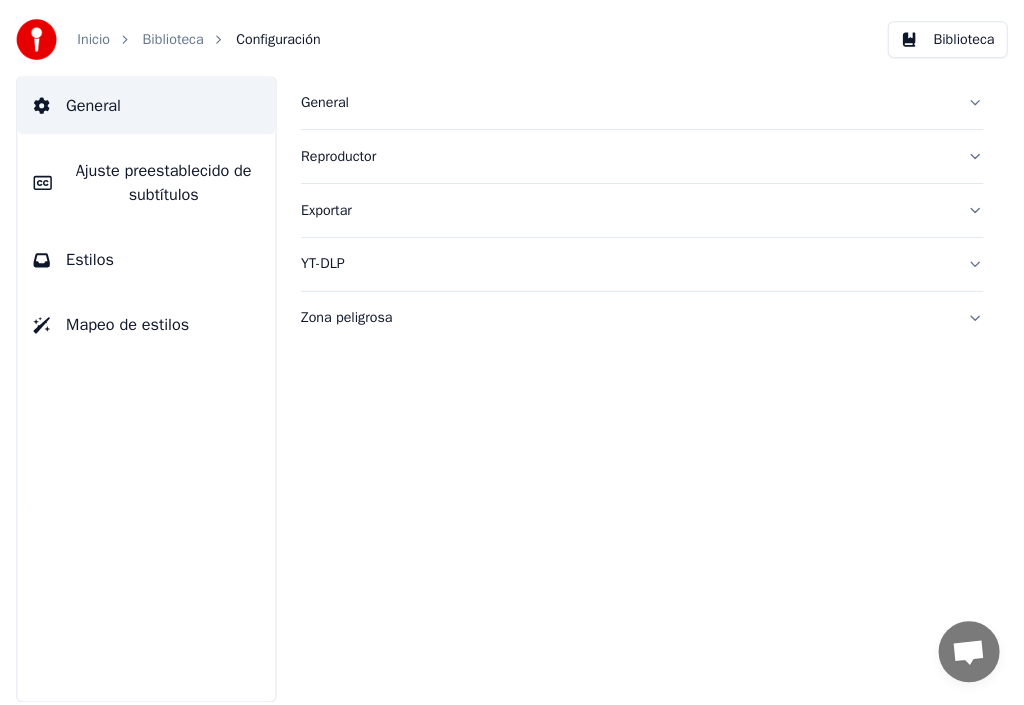 scroll, scrollTop: 0, scrollLeft: 0, axis: both 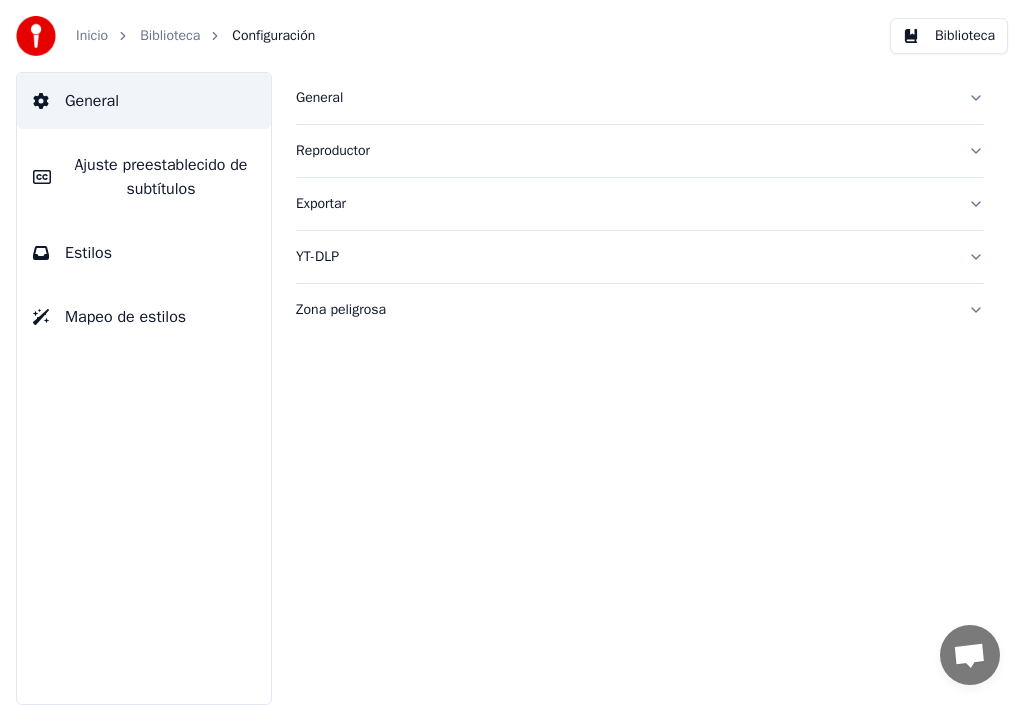 click on "General" at bounding box center [640, 98] 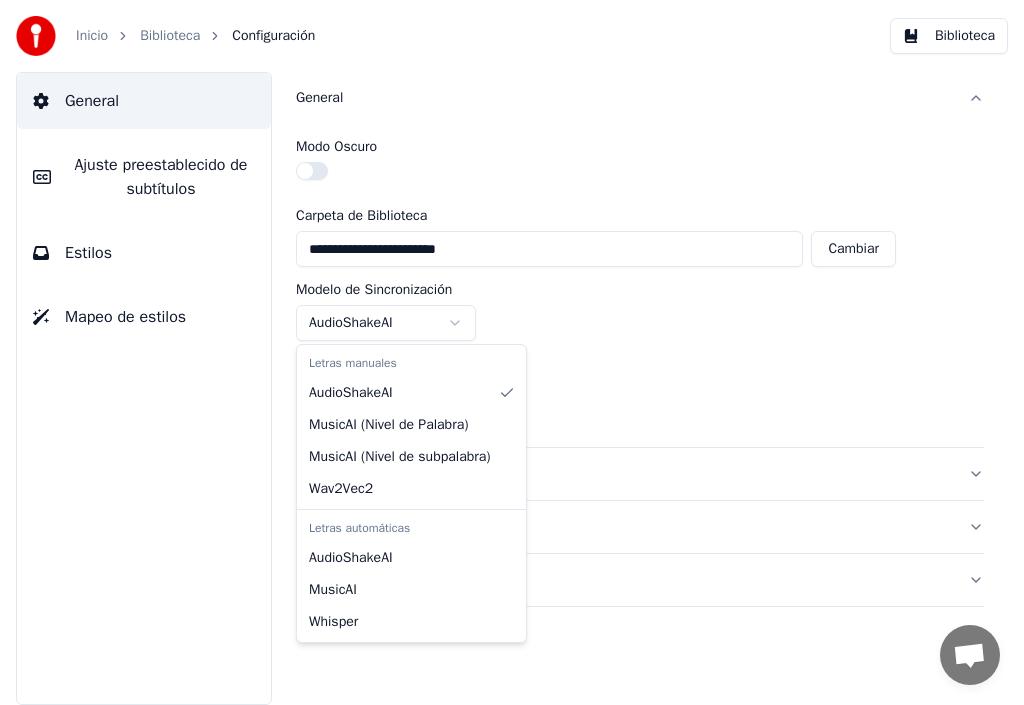click on "**********" at bounding box center (512, 352) 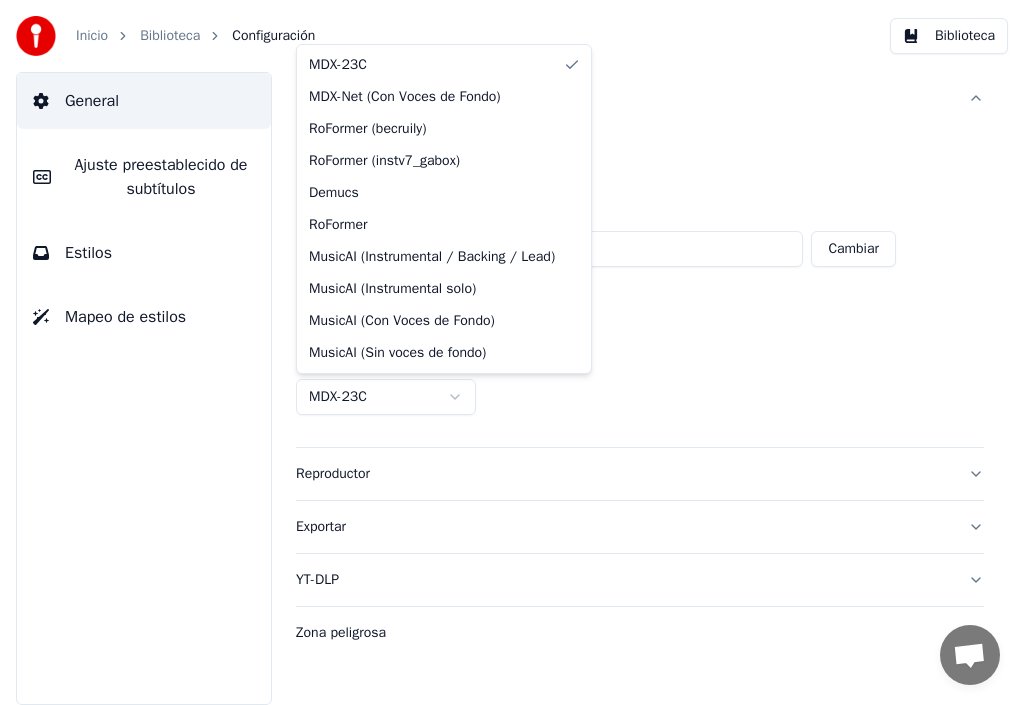 click on "**********" at bounding box center (512, 352) 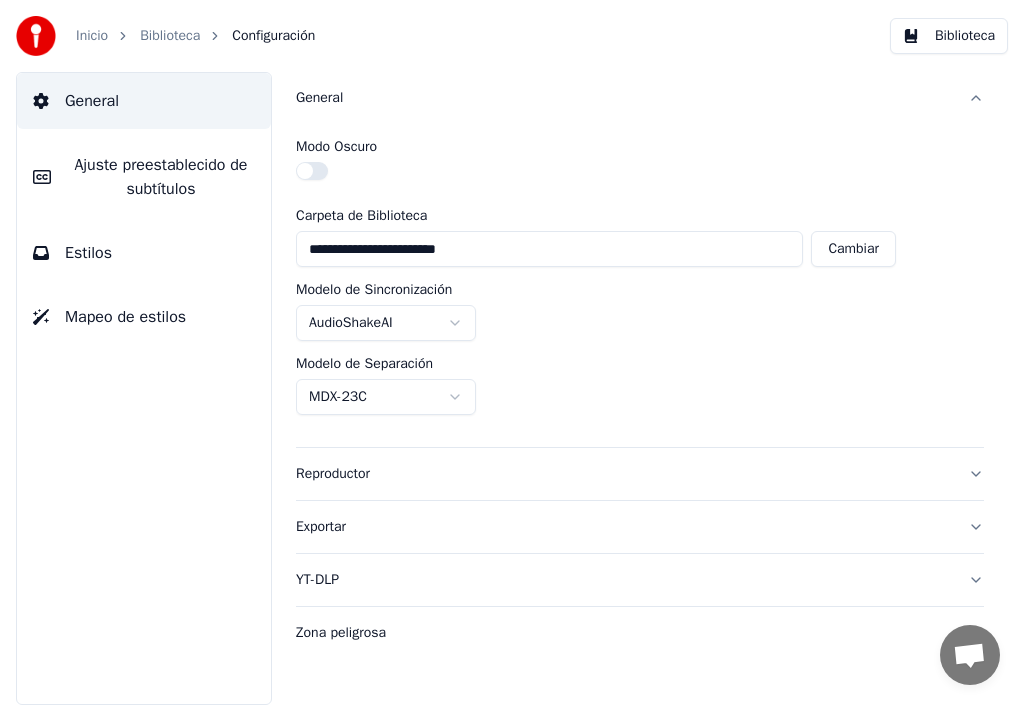 click on "General" at bounding box center [624, 98] 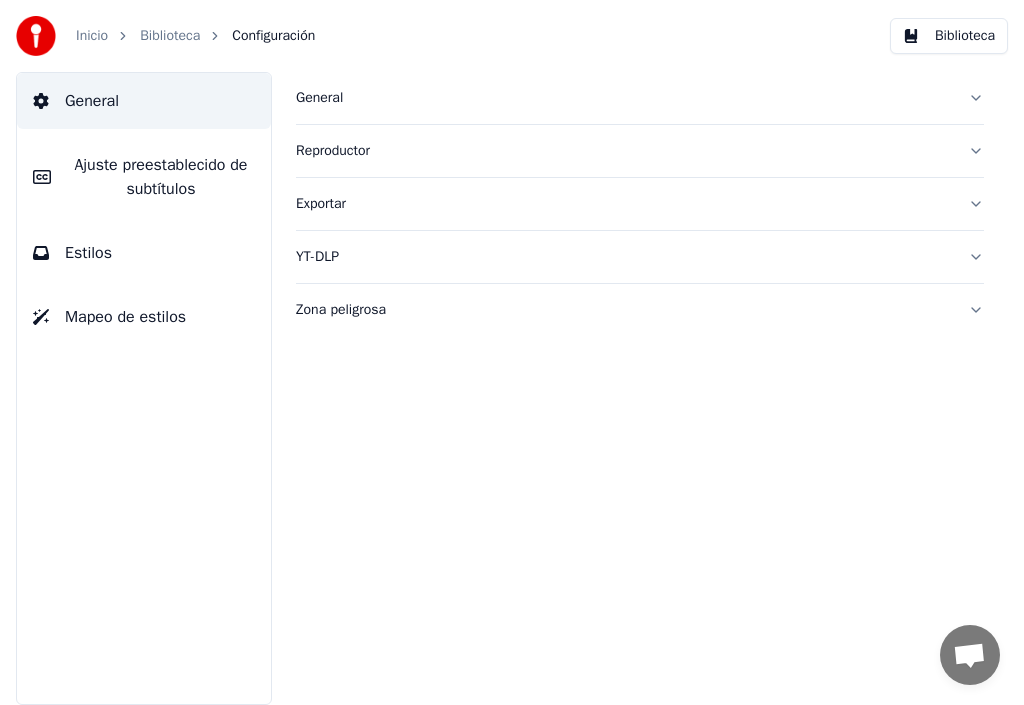 click on "Ajuste preestablecido de subtítulos" at bounding box center (161, 177) 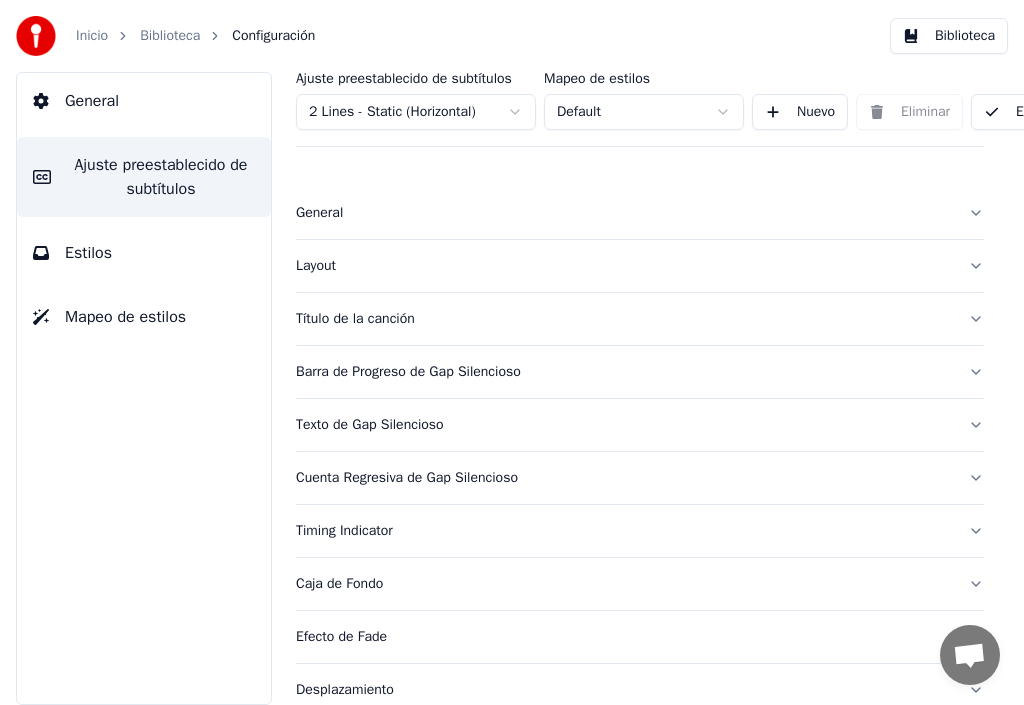 click on "Barra de Progreso de Gap Silencioso" at bounding box center [640, 372] 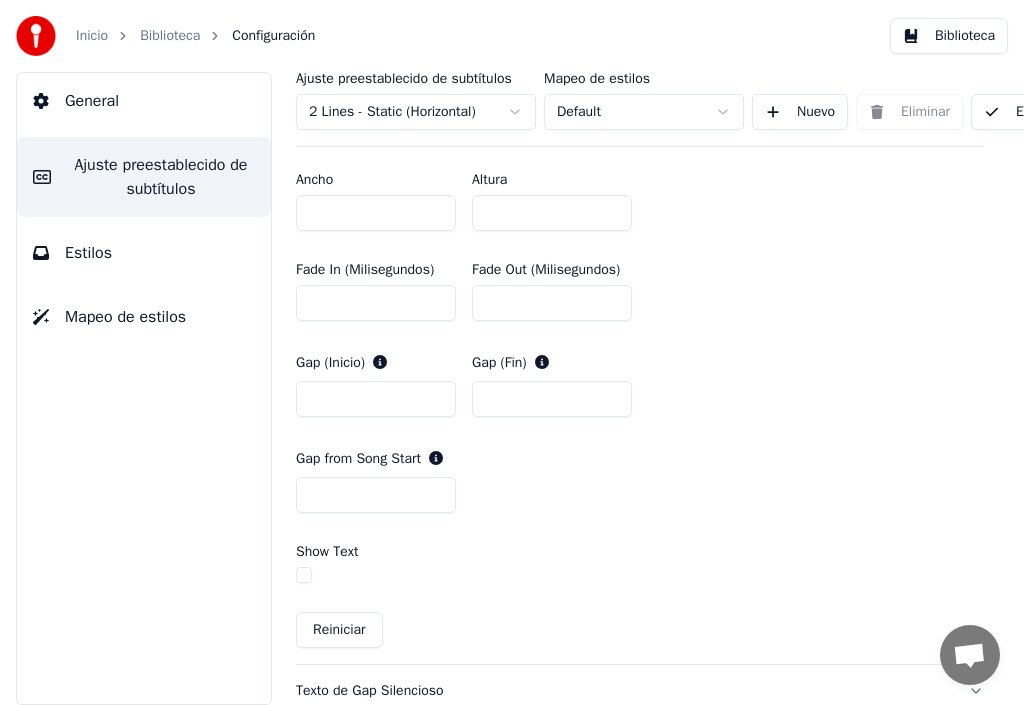 scroll, scrollTop: 900, scrollLeft: 0, axis: vertical 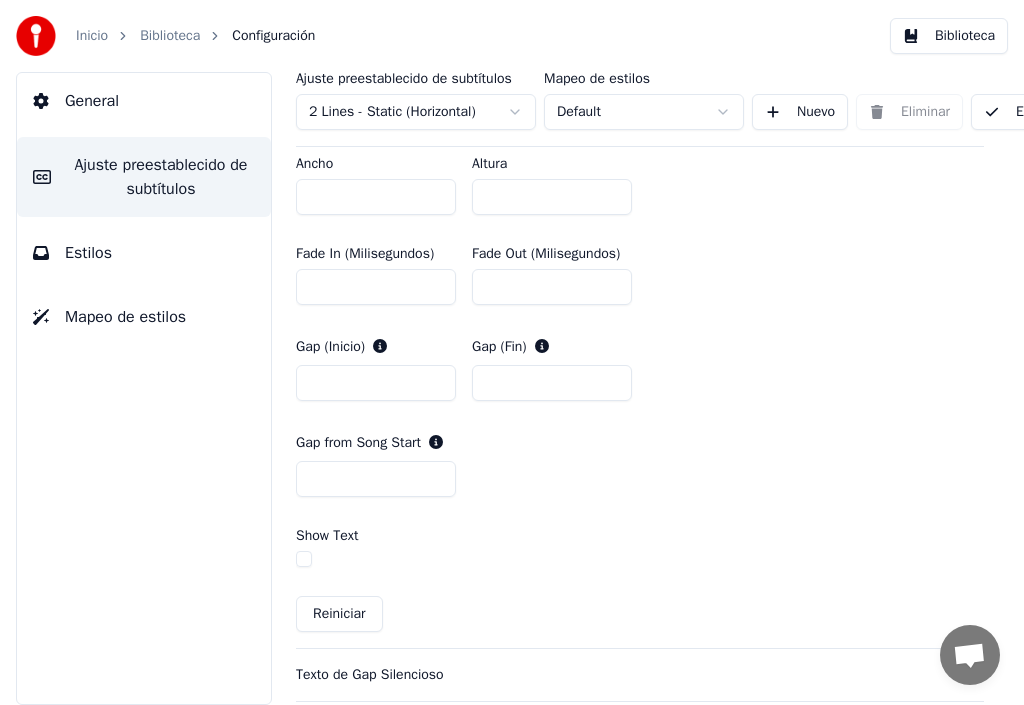 click at bounding box center (304, 559) 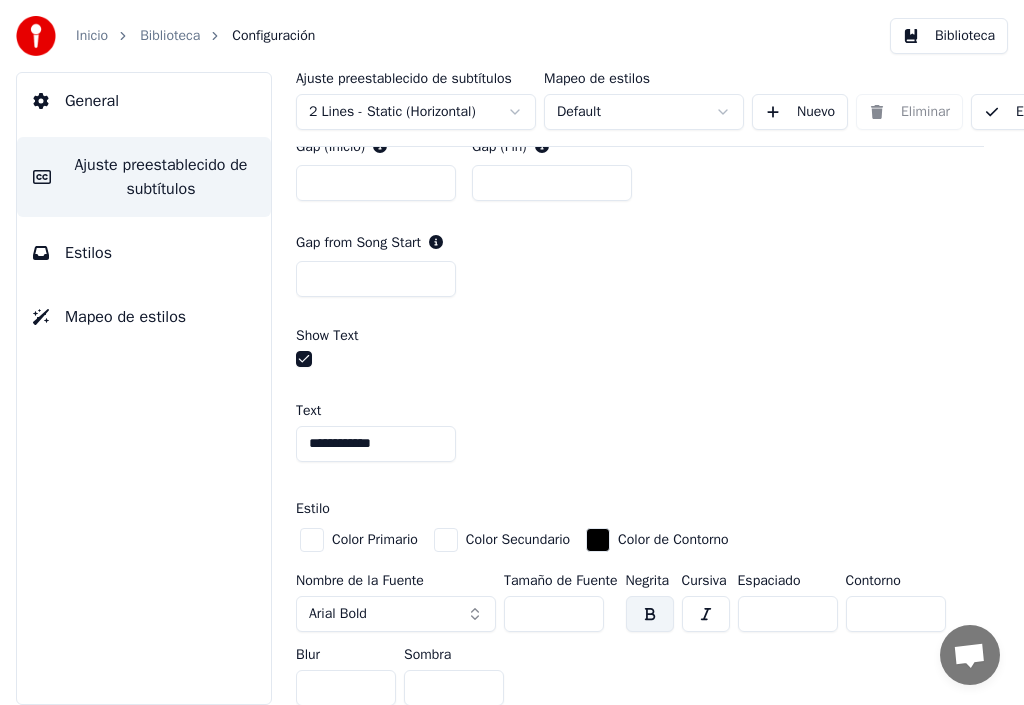 scroll, scrollTop: 1200, scrollLeft: 0, axis: vertical 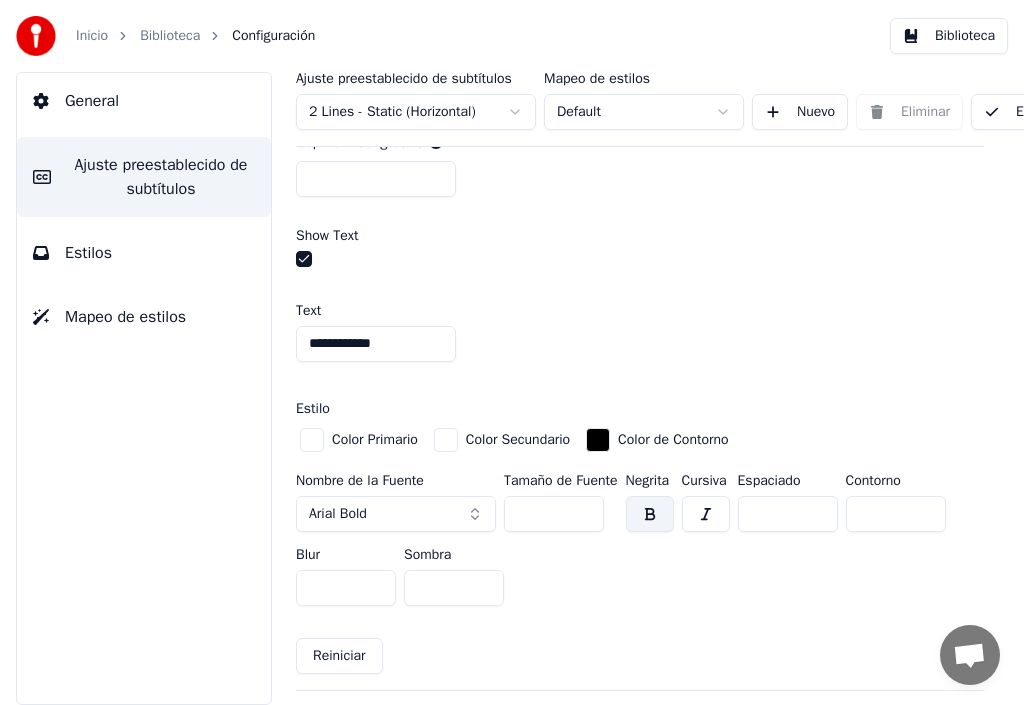 click at bounding box center [304, 259] 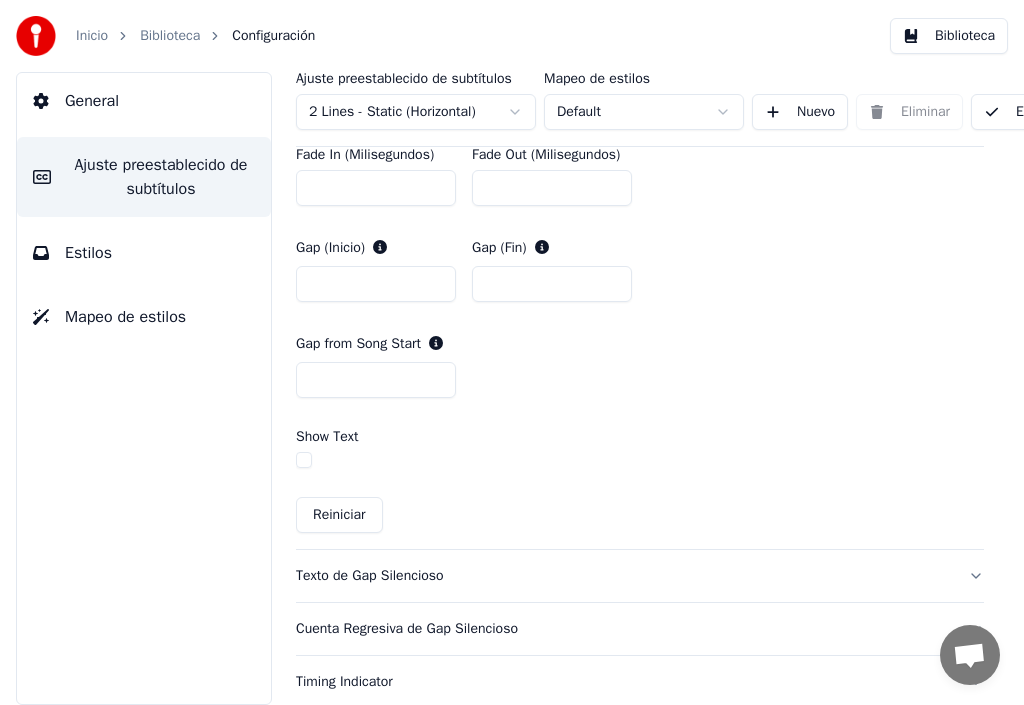 scroll, scrollTop: 998, scrollLeft: 0, axis: vertical 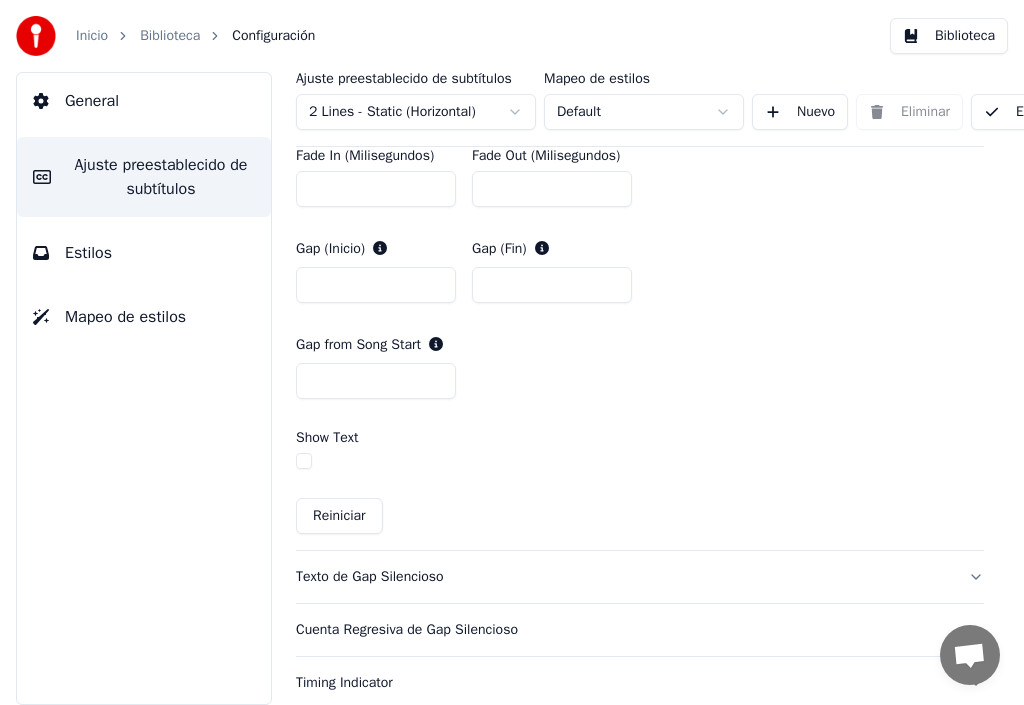 click at bounding box center (304, 461) 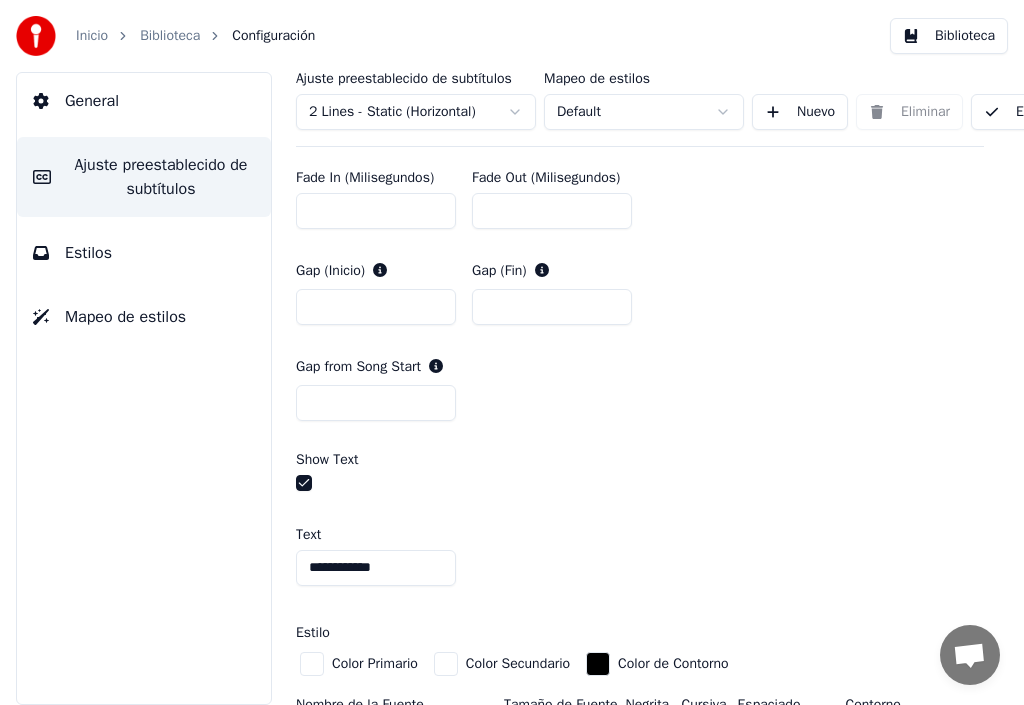 scroll, scrollTop: 1000, scrollLeft: 0, axis: vertical 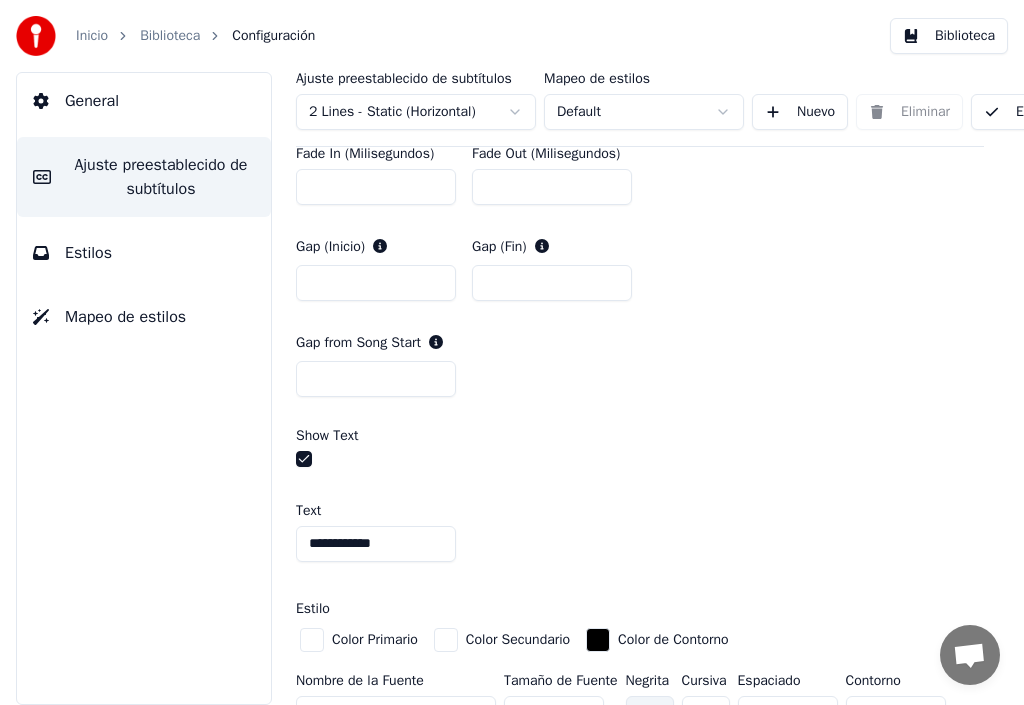 click at bounding box center (304, 459) 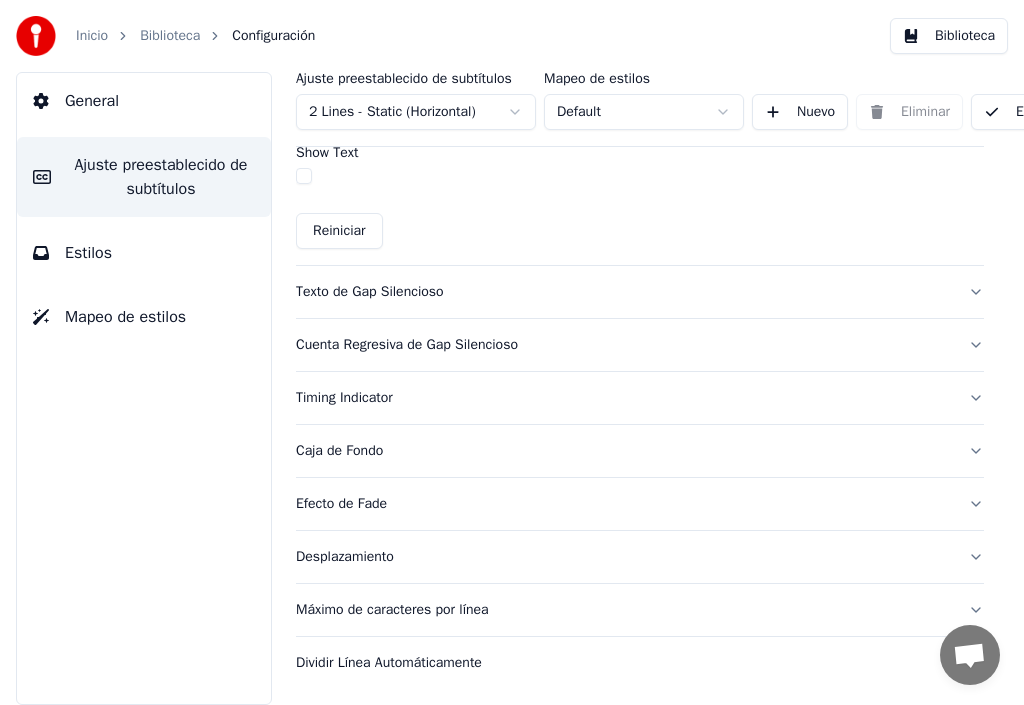 scroll, scrollTop: 1298, scrollLeft: 0, axis: vertical 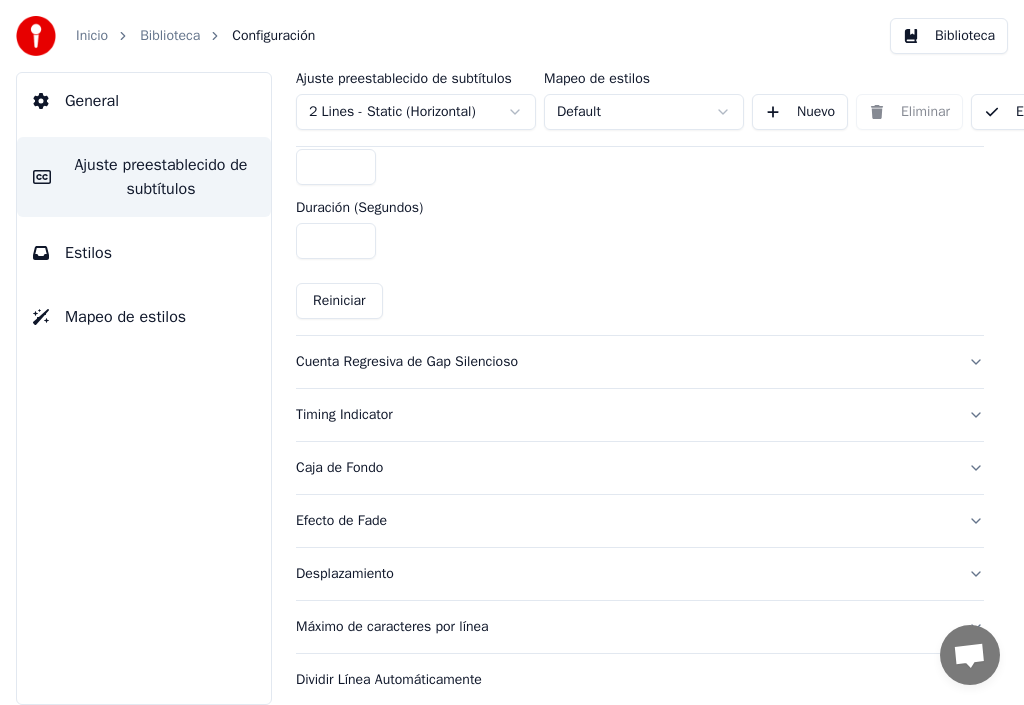 click on "Cuenta Regresiva de Gap Silencioso" at bounding box center (640, 362) 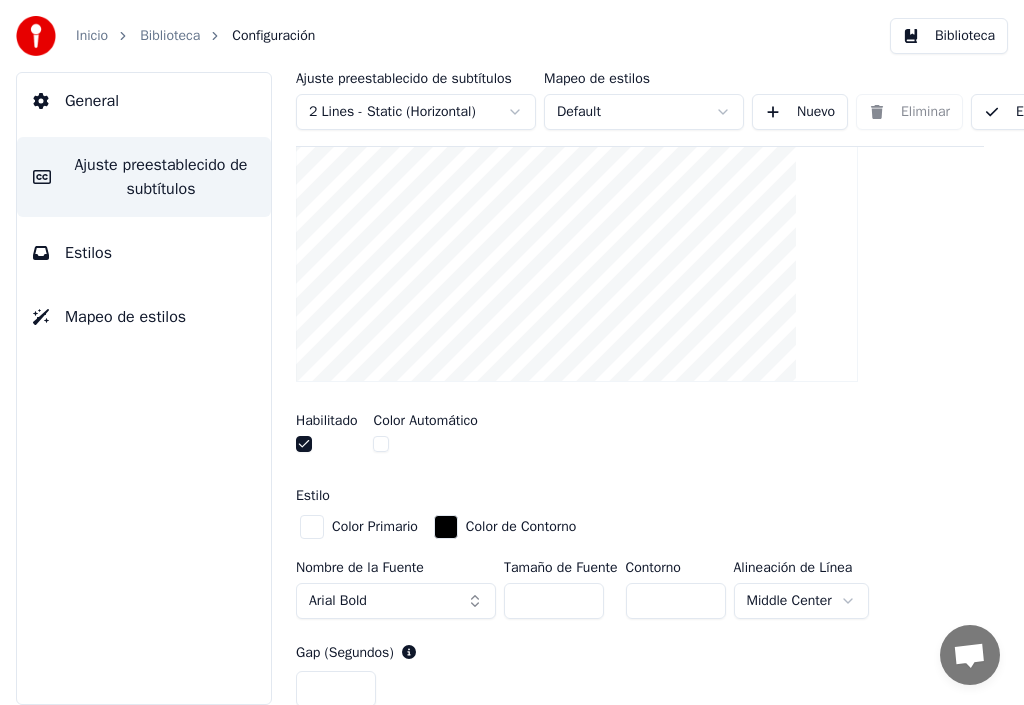 scroll, scrollTop: 449, scrollLeft: 0, axis: vertical 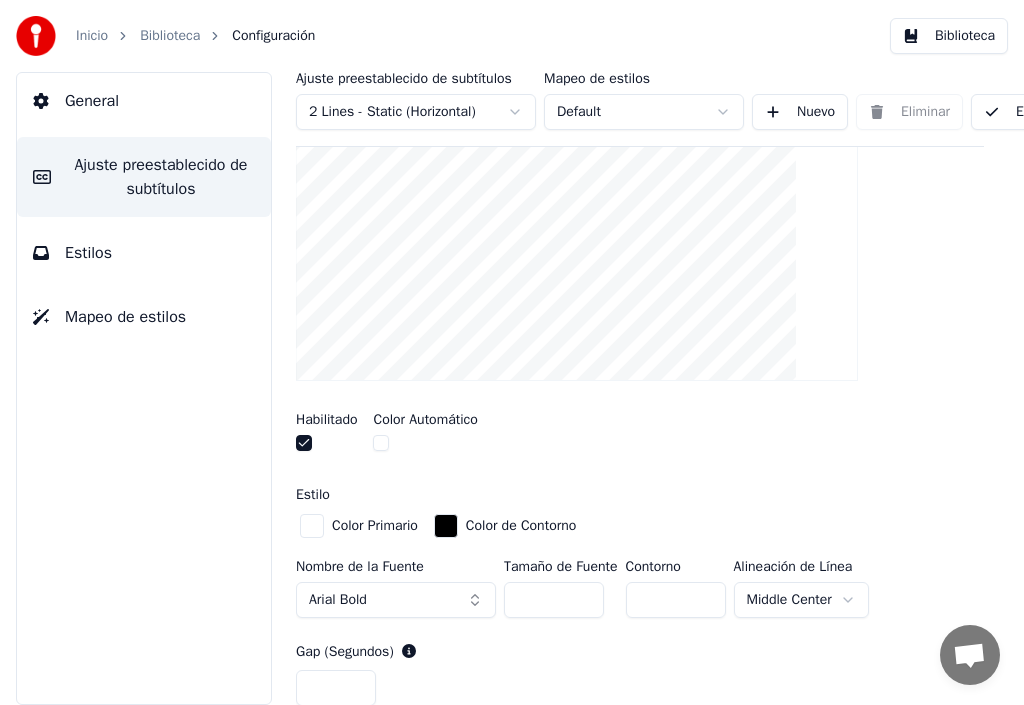click at bounding box center (381, 443) 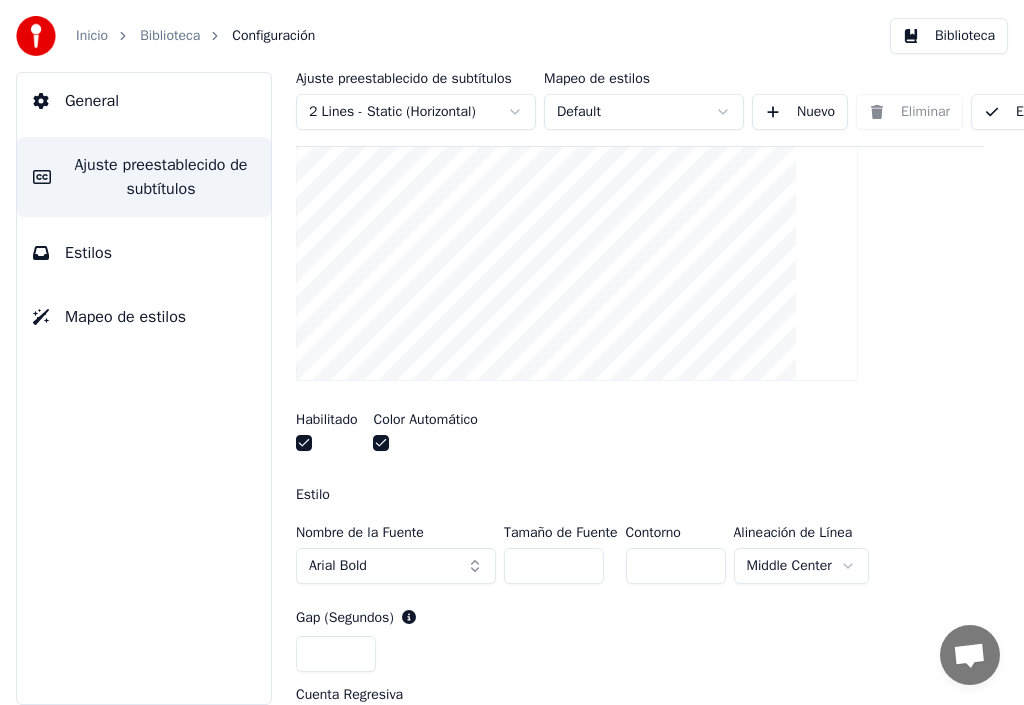 scroll, scrollTop: 349, scrollLeft: 0, axis: vertical 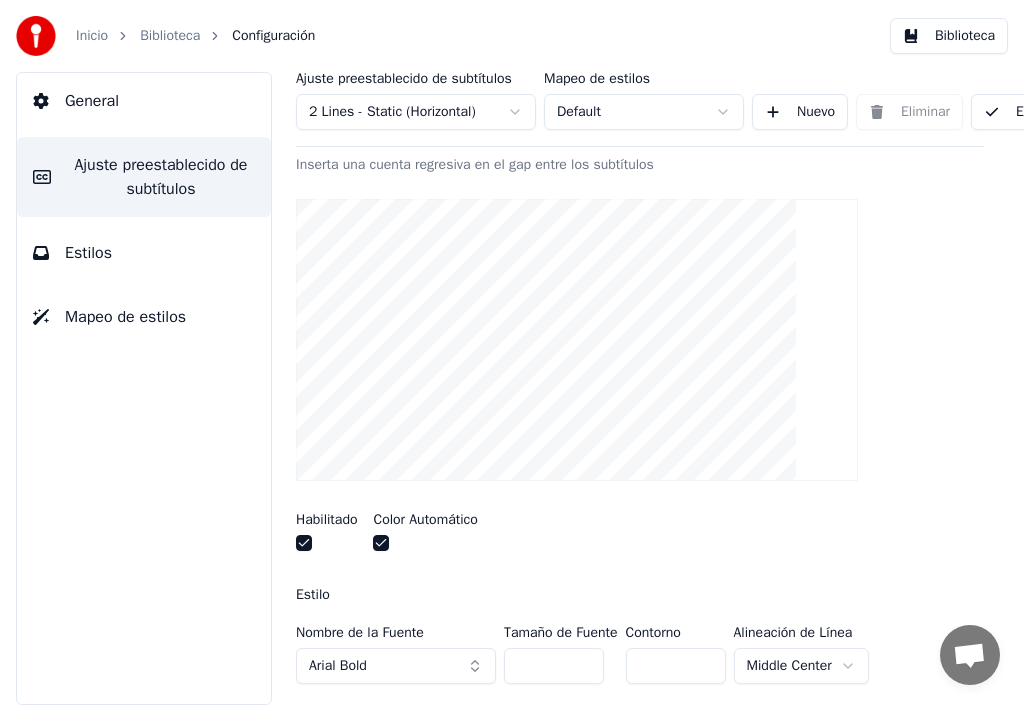 click at bounding box center [425, 545] 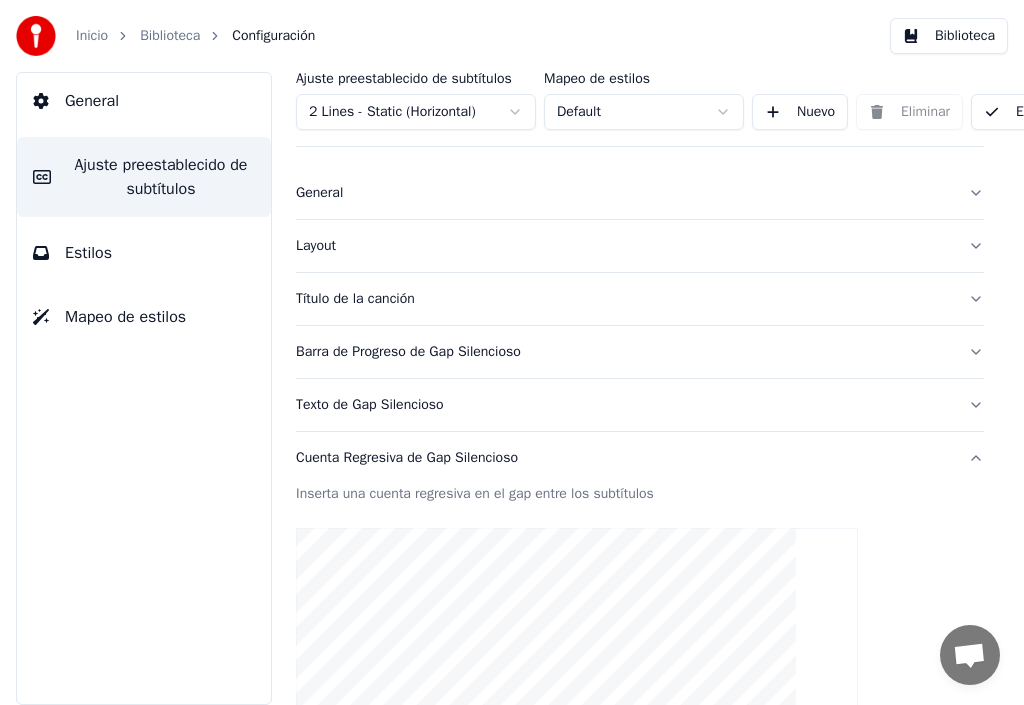 scroll, scrollTop: 0, scrollLeft: 0, axis: both 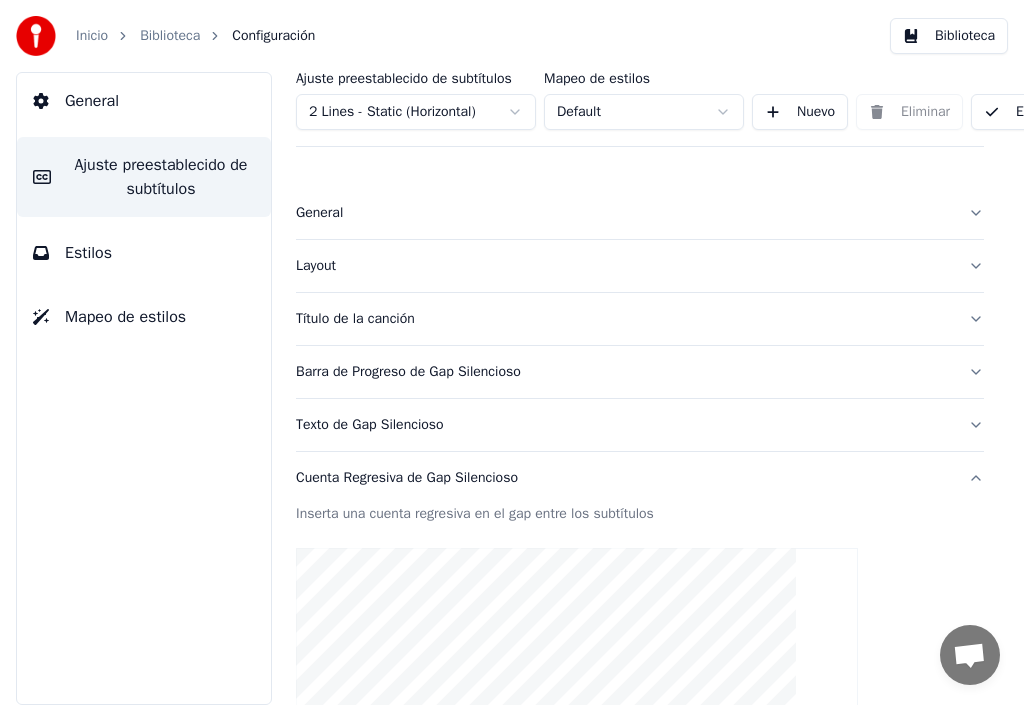 click on "General" at bounding box center (624, 213) 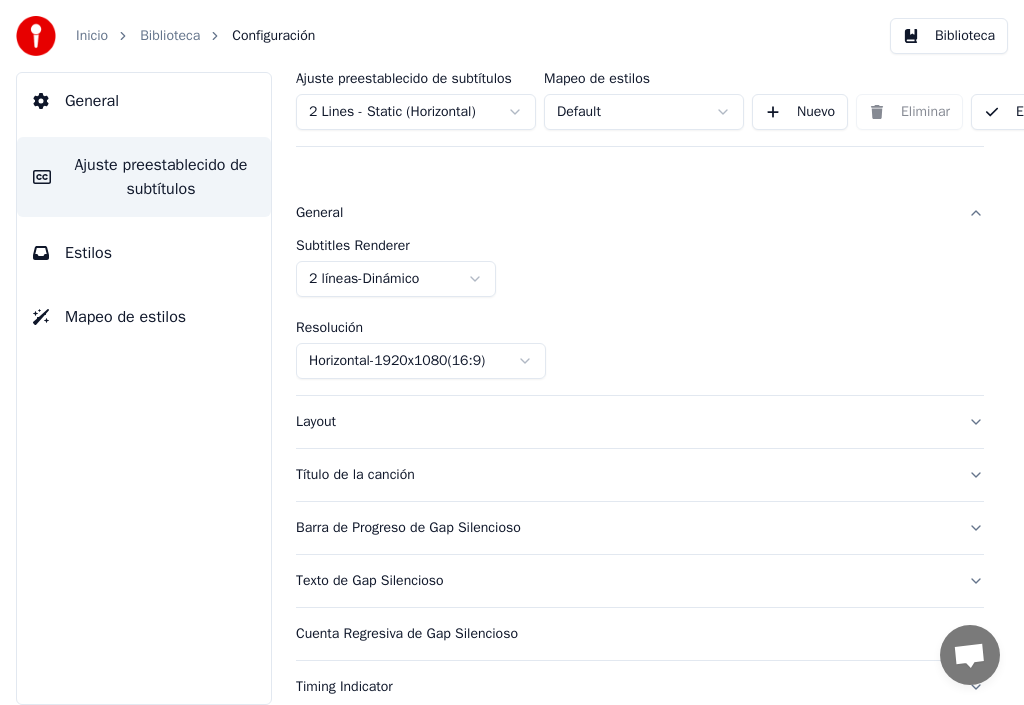click on "Inicio Biblioteca Configuración Biblioteca General Ajuste preestablecido de subtítulos Estilos Mapeo de estilos Ajuste preestablecido de subtítulos 2 Lines - Static (Horizontal) Mapeo de estilos Default Nuevo Eliminar Establecer como Predeterminado General Subtitles Renderer 2 líneas  -  Dinámico Resolución Horizontal  -  1920 x 1080  ( 16 : 9 ) Layout Título de la canción Barra de Progreso de Gap Silencioso Texto de Gap Silencioso Cuenta Regresiva de Gap Silencioso Timing Indicator Caja de Fondo Efecto de Fade Desplazamiento Máximo de caracteres por línea Dividir Línea Automáticamente" at bounding box center (512, 352) 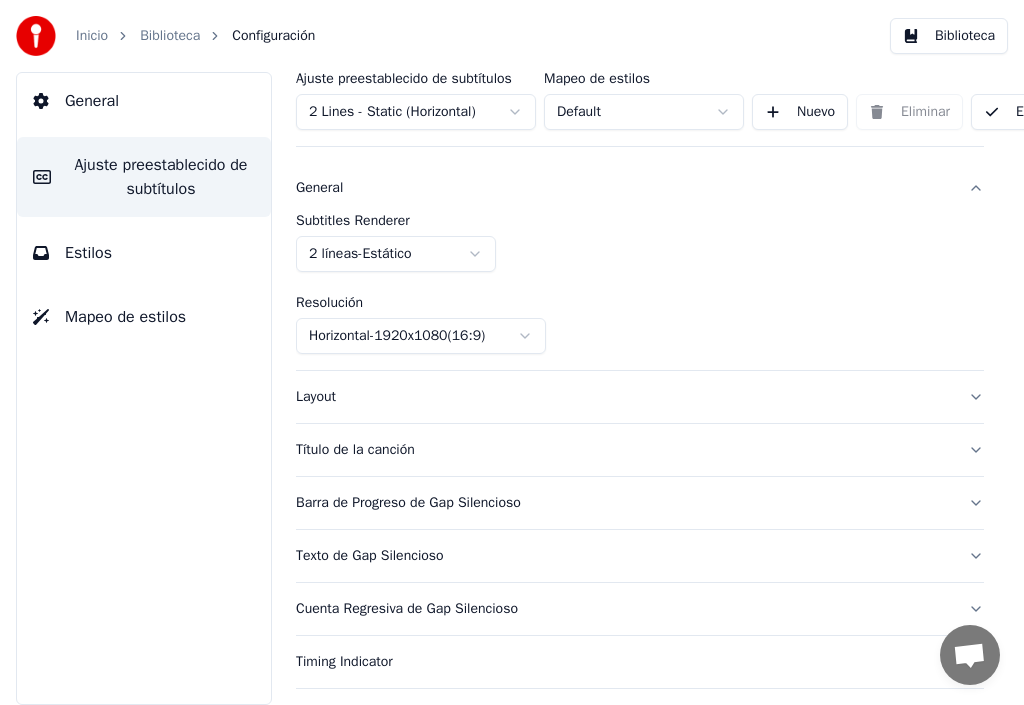 scroll, scrollTop: 0, scrollLeft: 0, axis: both 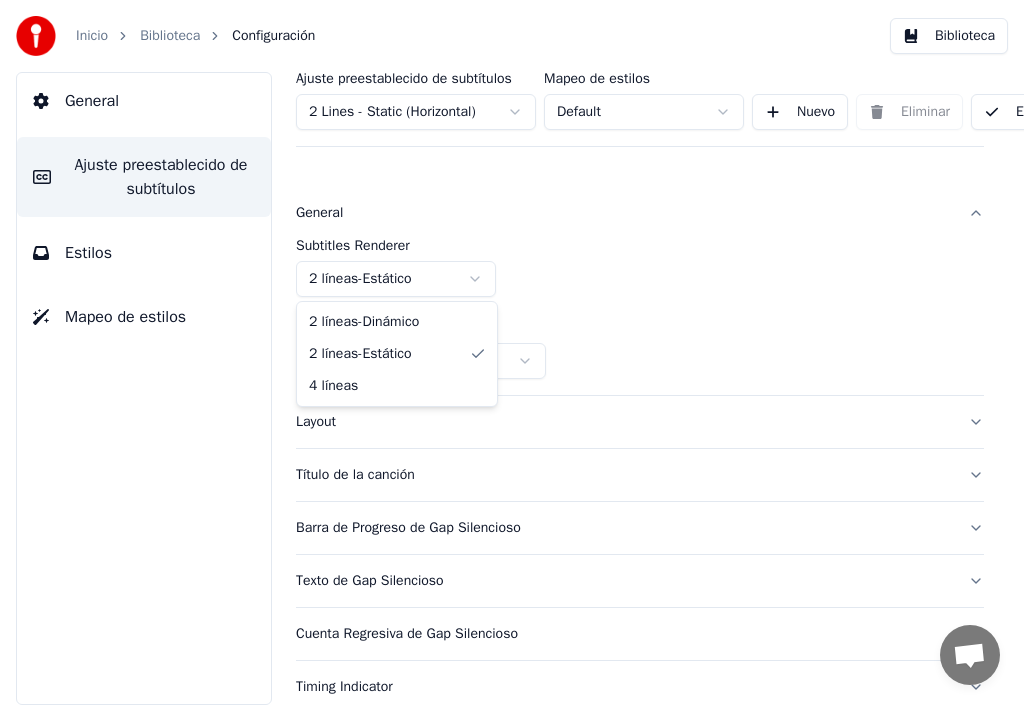 click on "Inicio Biblioteca Configuración Biblioteca General Ajuste preestablecido de subtítulos Estilos Mapeo de estilos Ajuste preestablecido de subtítulos 2 Lines - Static (Horizontal) Mapeo de estilos Default Nuevo Eliminar Establecer como Predeterminado General Subtitles Renderer 2 líneas  -  Estático Resolución Horizontal  -  1920 x 1080  ( 16 : 9 ) Layout Título de la canción Barra de Progreso de Gap Silencioso Texto de Gap Silencioso Cuenta Regresiva de Gap Silencioso Timing Indicator Caja de Fondo Efecto de Fade Desplazamiento Máximo de caracteres por línea Dividir Línea Automáticamente Advanced Settings 2 líneas  -  Dinámico 2 líneas  -  Estático 4 líneas" at bounding box center (512, 352) 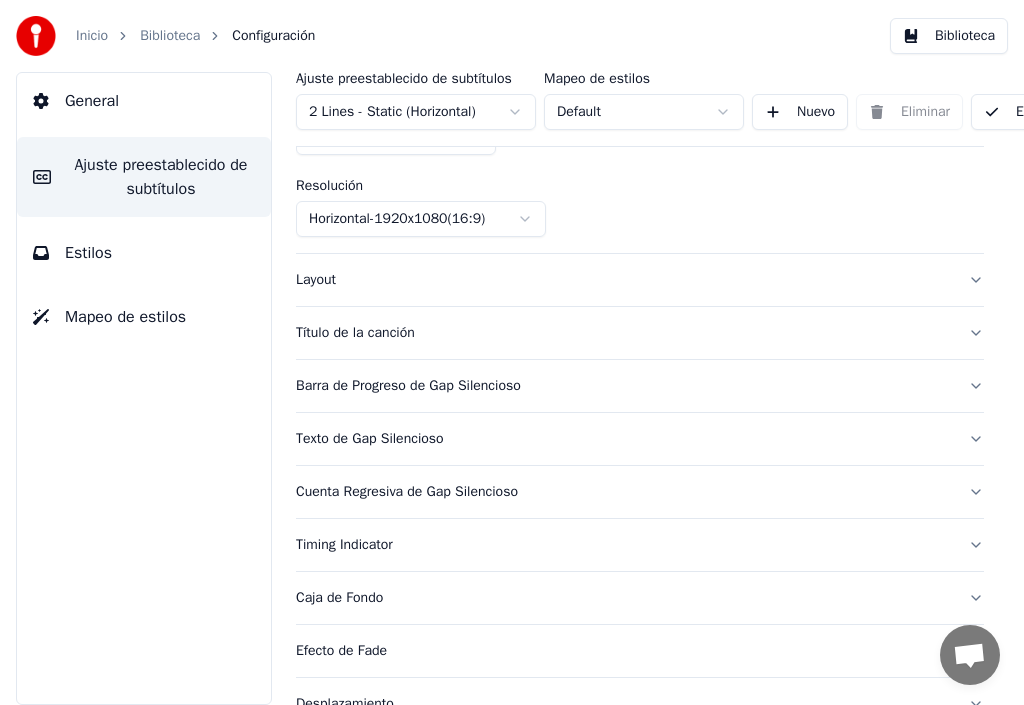 scroll, scrollTop: 100, scrollLeft: 0, axis: vertical 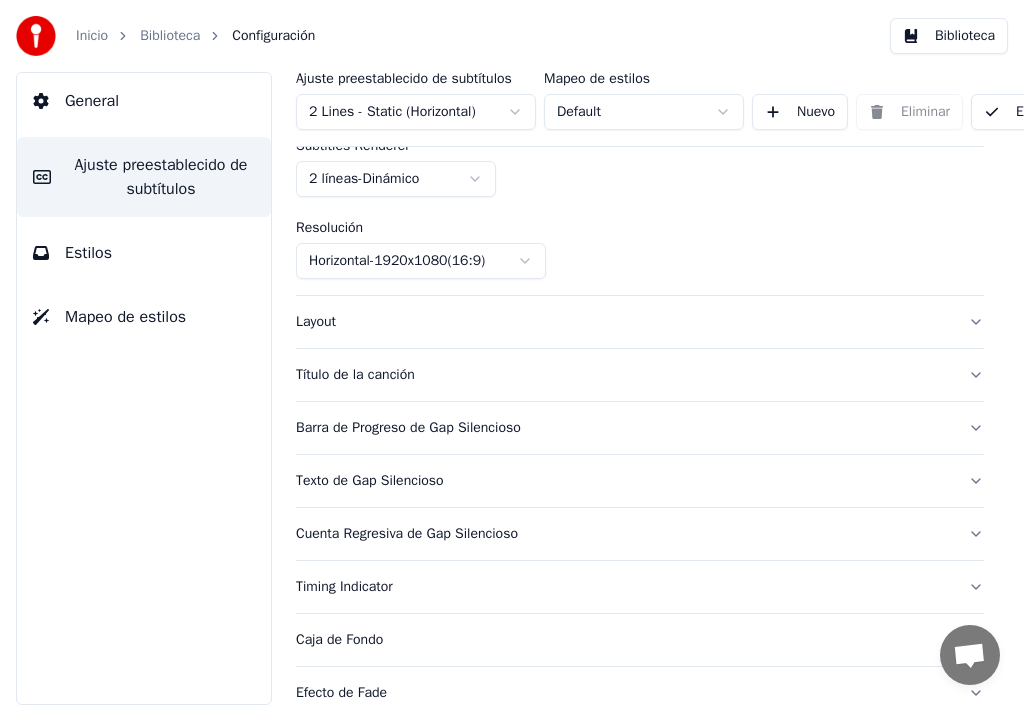 click on "Título de la canción" at bounding box center (624, 375) 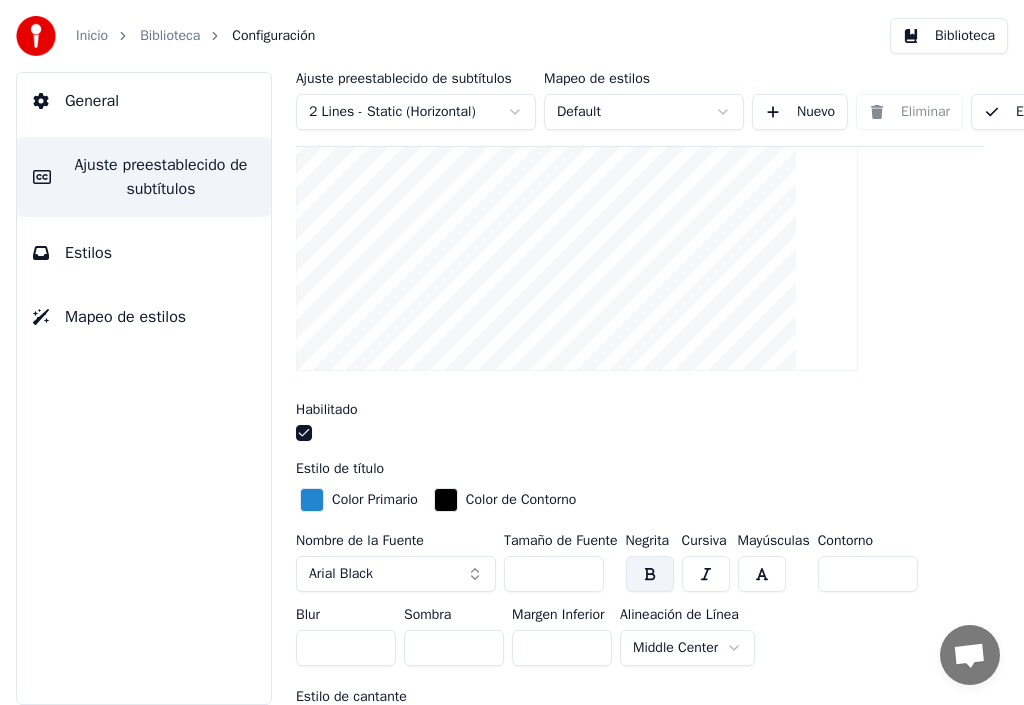 scroll, scrollTop: 400, scrollLeft: 0, axis: vertical 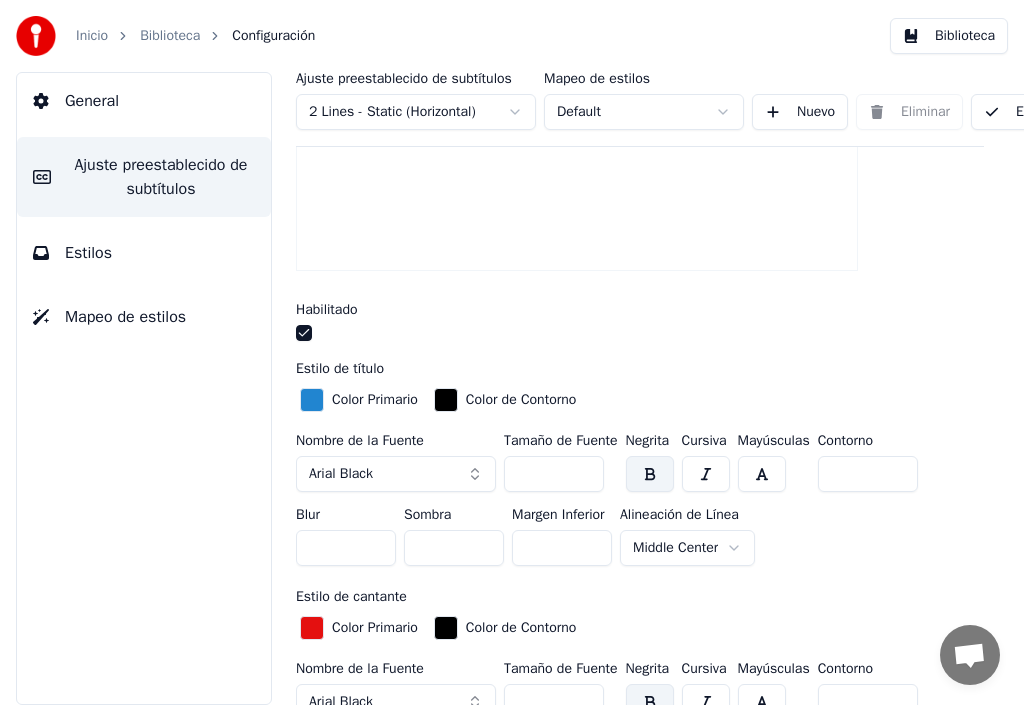 click on "**" at bounding box center (868, 474) 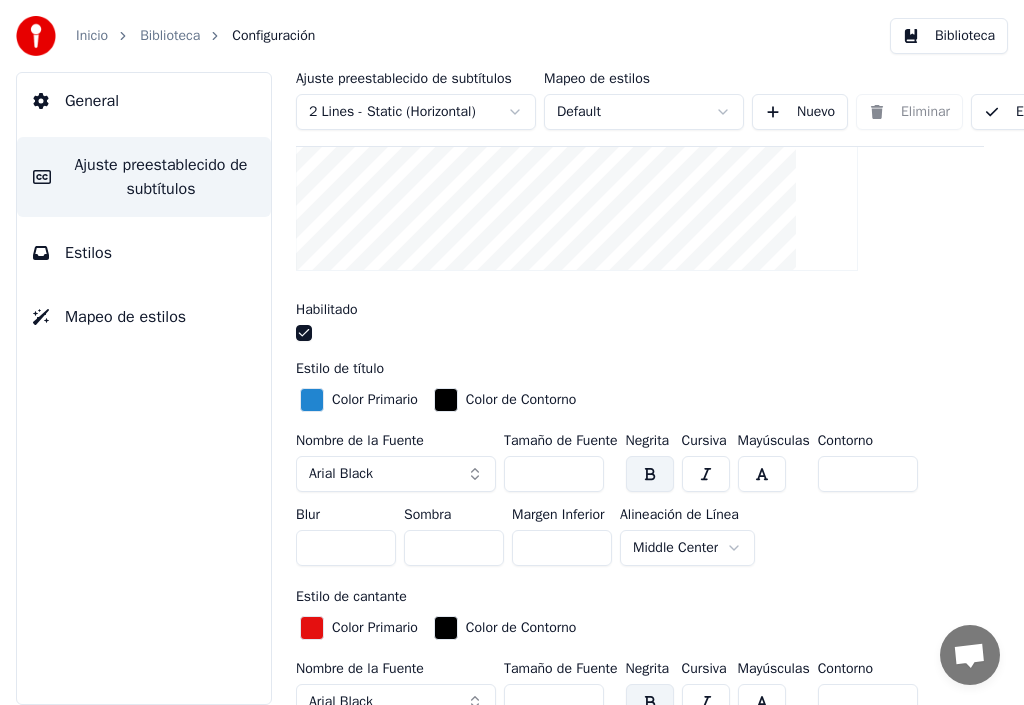 click on "*" at bounding box center (868, 474) 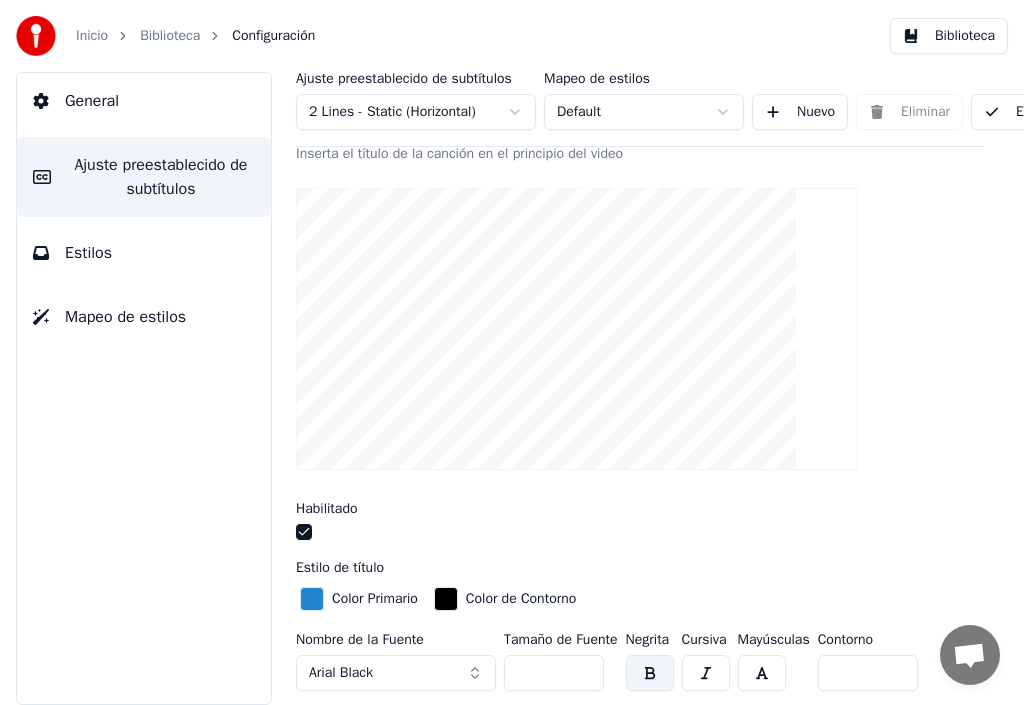 scroll, scrollTop: 200, scrollLeft: 0, axis: vertical 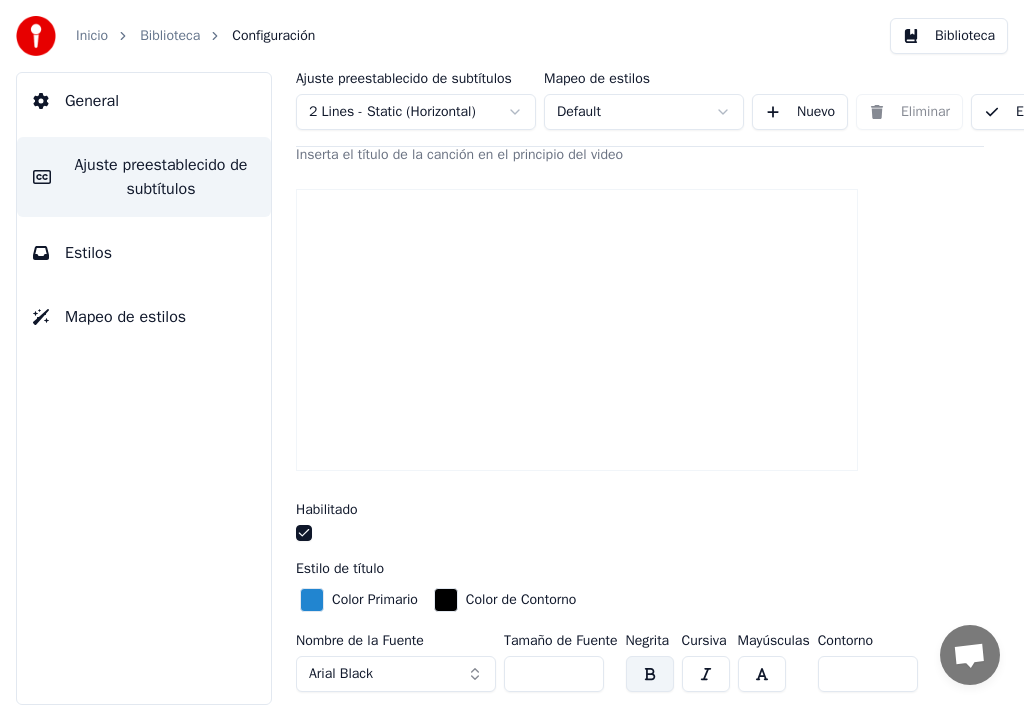 click on "*" at bounding box center [868, 674] 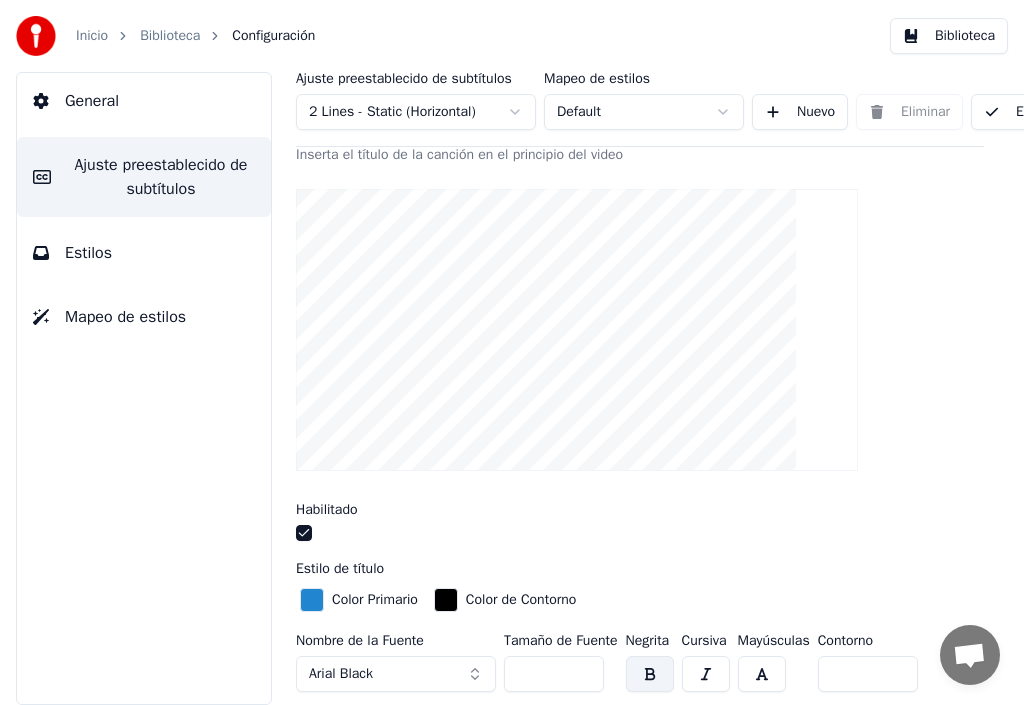 type on "*" 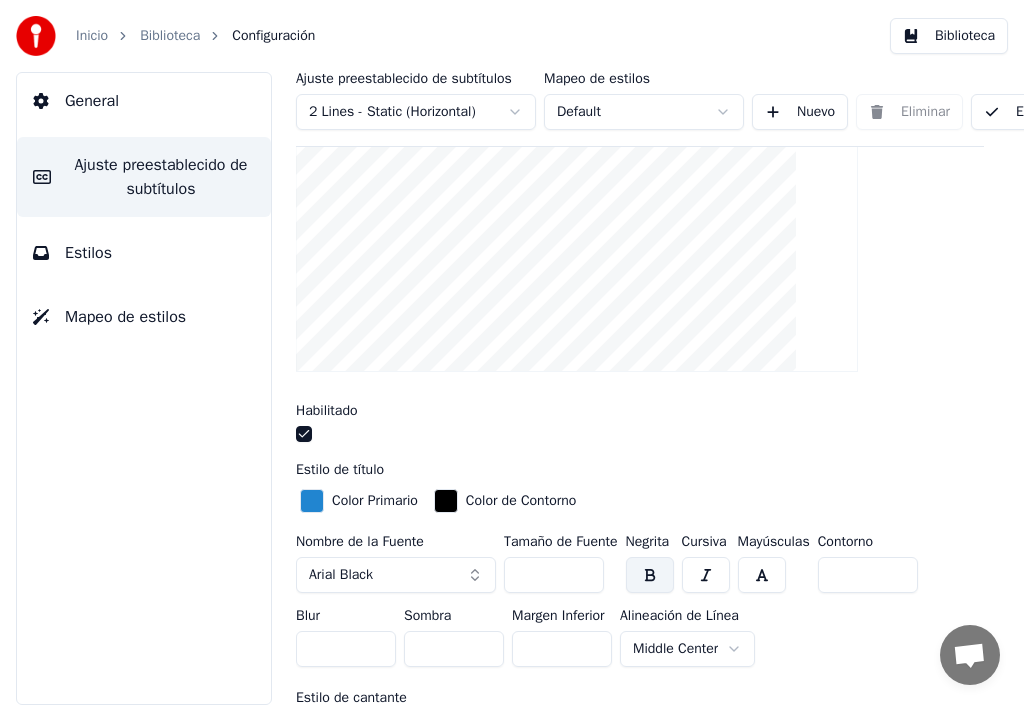 scroll, scrollTop: 300, scrollLeft: 0, axis: vertical 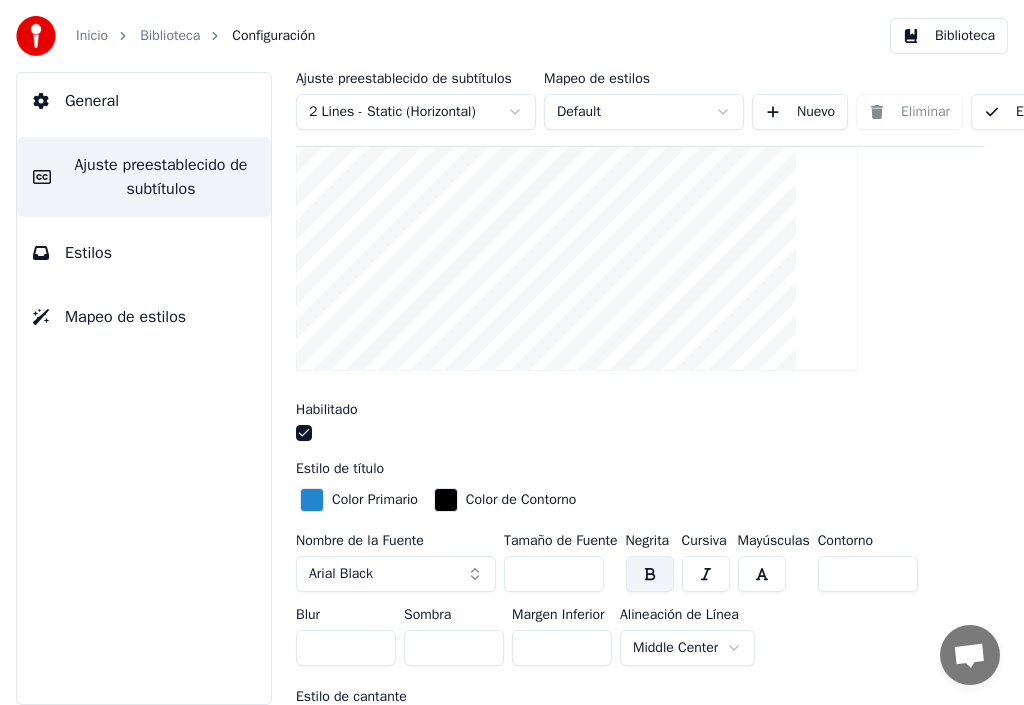 click on "Arial Black" at bounding box center [396, 574] 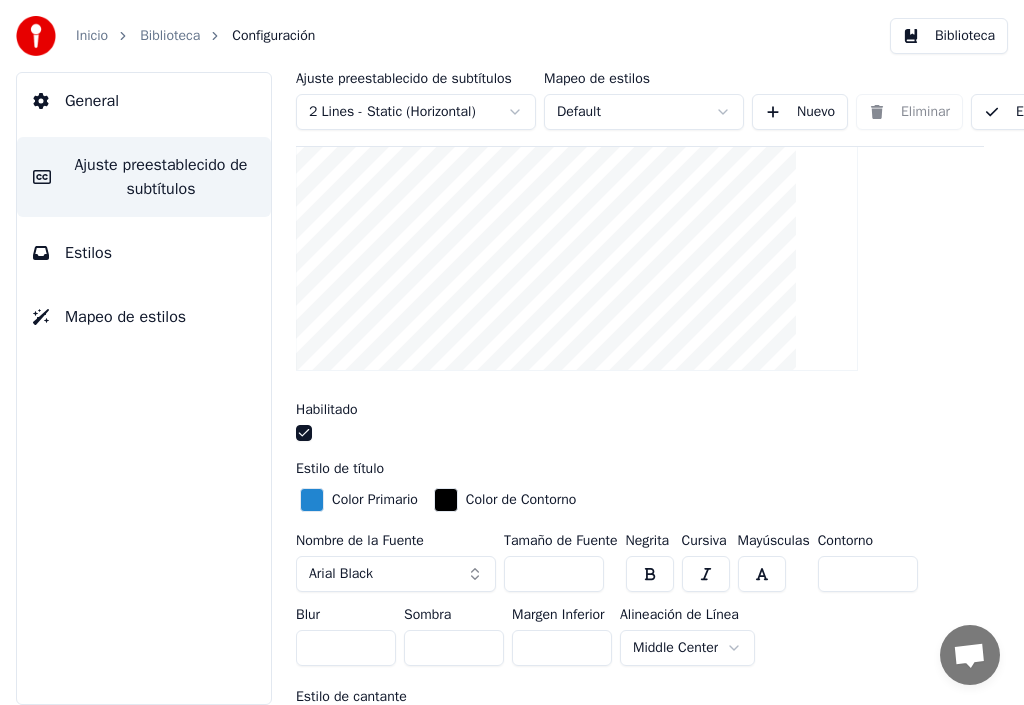 click on "*" at bounding box center [346, 648] 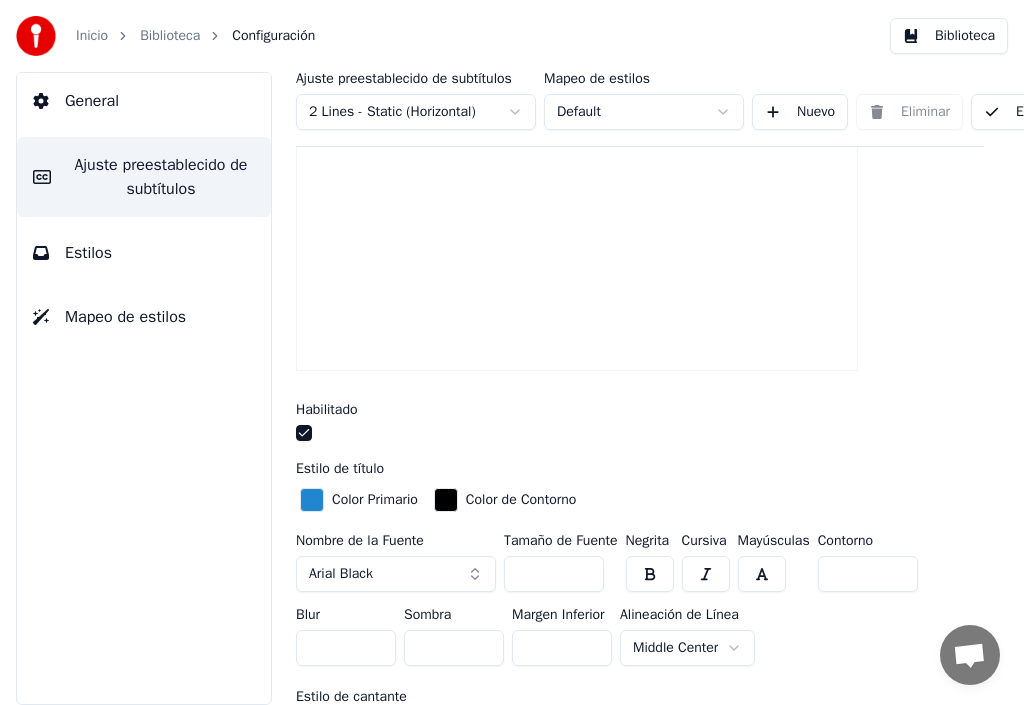 click on "*" at bounding box center (346, 648) 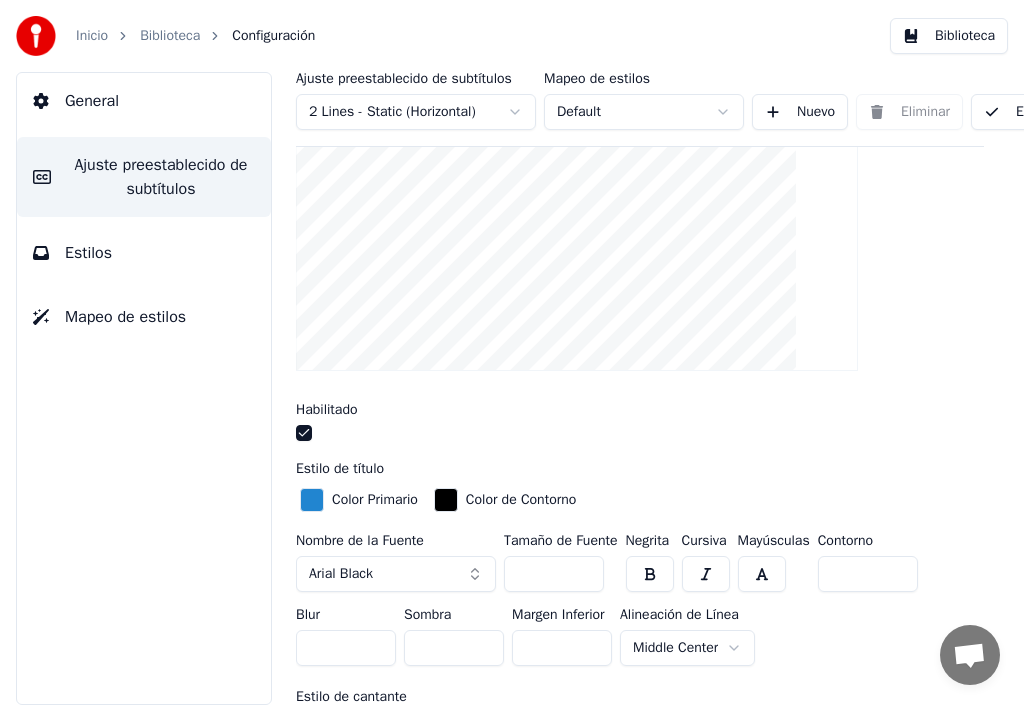 type on "*" 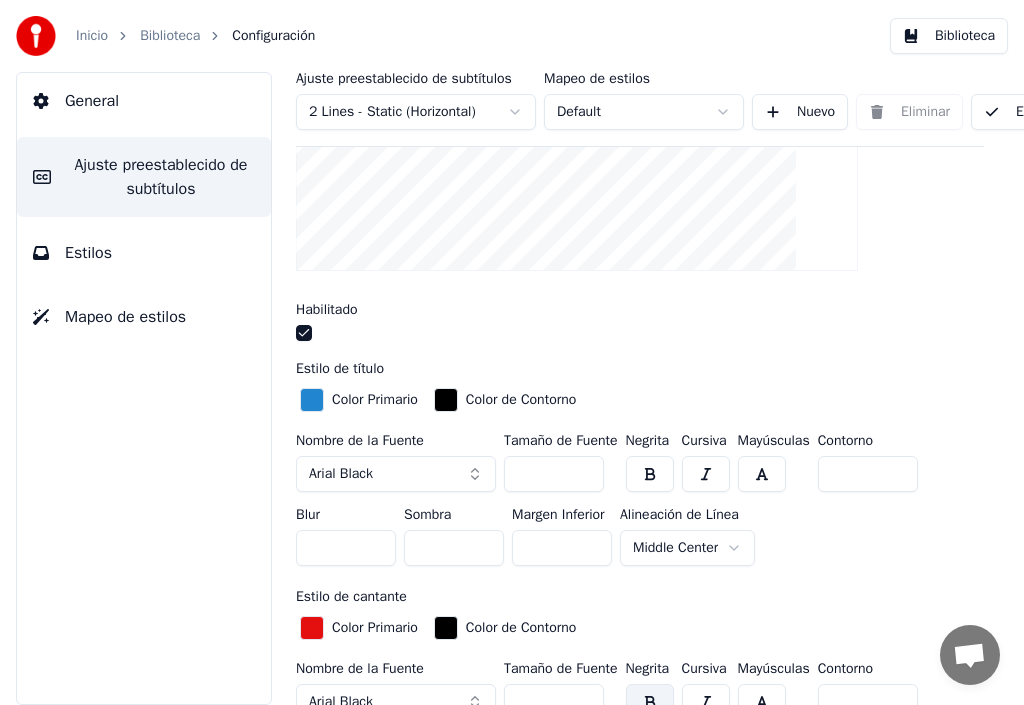 scroll, scrollTop: 500, scrollLeft: 0, axis: vertical 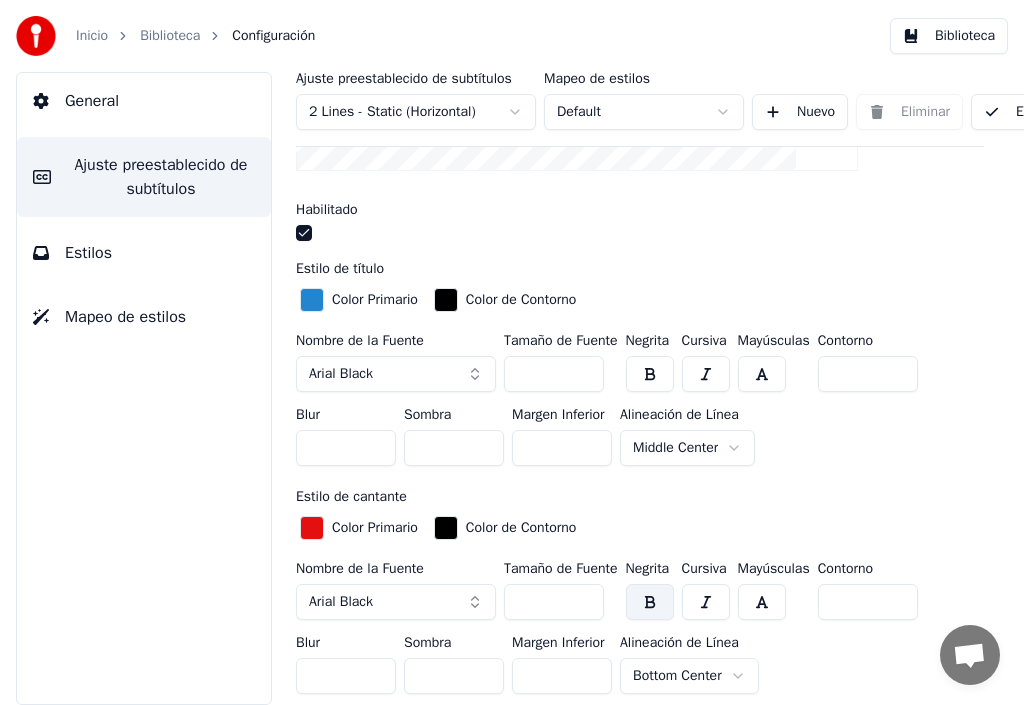 click on "***" at bounding box center [554, 602] 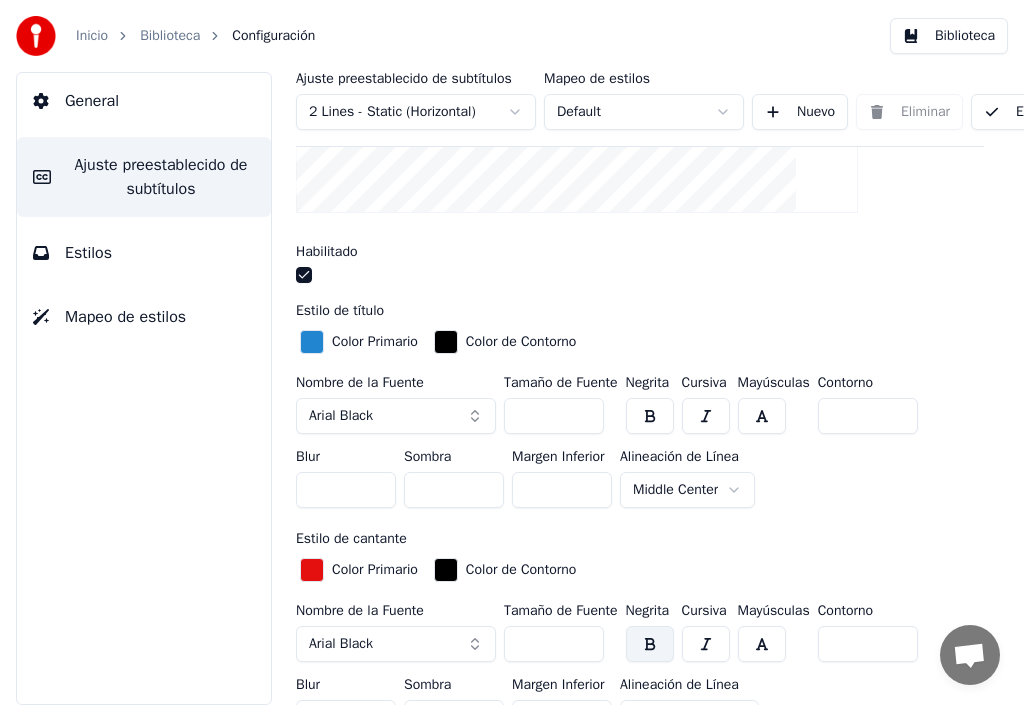 scroll, scrollTop: 500, scrollLeft: 0, axis: vertical 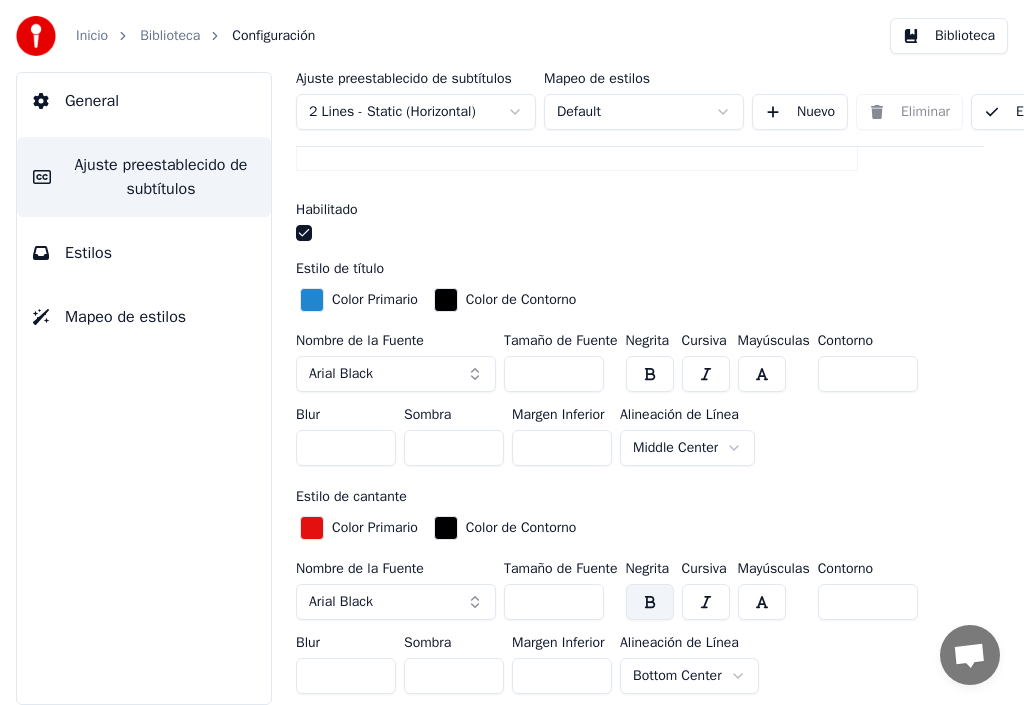 click on "***" at bounding box center [554, 602] 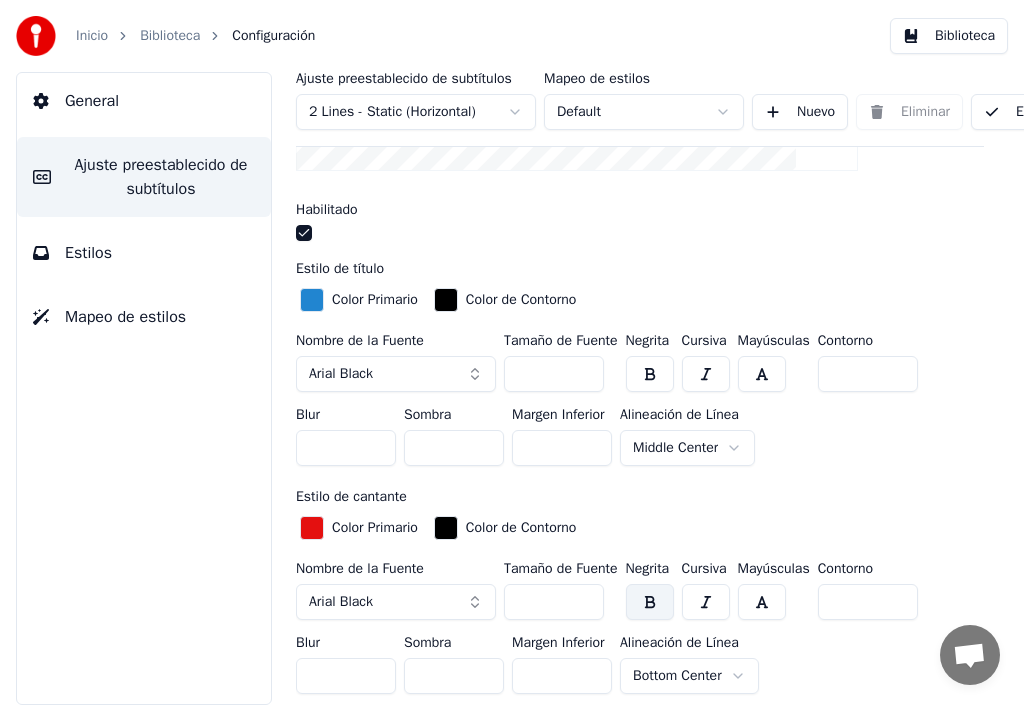 click on "***" at bounding box center (554, 602) 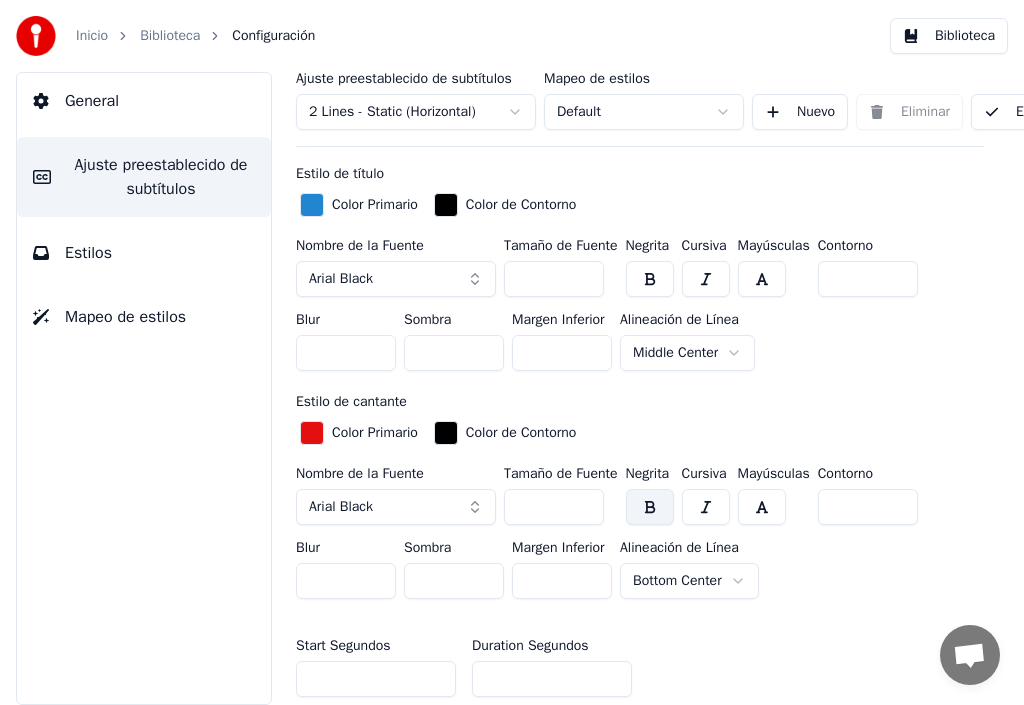 scroll, scrollTop: 600, scrollLeft: 0, axis: vertical 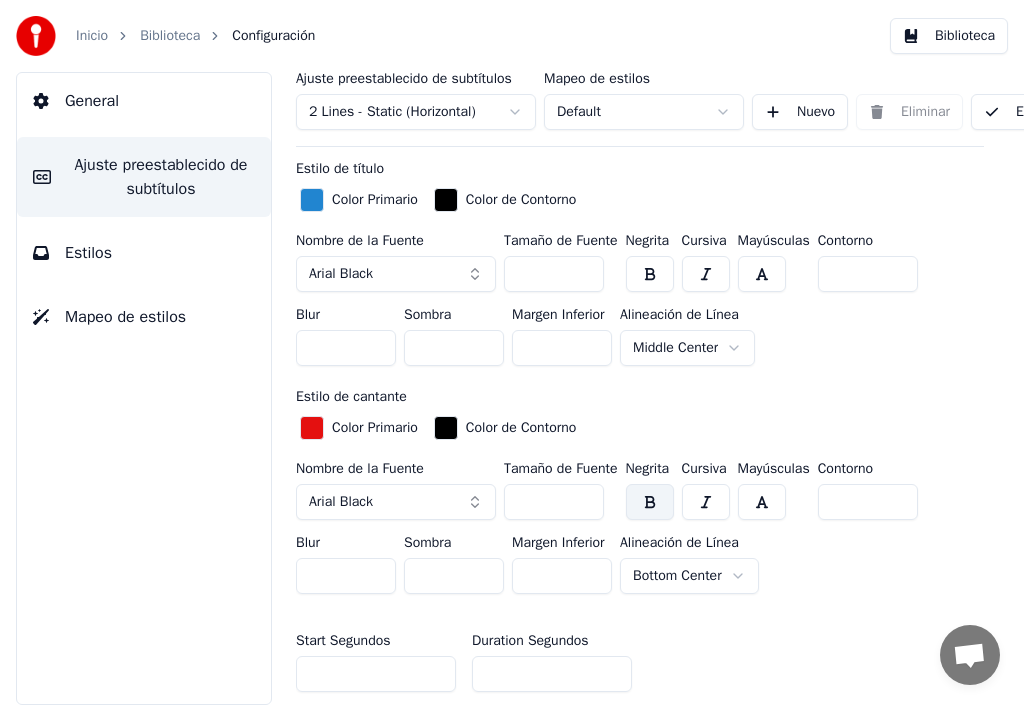 click on "*" at bounding box center [868, 502] 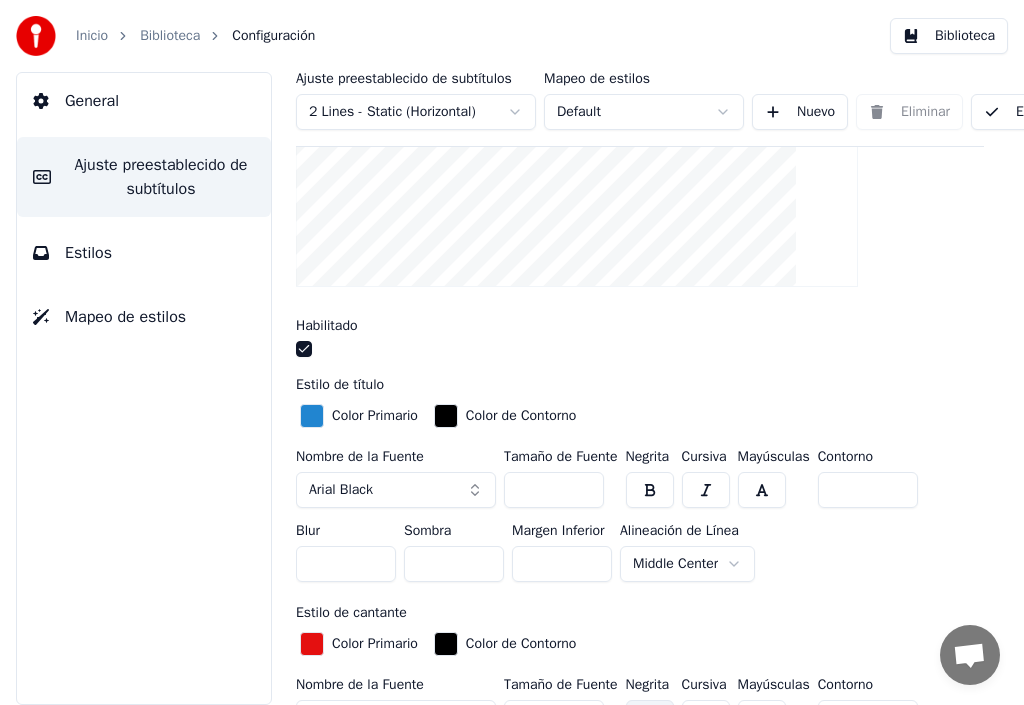 scroll, scrollTop: 500, scrollLeft: 0, axis: vertical 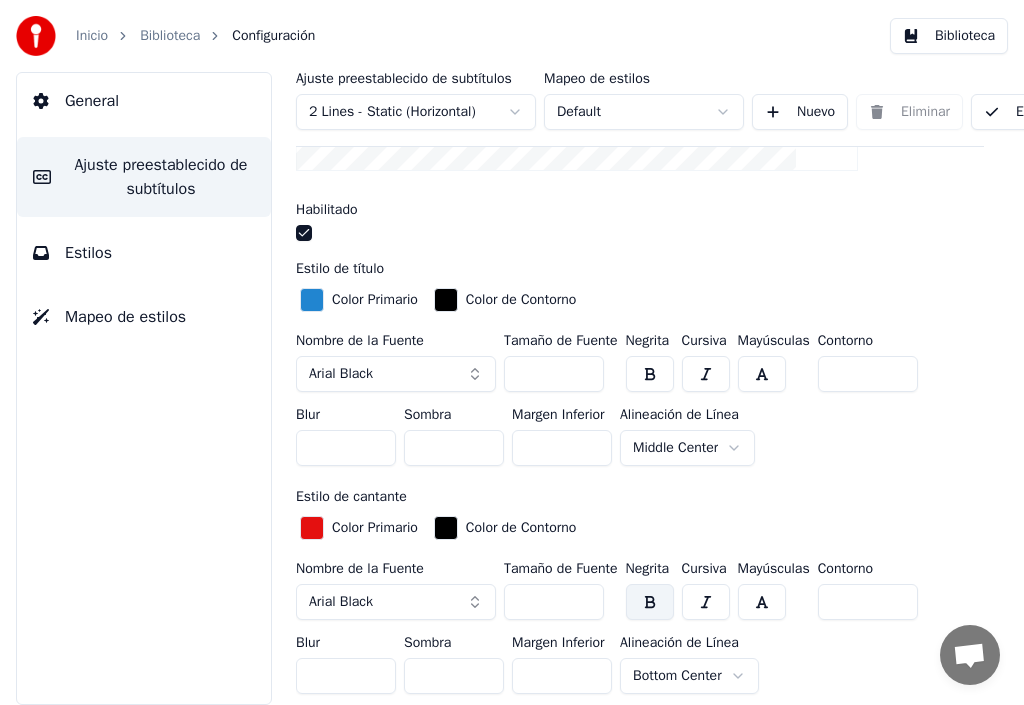 click on "*" at bounding box center [868, 602] 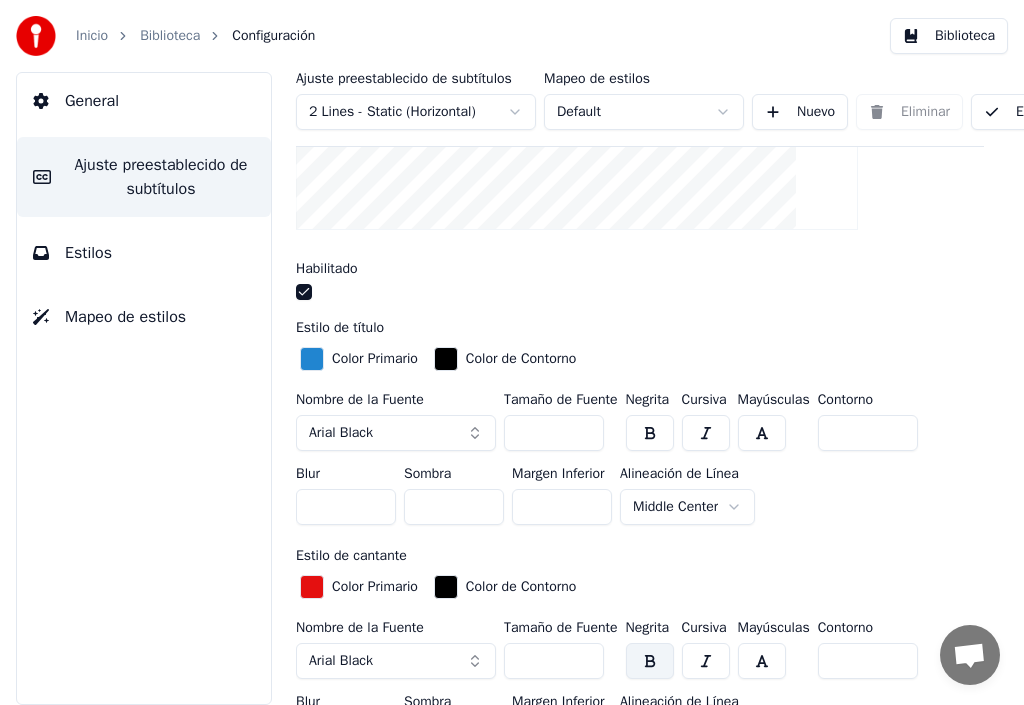 scroll, scrollTop: 400, scrollLeft: 0, axis: vertical 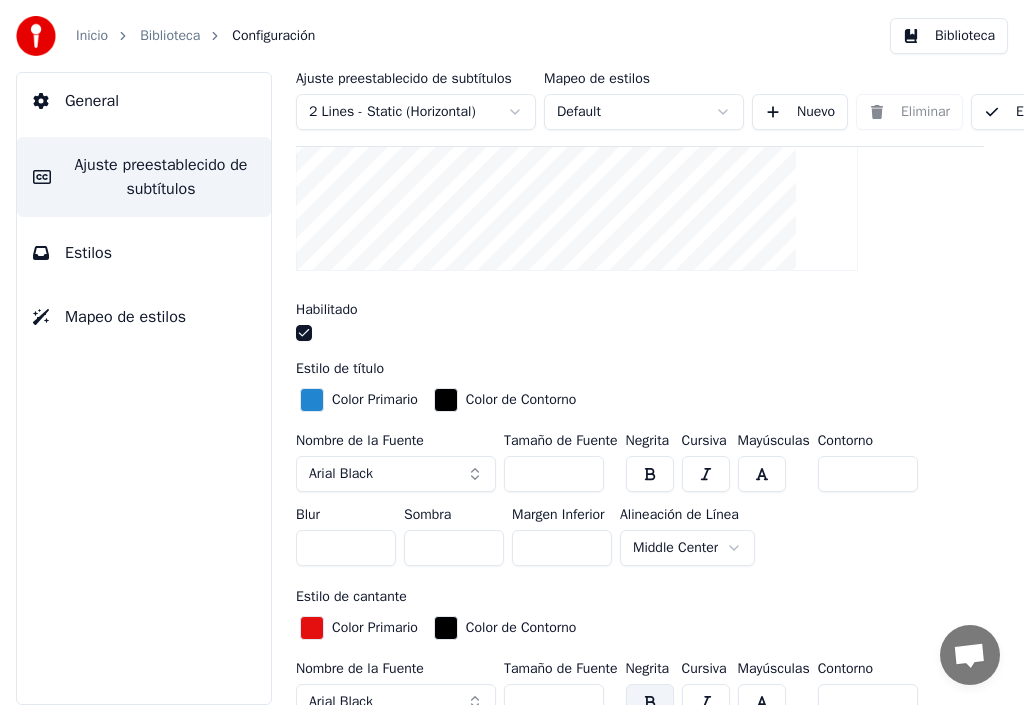 click on "***" at bounding box center (554, 474) 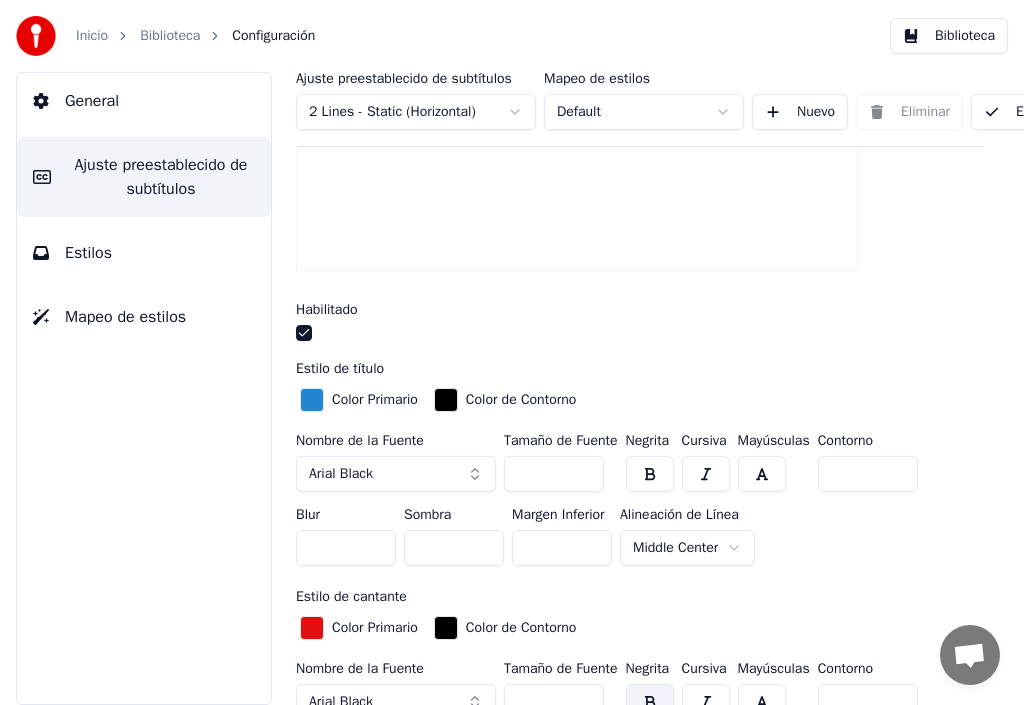 click on "***" at bounding box center (554, 474) 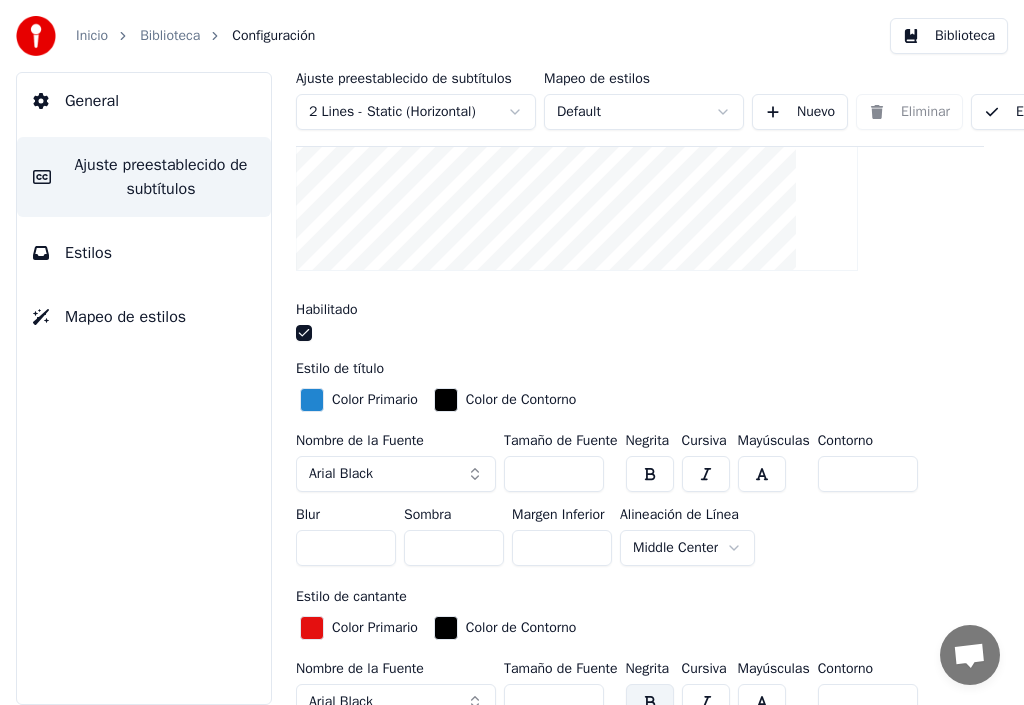 click on "***" at bounding box center [554, 474] 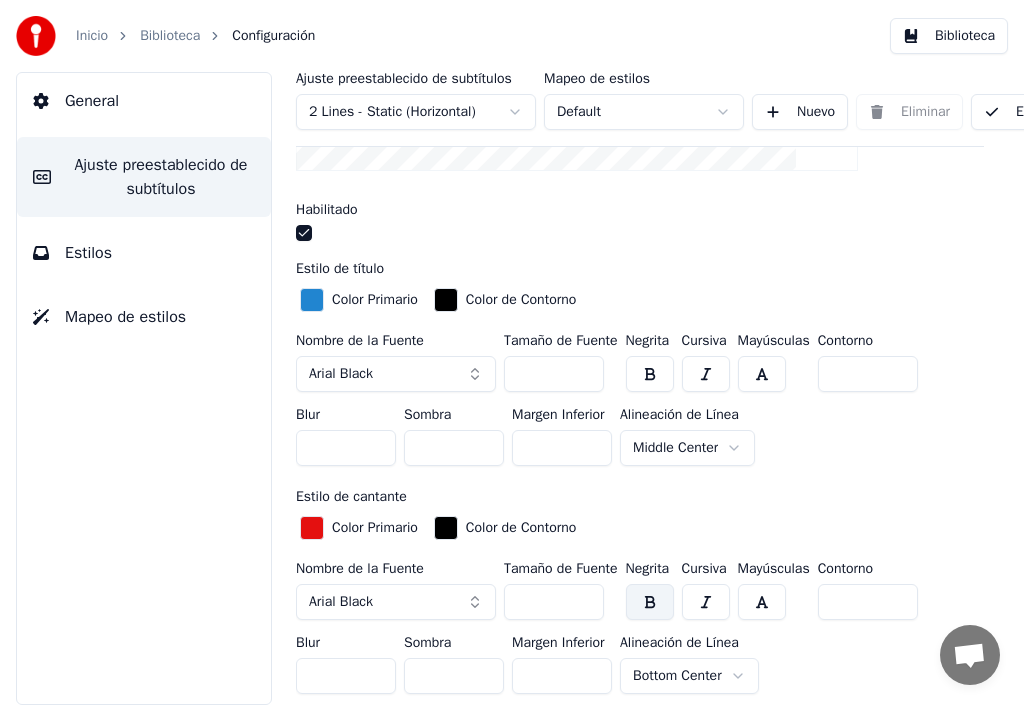 click on "*" at bounding box center (868, 374) 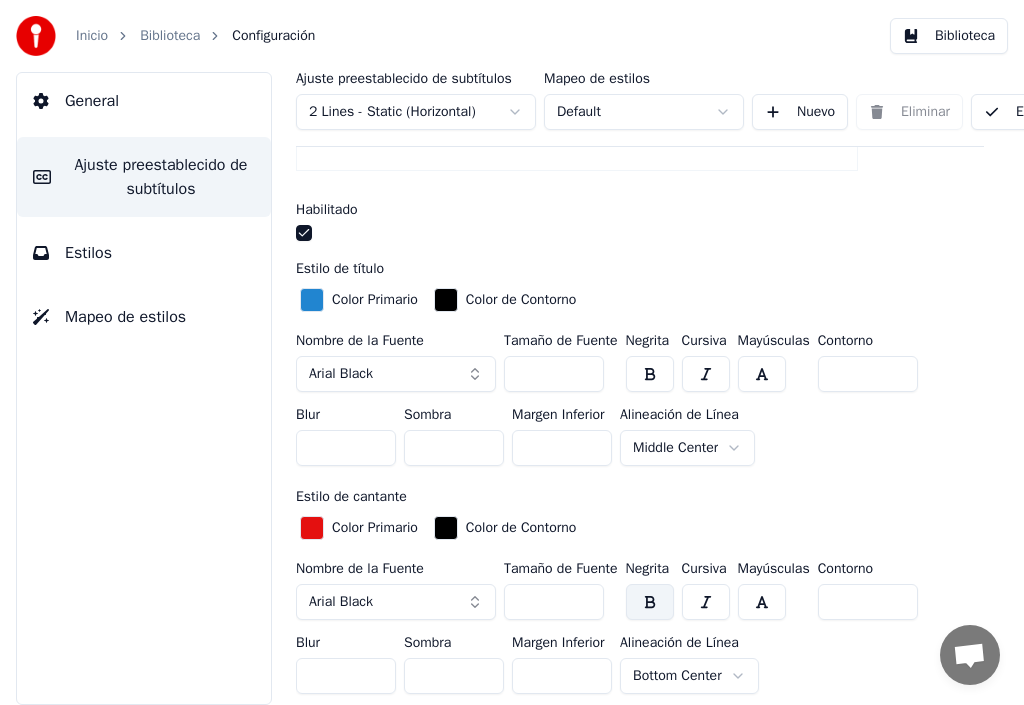 click on "*" at bounding box center (868, 374) 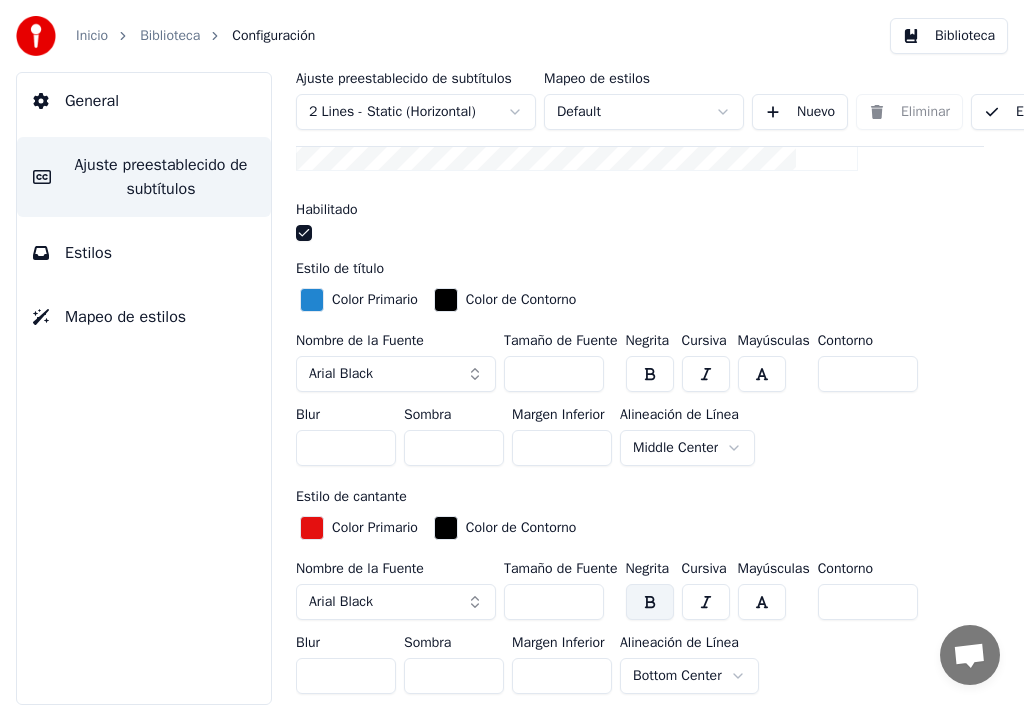 click on "*" at bounding box center (868, 374) 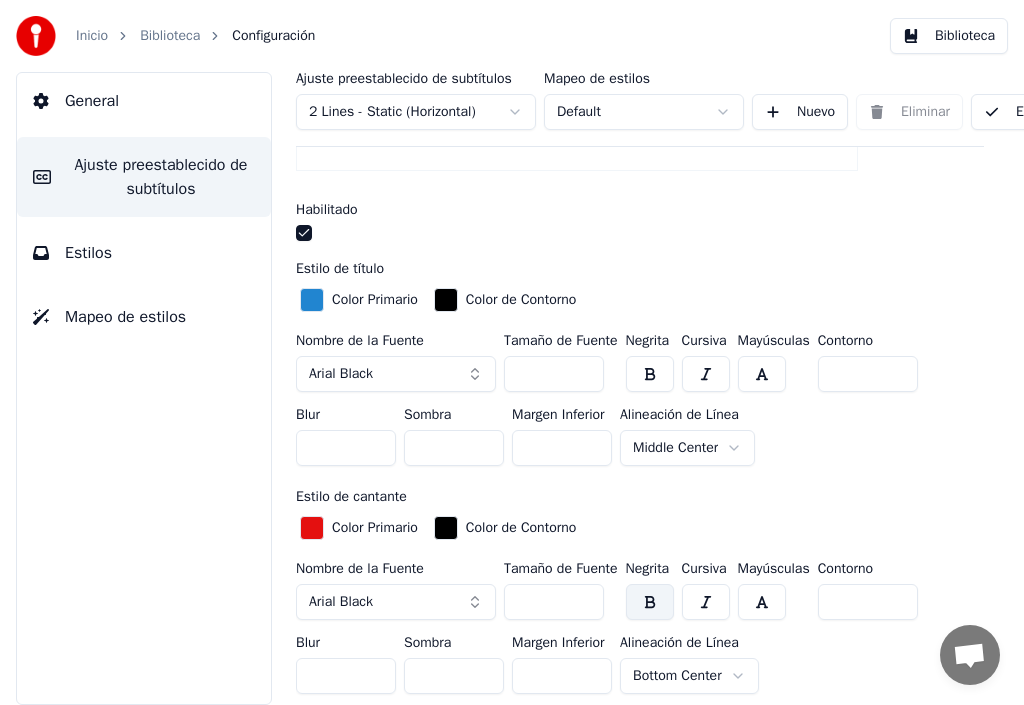 click on "*" at bounding box center (868, 374) 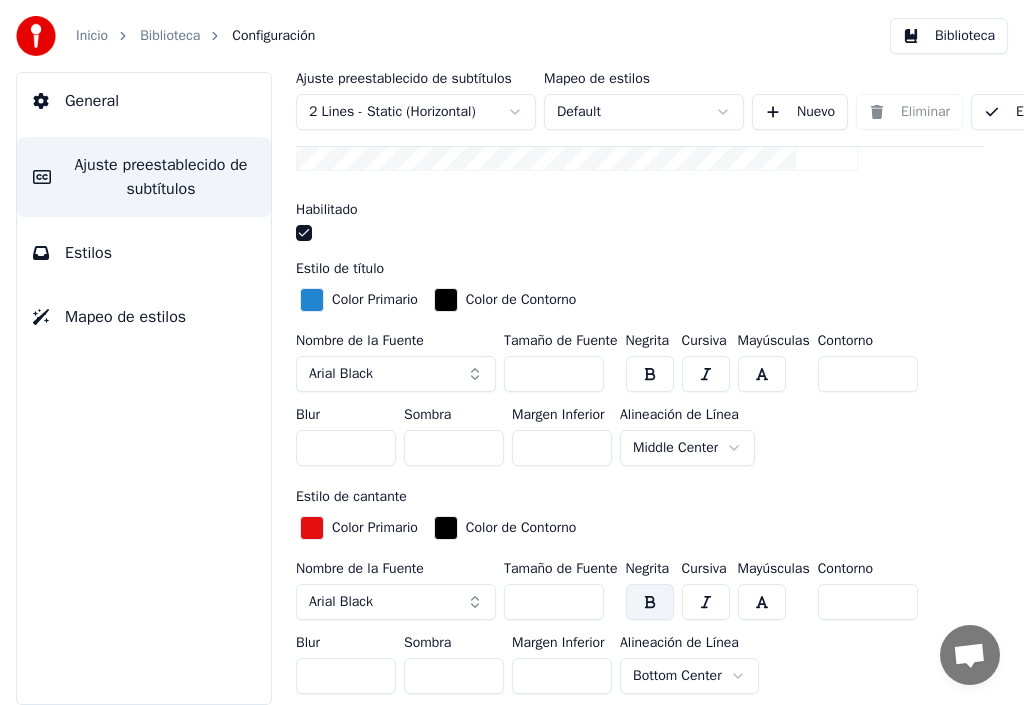 click on "*" at bounding box center [868, 374] 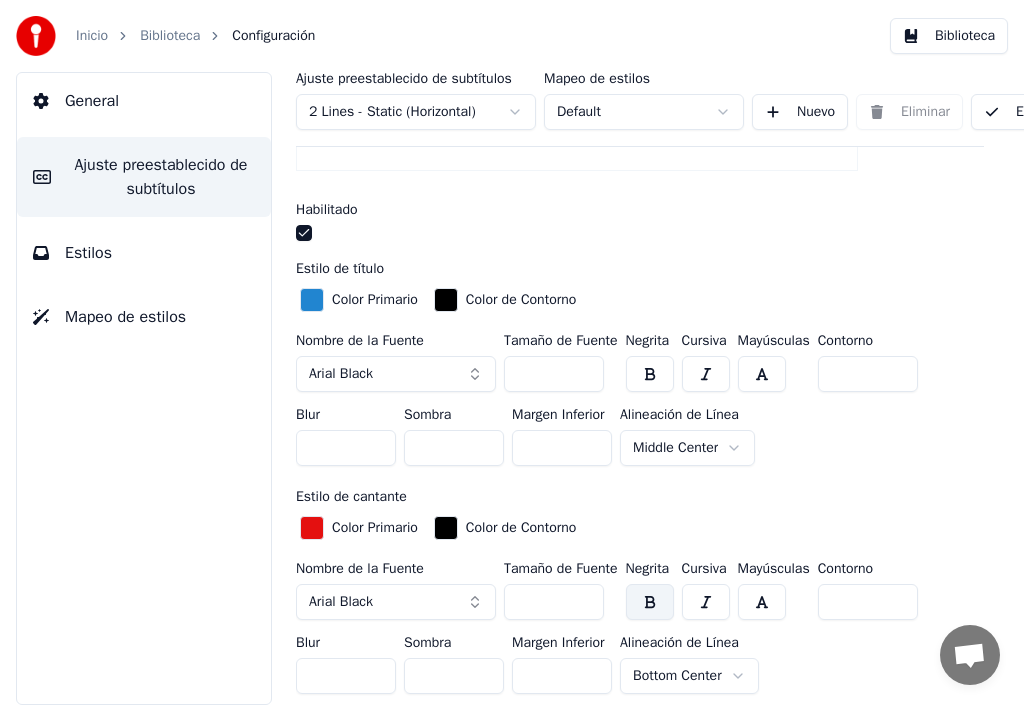click on "*" at bounding box center [868, 374] 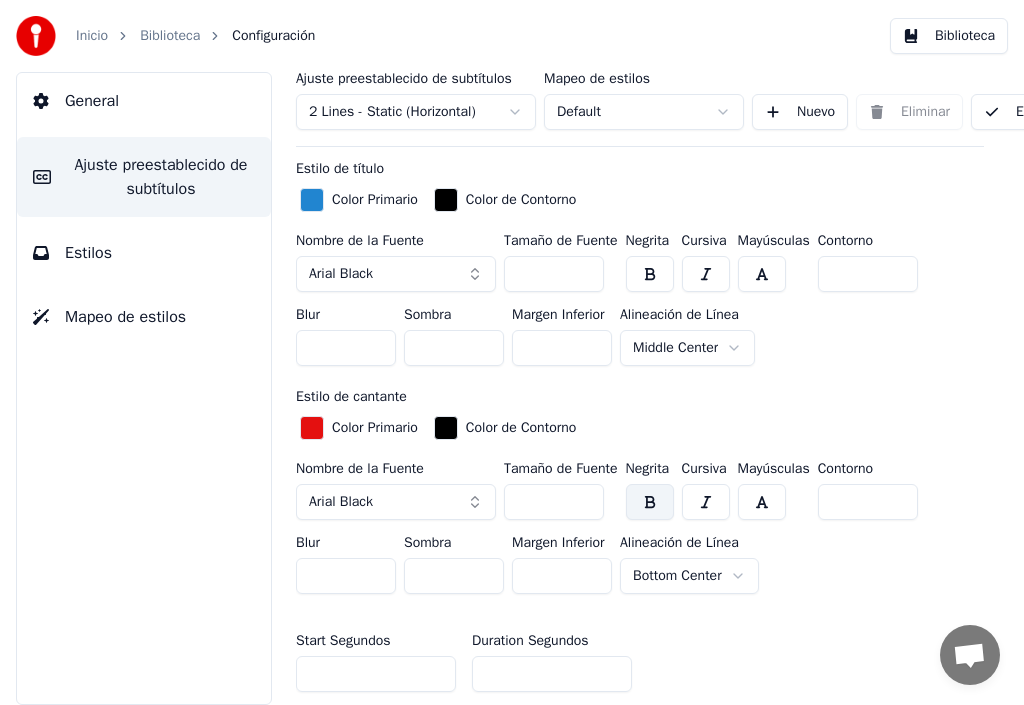 scroll, scrollTop: 700, scrollLeft: 0, axis: vertical 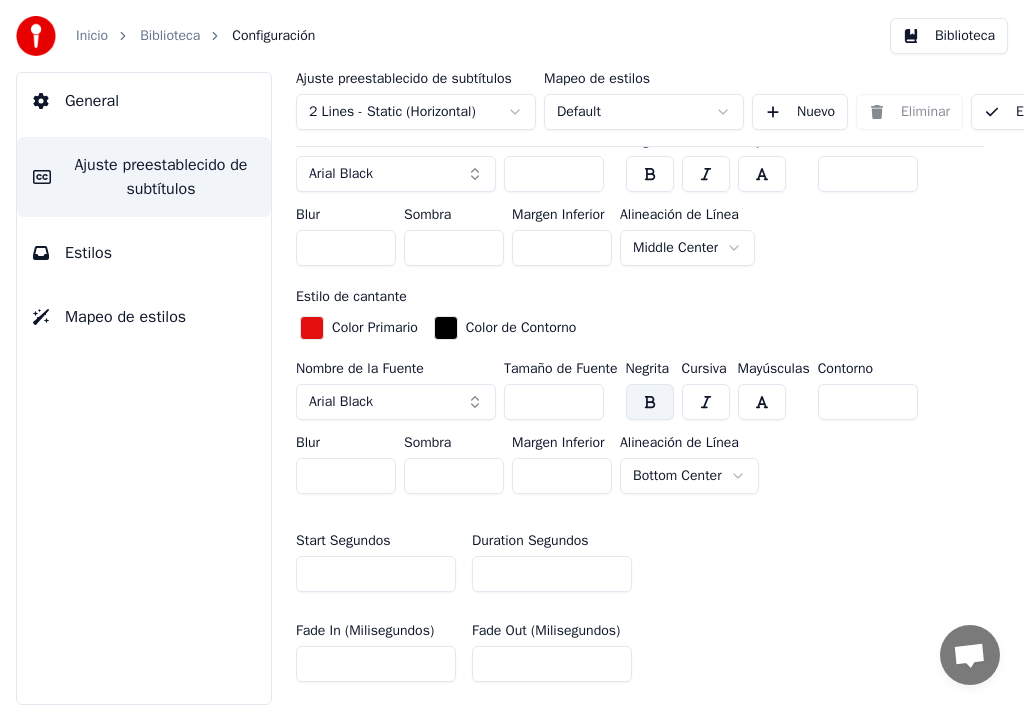 click on "**" at bounding box center [868, 174] 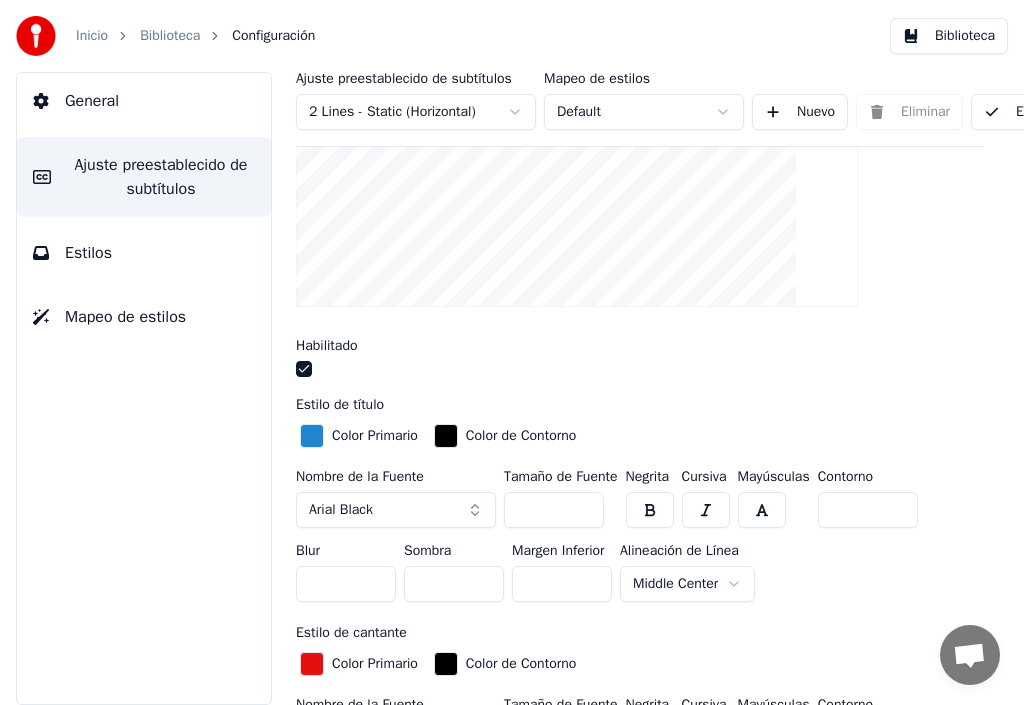 scroll, scrollTop: 400, scrollLeft: 0, axis: vertical 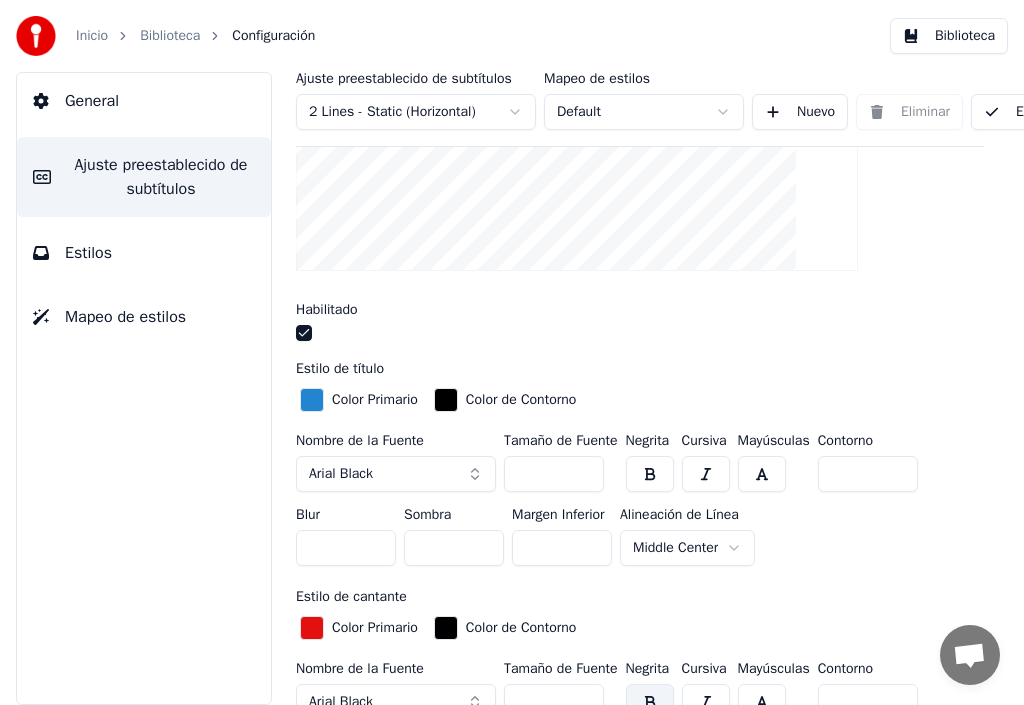 click on "Inicio Biblioteca Configuración Biblioteca General Ajuste preestablecido de subtítulos Estilos Mapeo de estilos Ajuste preestablecido de subtítulos 2 Lines - Static (Horizontal) Mapeo de estilos Default Nuevo Eliminar Establecer como Predeterminado General Layout Título de la canción Inserta el título de la canción en el principio del video Habilitado Estilo de título Color Primario Color de Contorno Nombre de la Fuente Arial Black Tamaño de Fuente *** Negrita Cursiva Mayúsculas Contorno * Blur * Sombra * Margen Inferior *** Alineación de Línea Middle Center Estilo de cantante Color Primario Color de Contorno Nombre de la Fuente Arial Black Tamaño de Fuente *** Negrita Cursiva Mayúsculas Contorno * Blur * Sombra * Margen Inferior *** Alineación de Línea Bottom Center Start Segundos * Duration Segundos * Fade In (Milisegundos) *** Fade Out (Milisegundos) *** Reiniciar Barra de Progreso de Gap Silencioso Texto de Gap Silencioso Cuenta Regresiva de Gap Silencioso Timing Indicator Caja de Fondo" at bounding box center (512, 352) 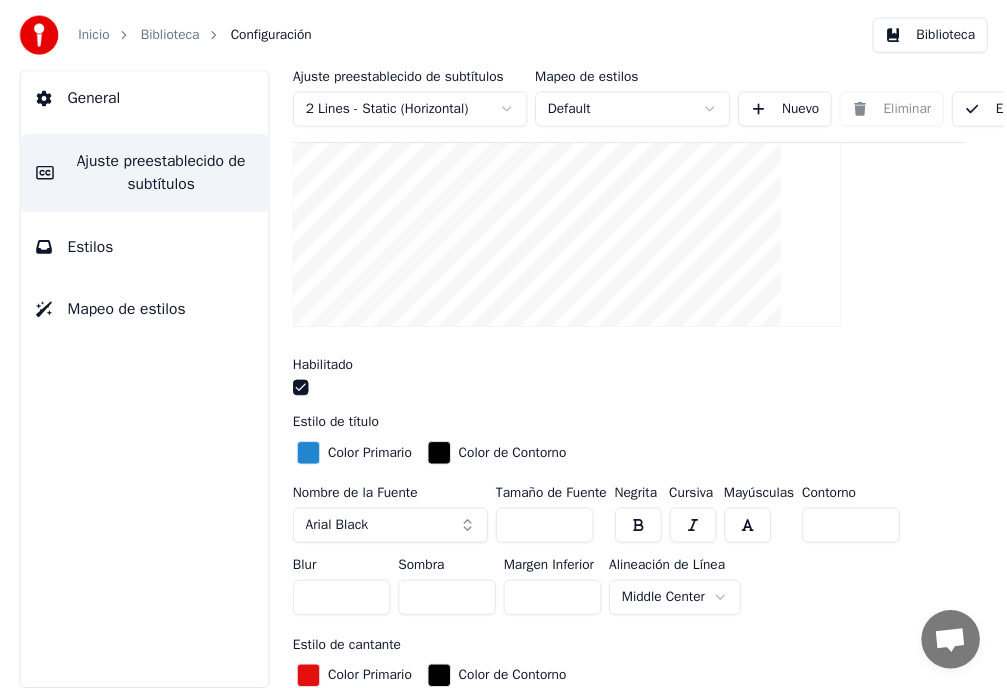 scroll, scrollTop: 0, scrollLeft: 0, axis: both 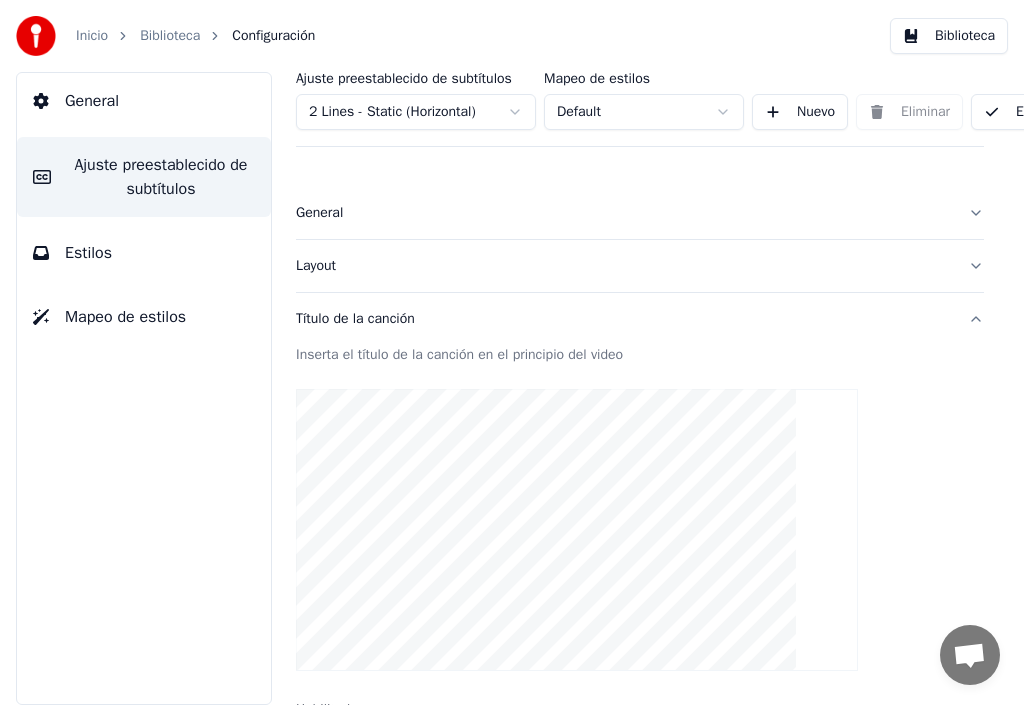 click on "Biblioteca" at bounding box center [949, 36] 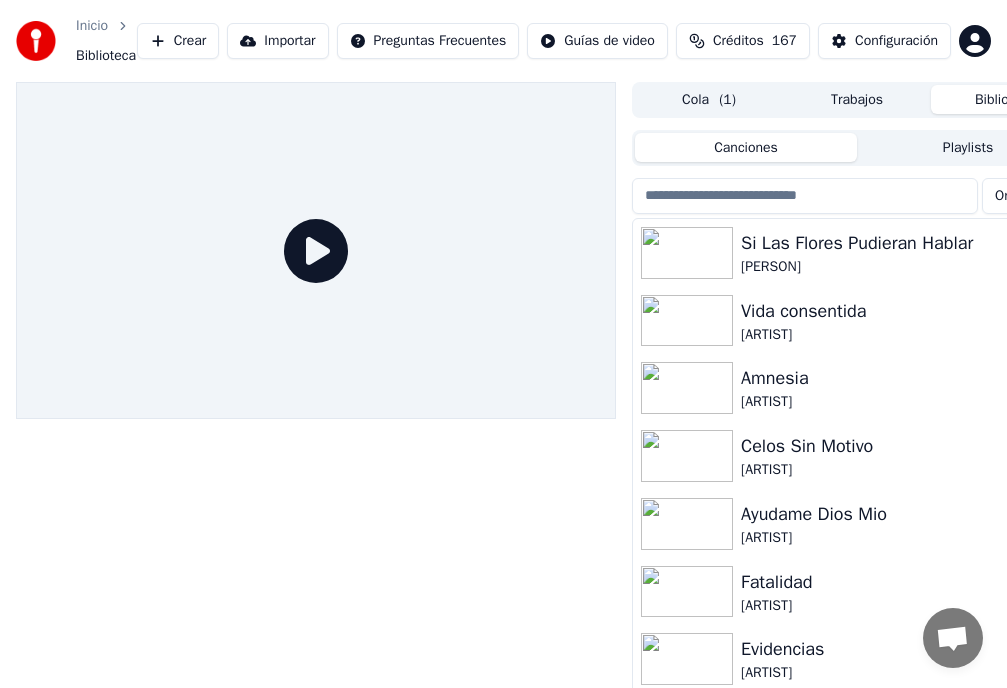 click on "Biblioteca" at bounding box center (106, 56) 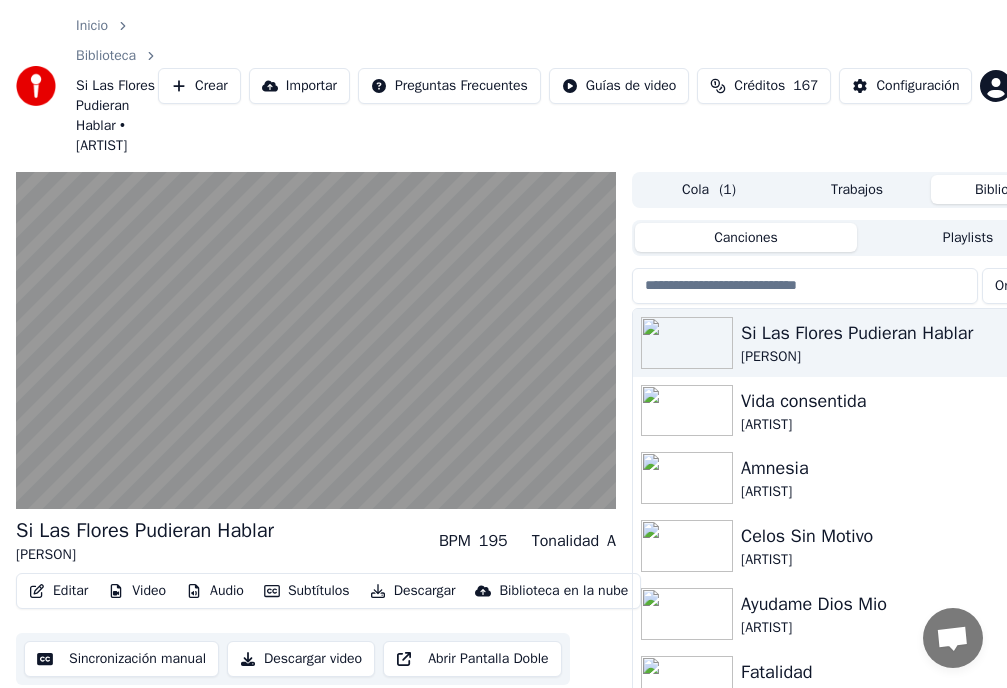 click on "Vida consentida" at bounding box center [897, 401] 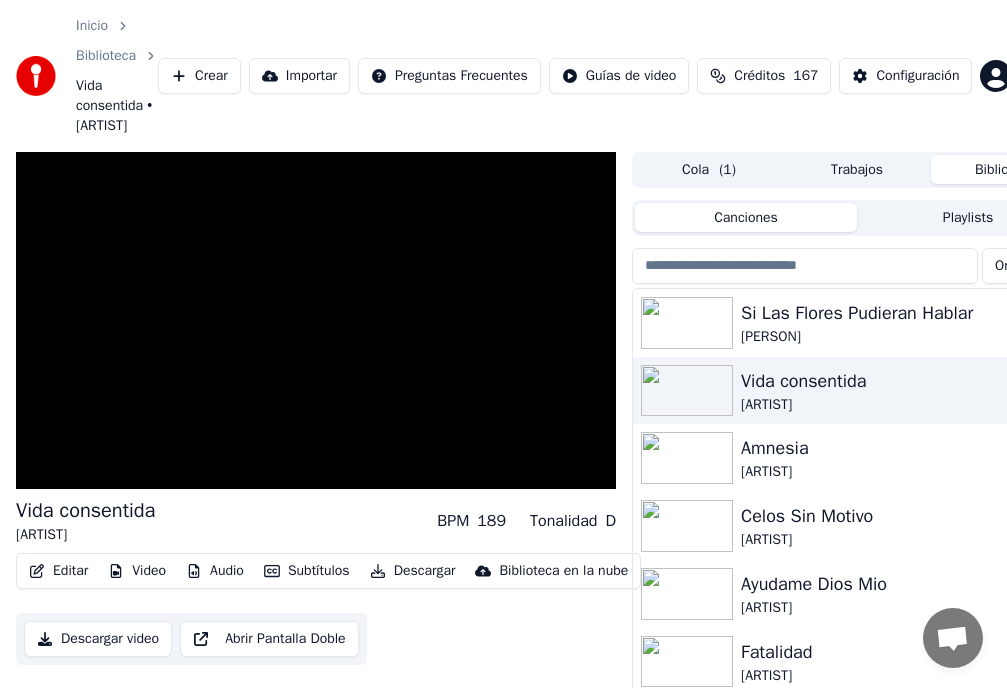 click on "Vida consentida [ARTIST]" at bounding box center [897, 391] 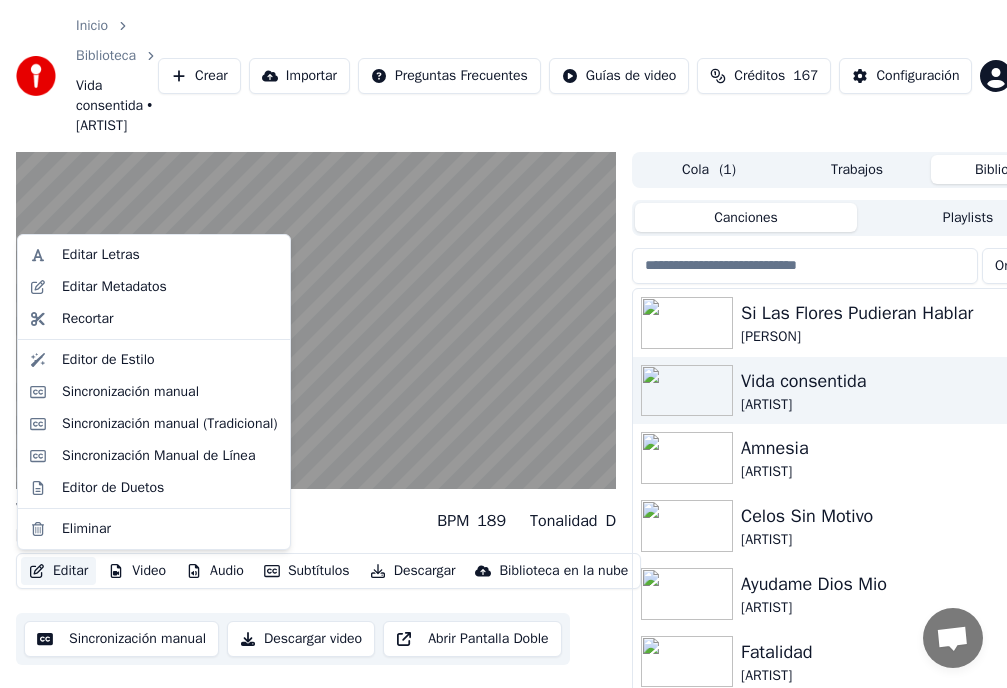 click on "Editar" at bounding box center [58, 571] 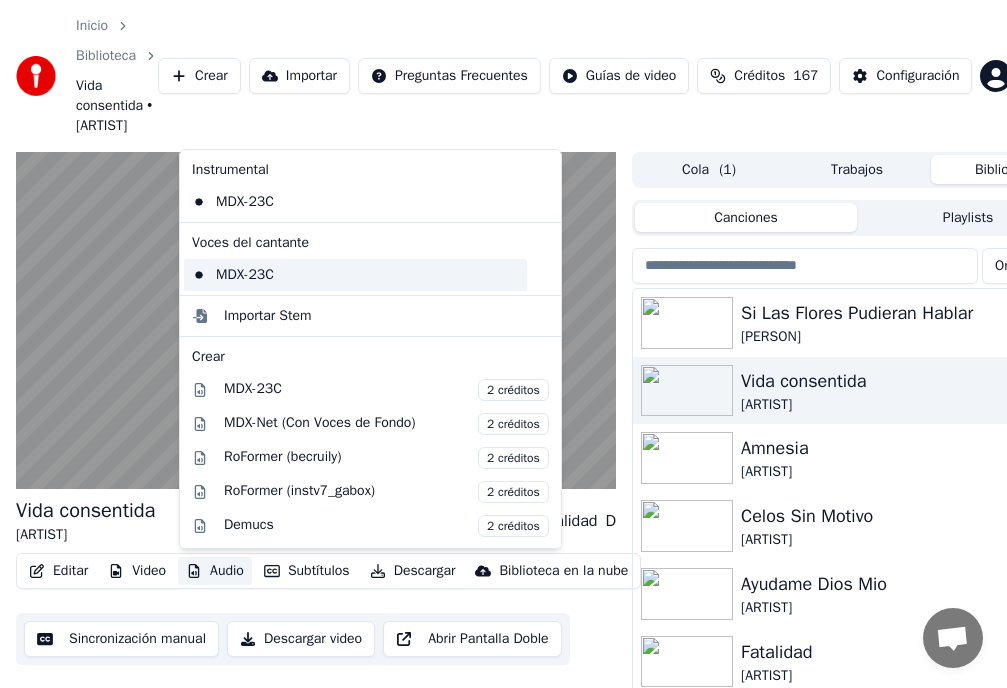click on "MDX-23C" at bounding box center [355, 275] 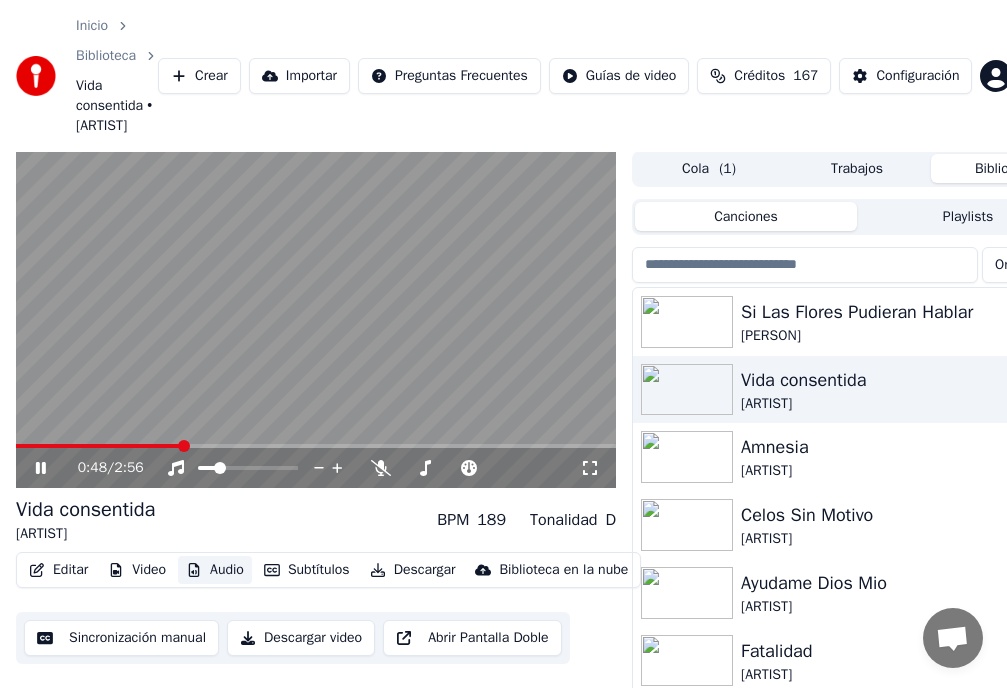 scroll, scrollTop: 100, scrollLeft: 0, axis: vertical 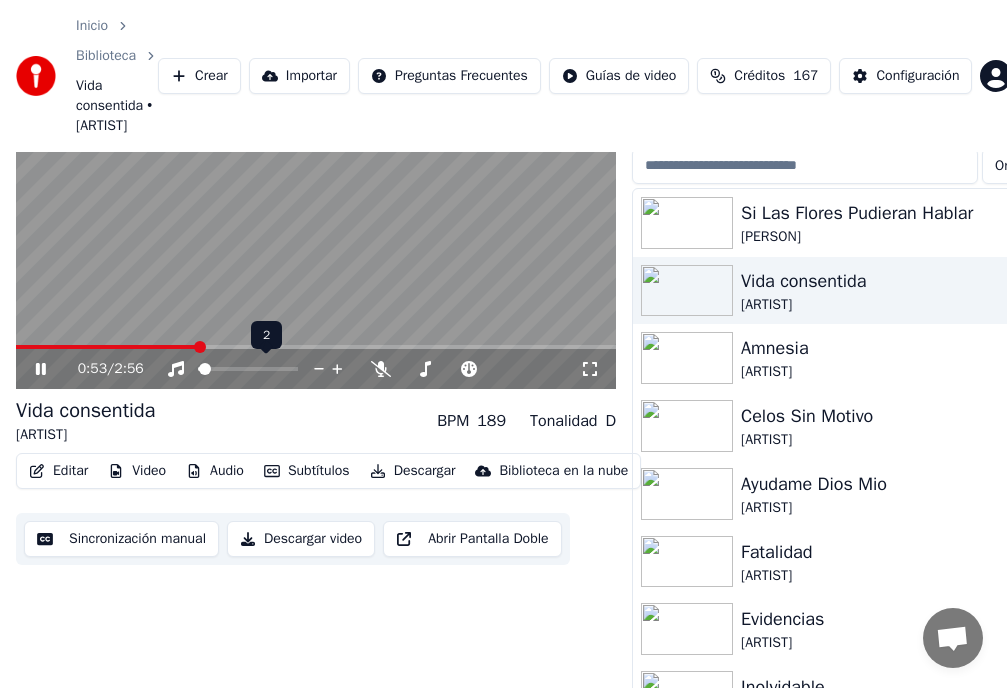 click at bounding box center [205, 369] 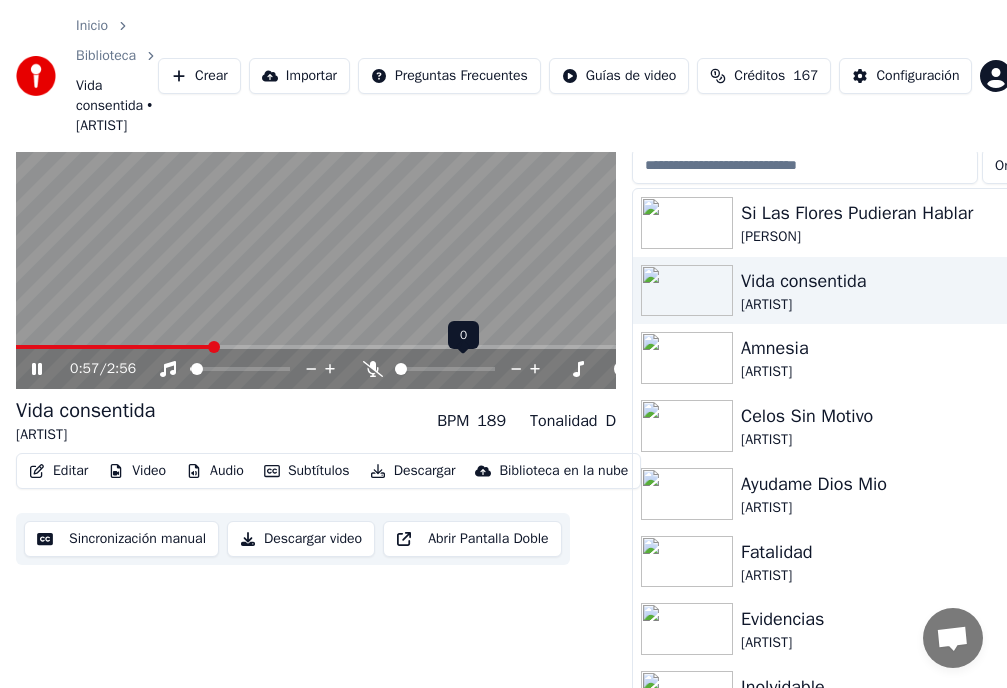 click at bounding box center (401, 369) 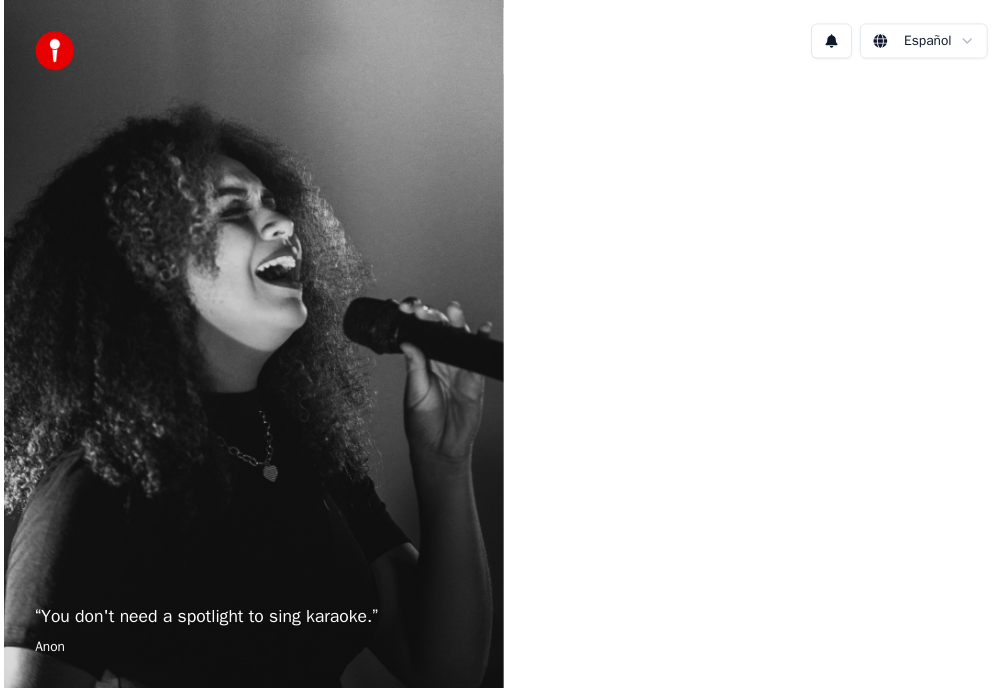 scroll, scrollTop: 0, scrollLeft: 0, axis: both 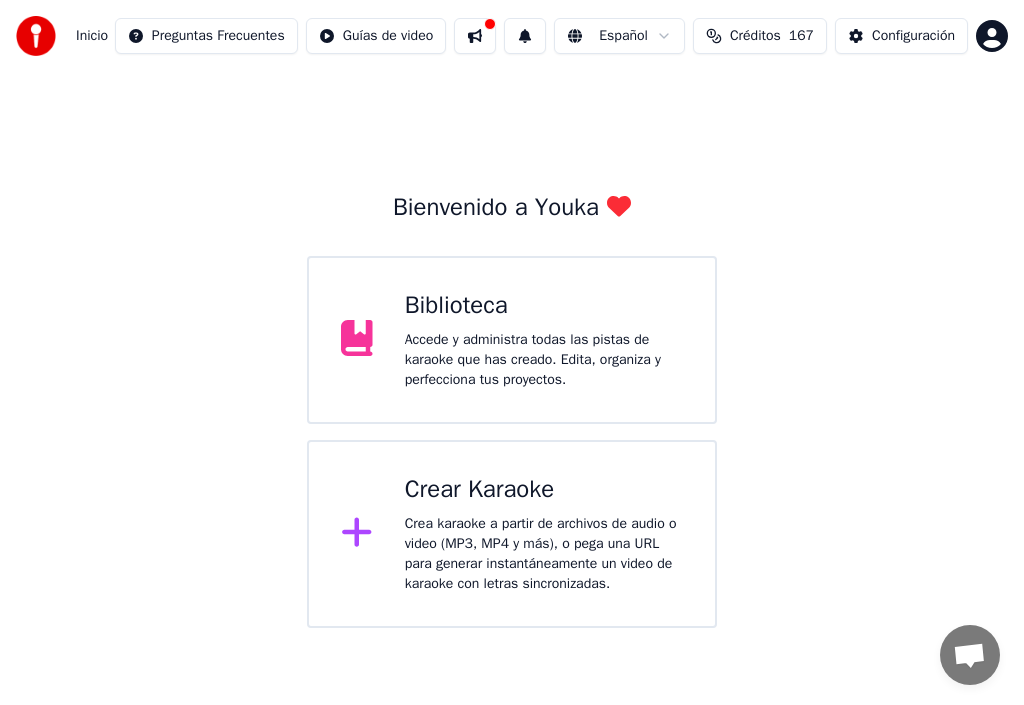 click on "Biblioteca" at bounding box center (544, 306) 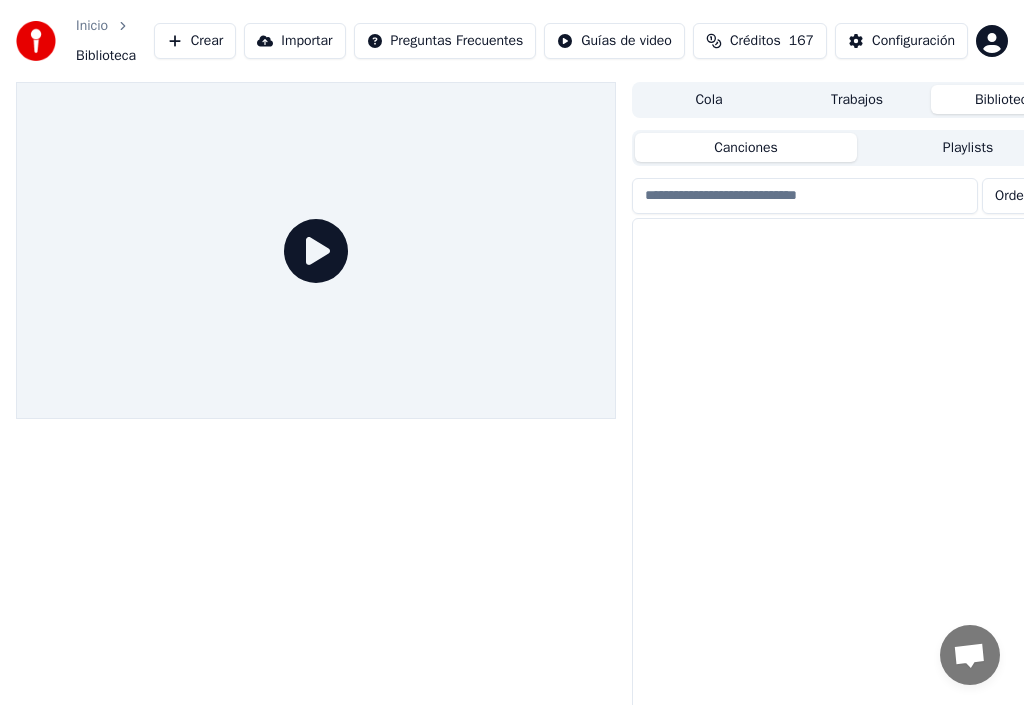 click at bounding box center [316, 251] 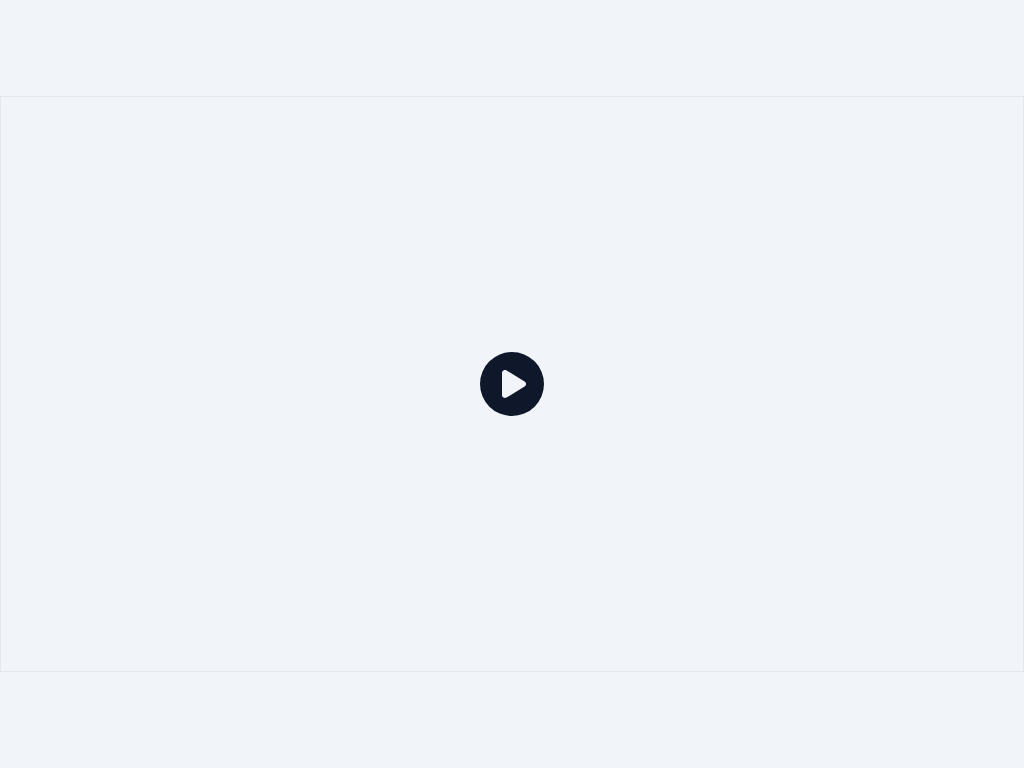 click 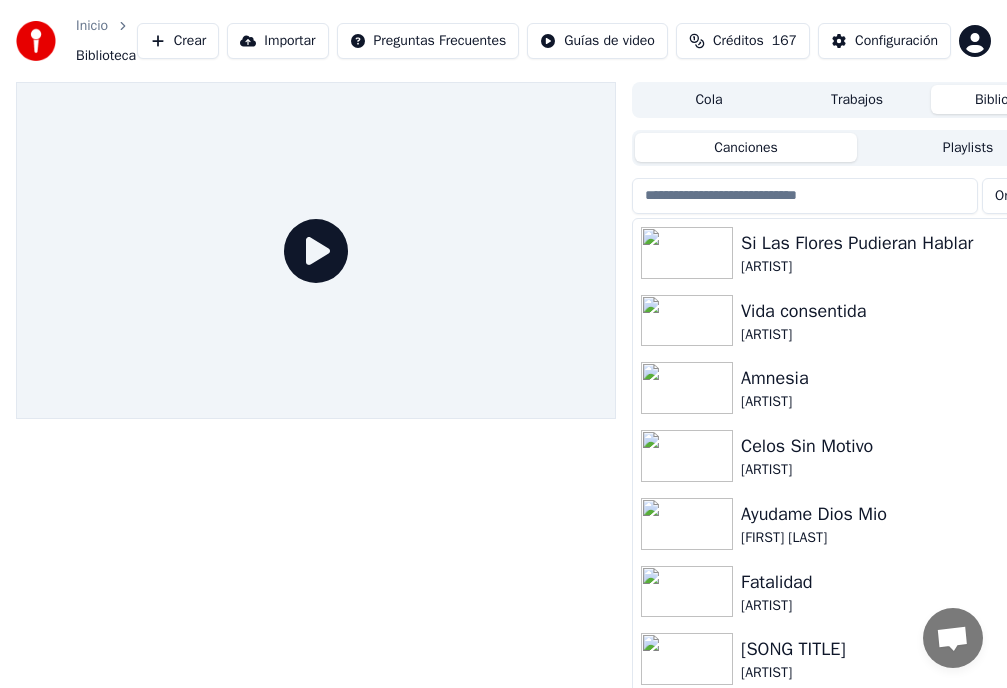 click on "Celos Sin Motivo" at bounding box center (897, 446) 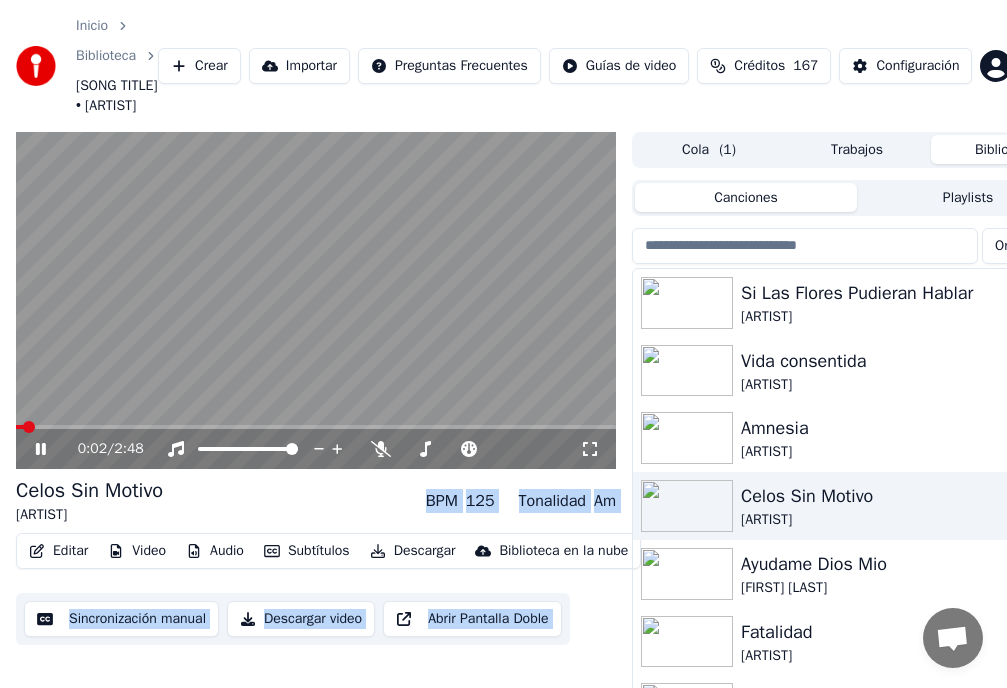 click on "Si Las Flores Pudieran Hablar" at bounding box center (897, 293) 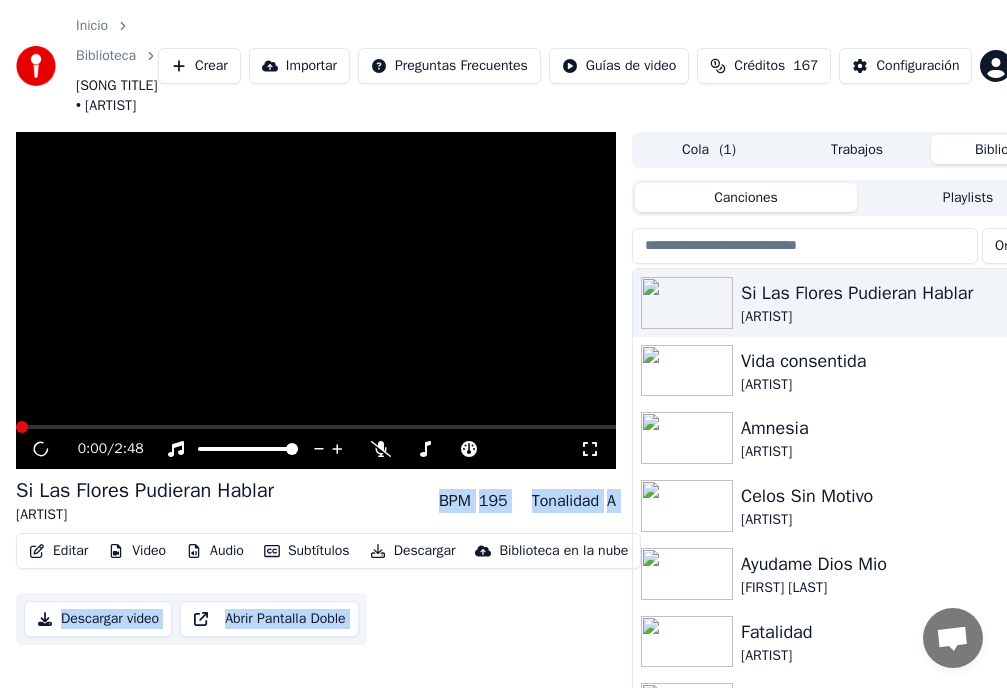 click on "Si Las Flores Pudieran Hablar" at bounding box center (897, 293) 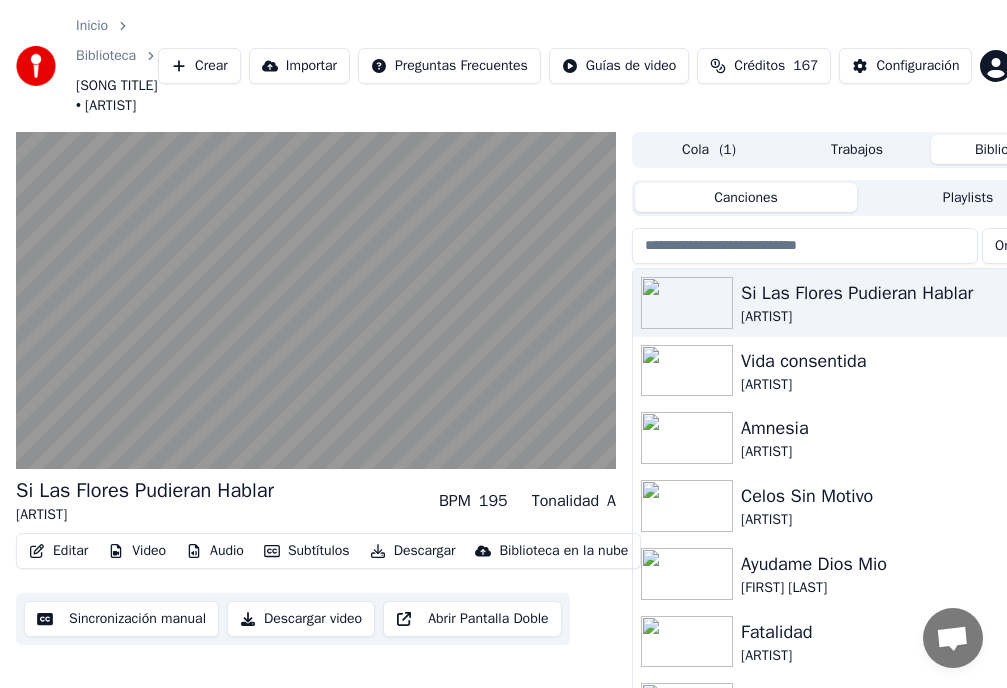 click on "Si Las Flores Pudieran Hablar Nelson Ned BPM 195 Tonalidad A" at bounding box center [316, 501] 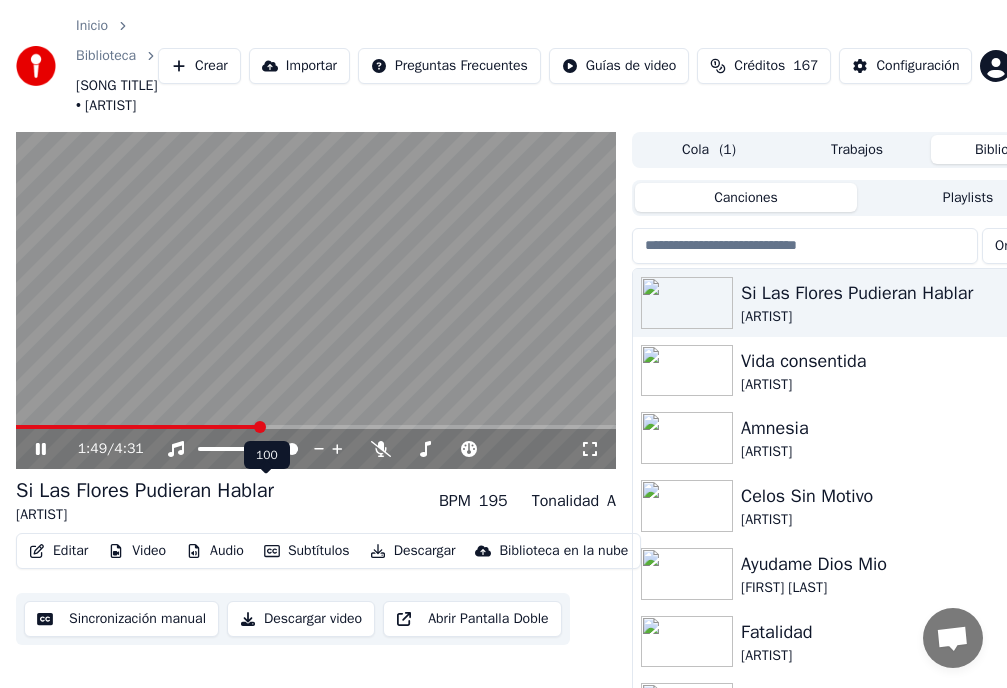 click at bounding box center (292, 449) 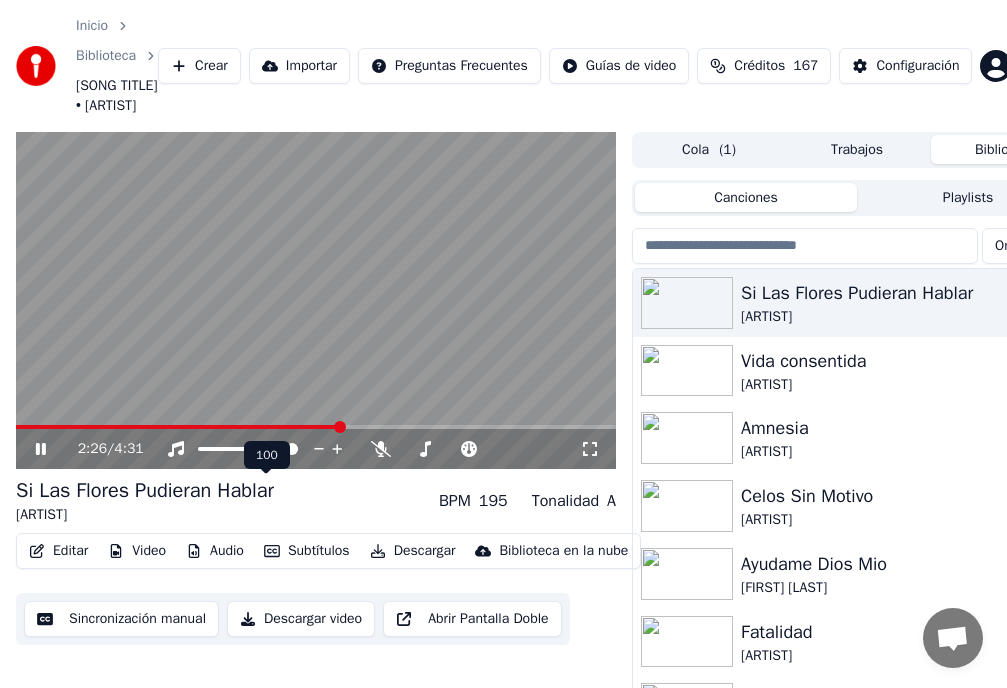 click at bounding box center (292, 449) 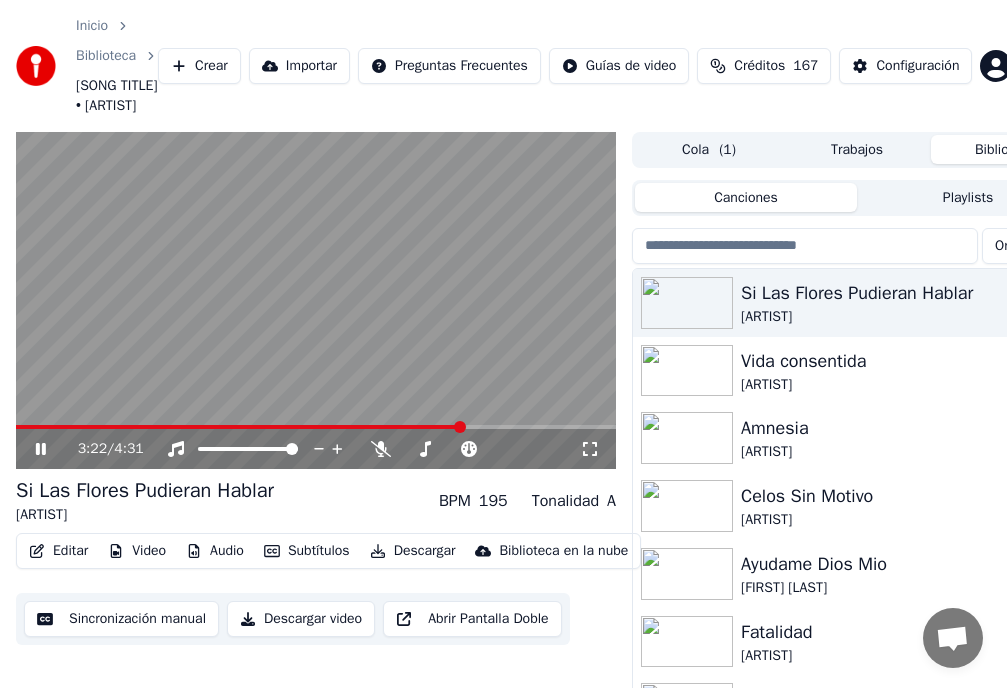 click at bounding box center (460, 427) 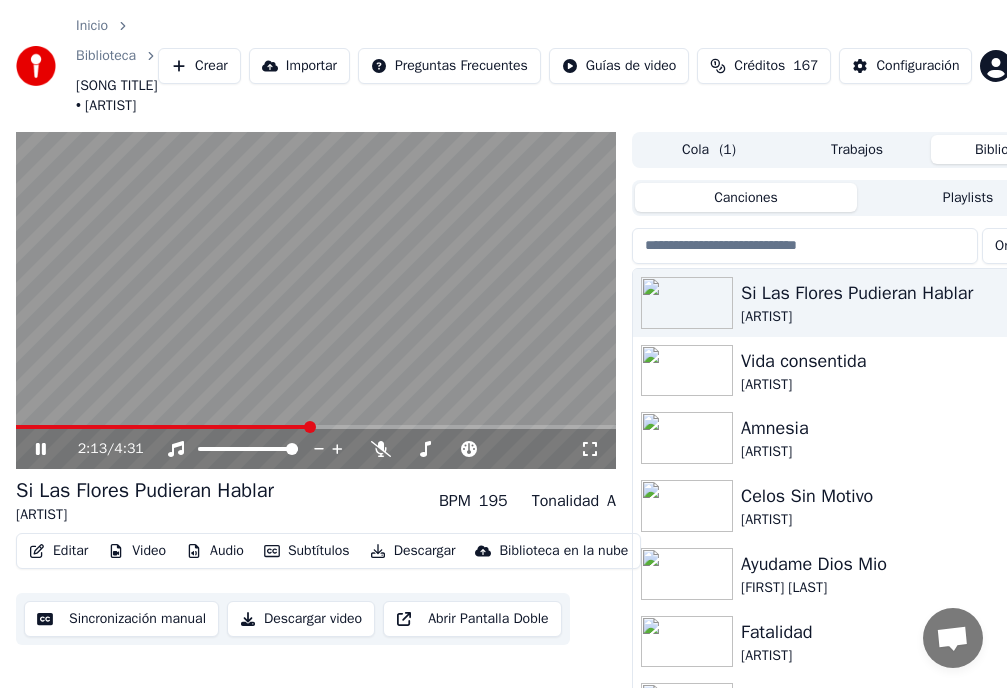 click at bounding box center [310, 427] 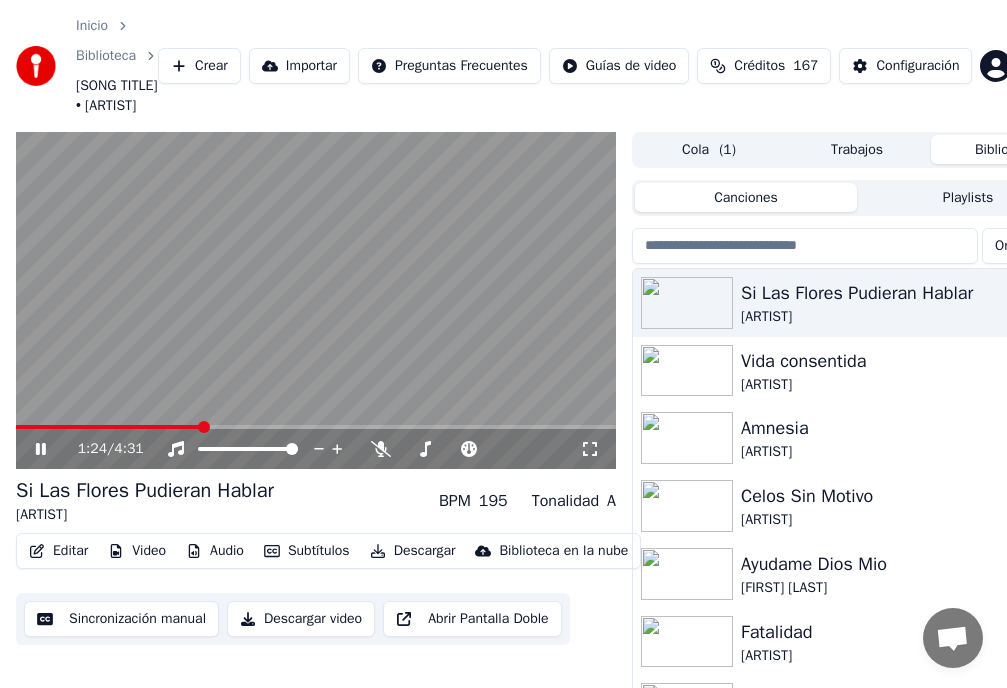 click at bounding box center (204, 427) 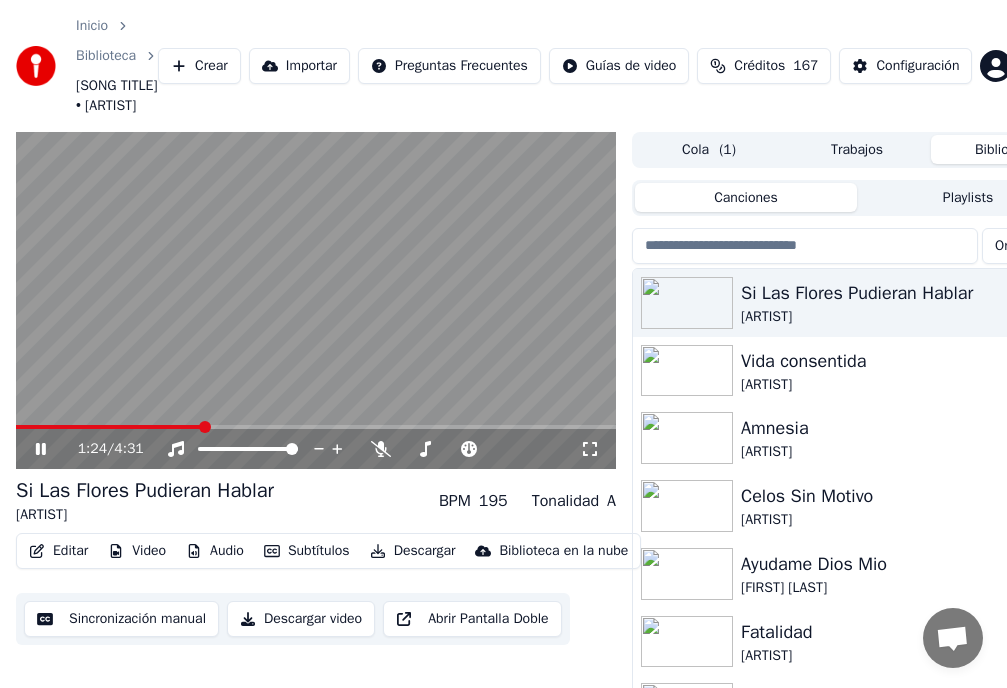 click 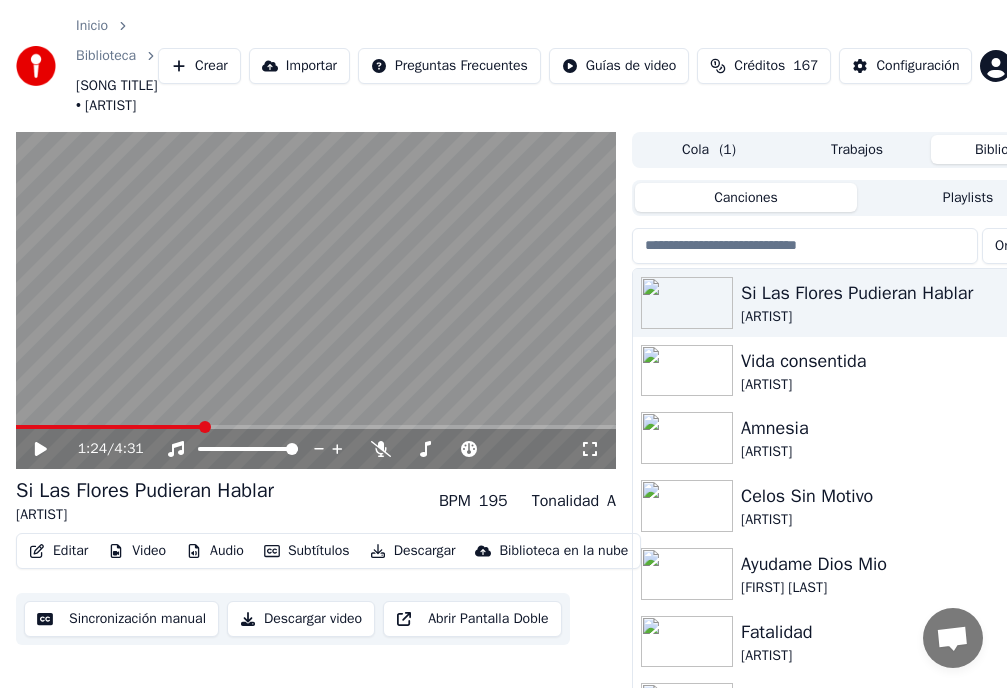 click 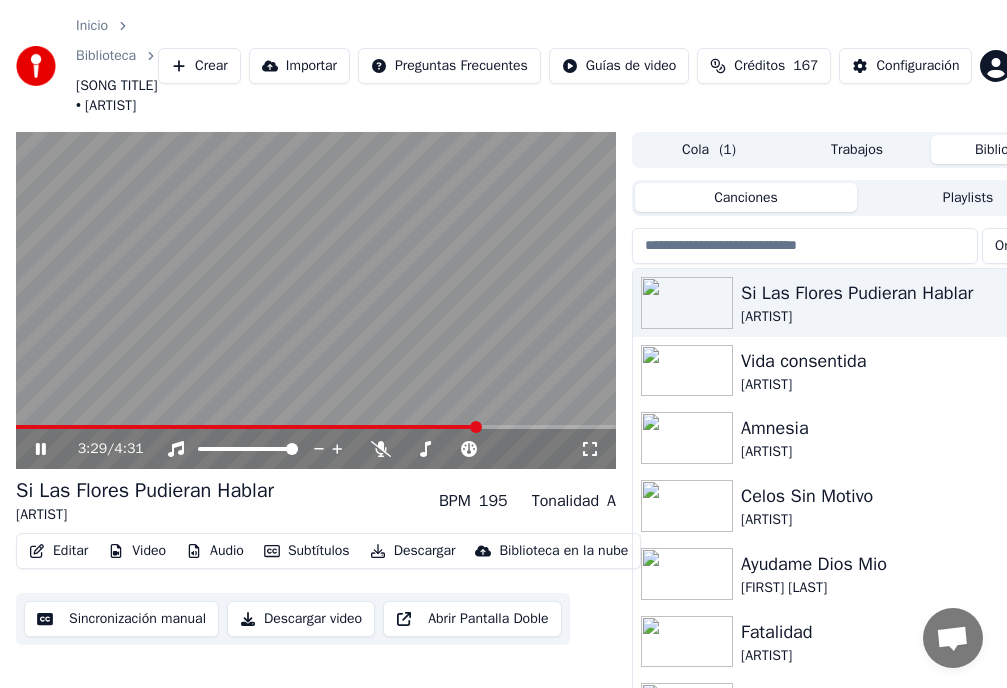 click on "Editar" at bounding box center (58, 551) 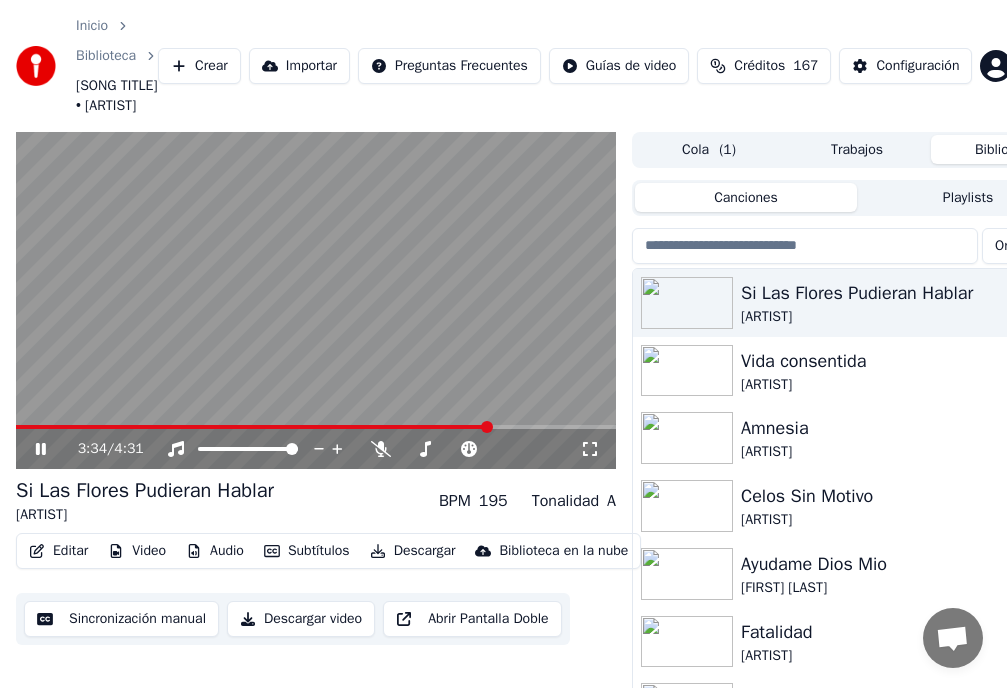 click 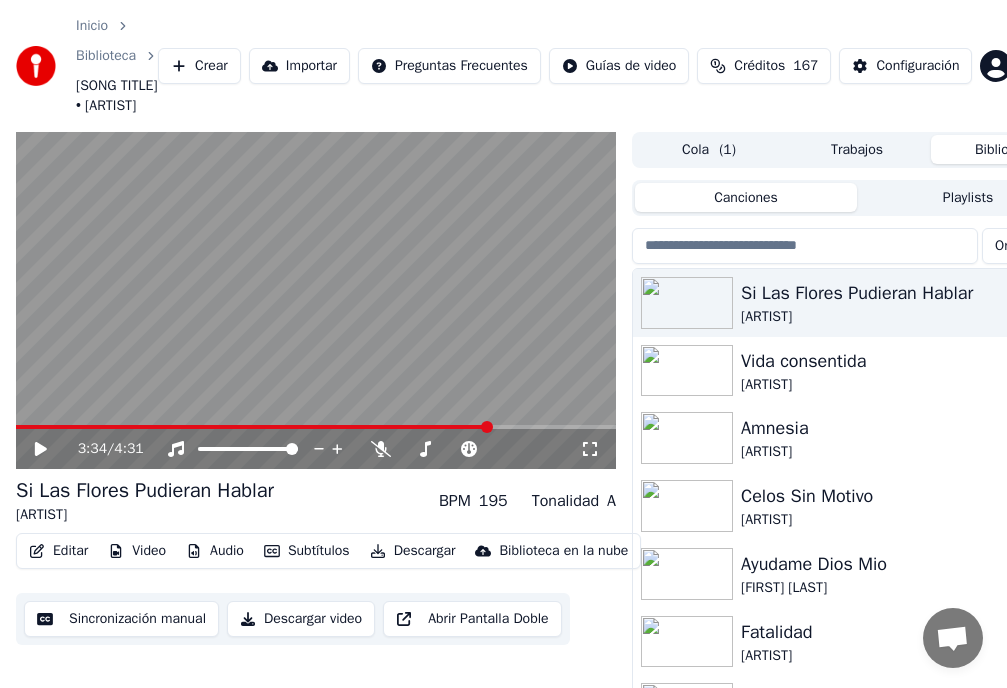 click on "Video" at bounding box center (137, 551) 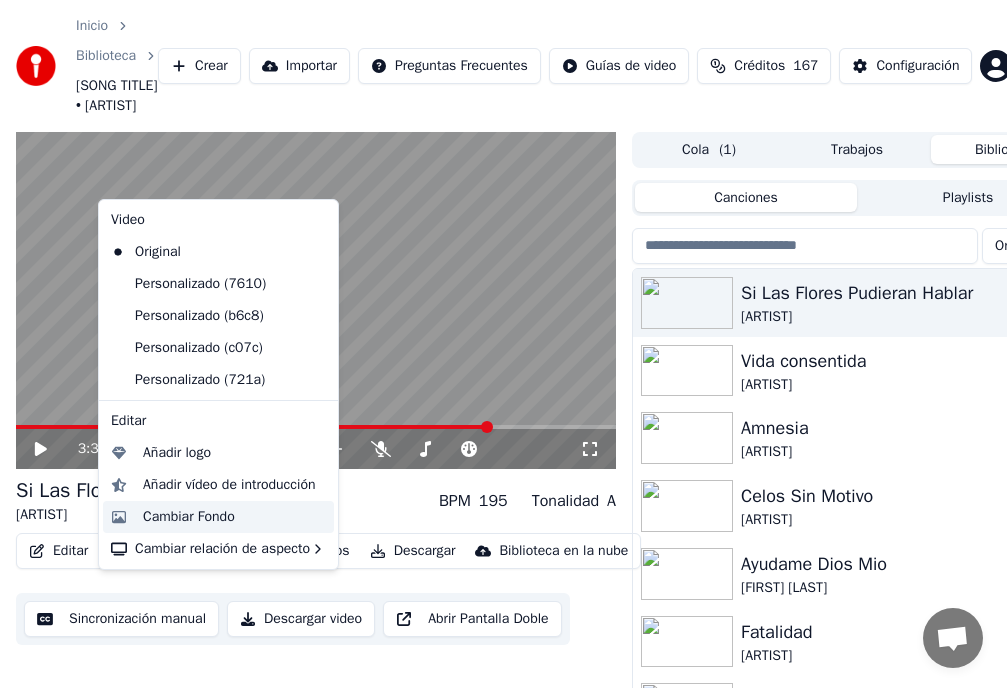click on "Cambiar Fondo" at bounding box center (189, 517) 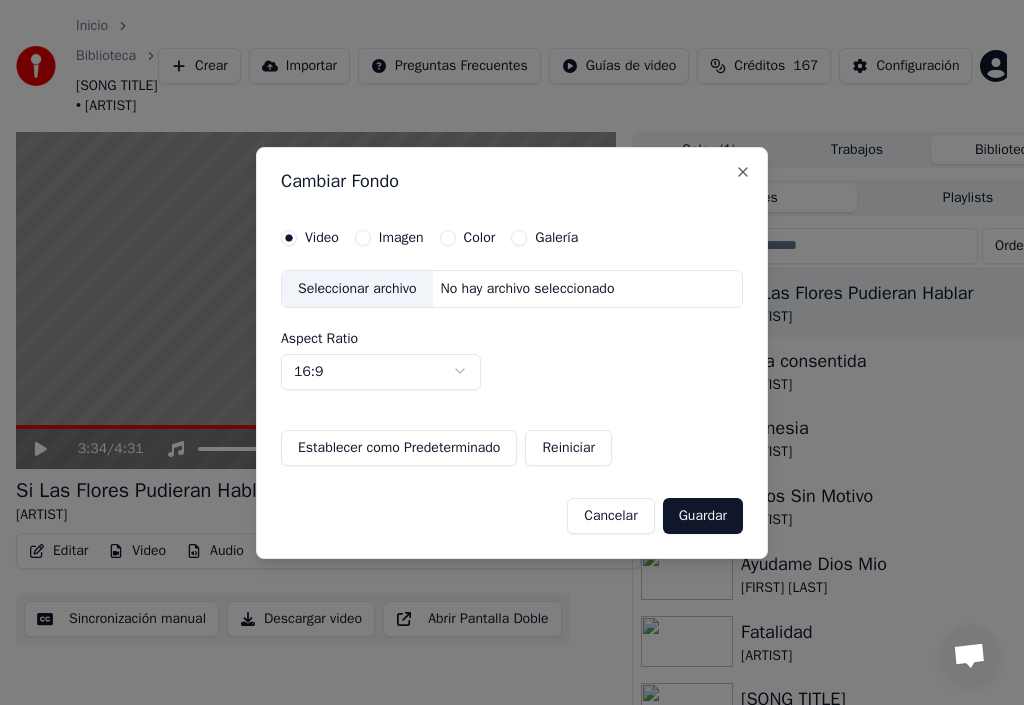 click on "Imagen" at bounding box center [363, 238] 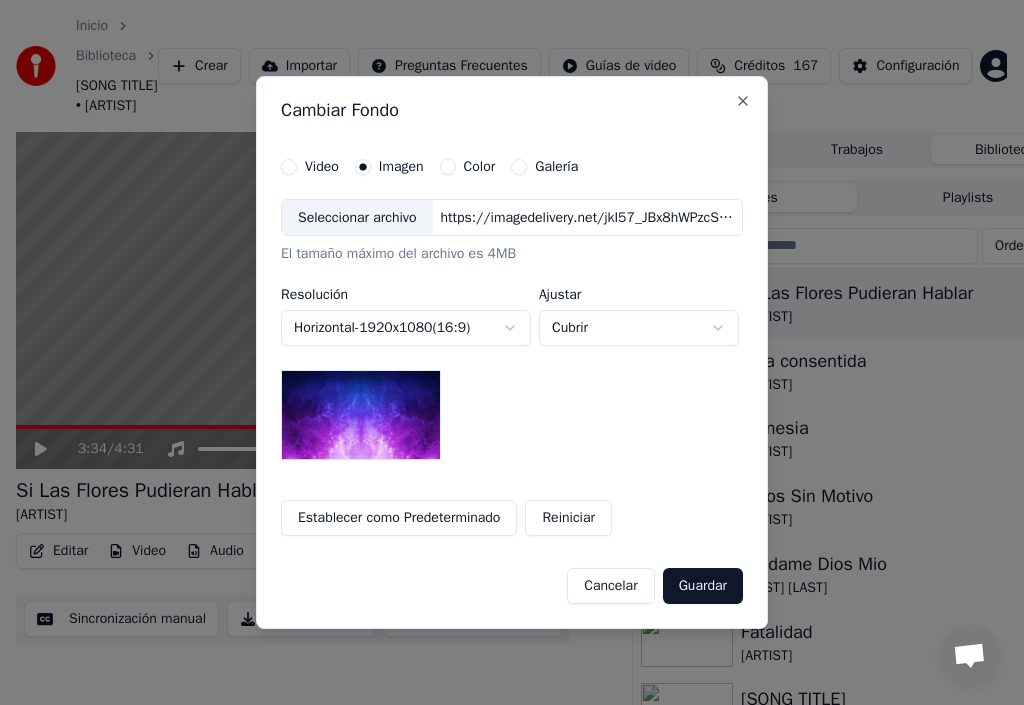click on "Seleccionar archivo" at bounding box center (357, 218) 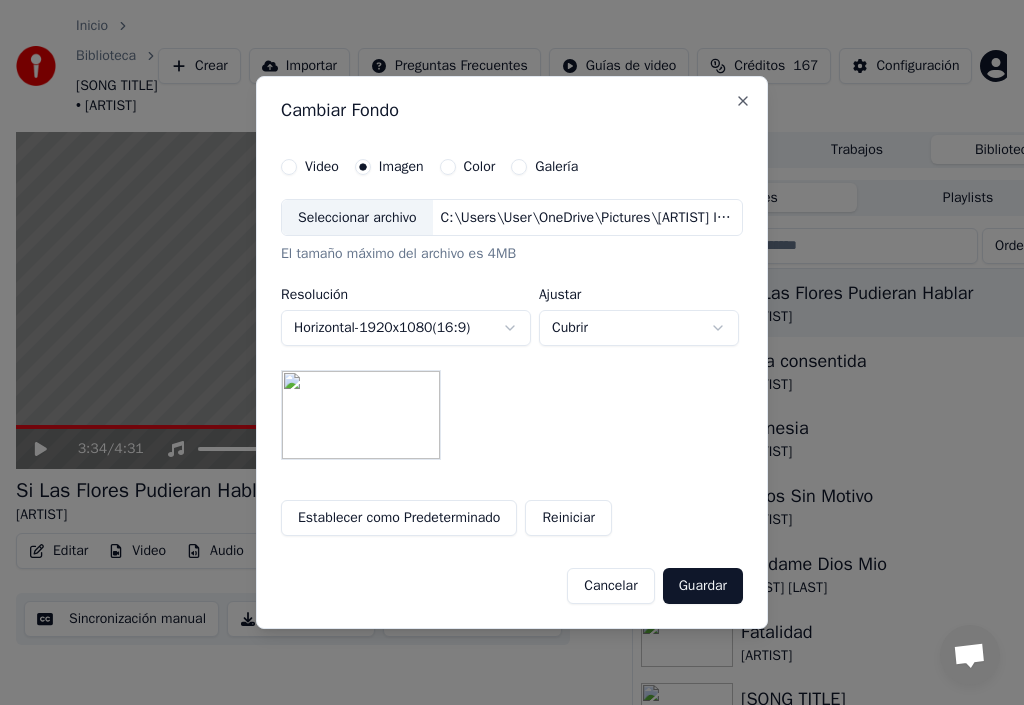 click on "Guardar" at bounding box center (703, 586) 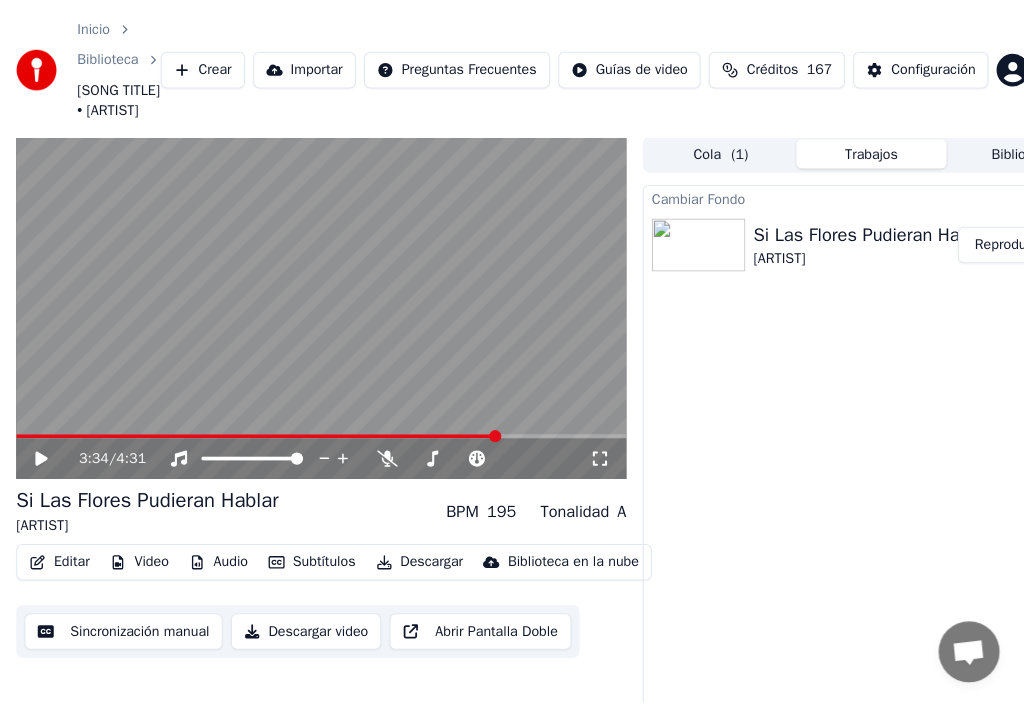scroll, scrollTop: 0, scrollLeft: 0, axis: both 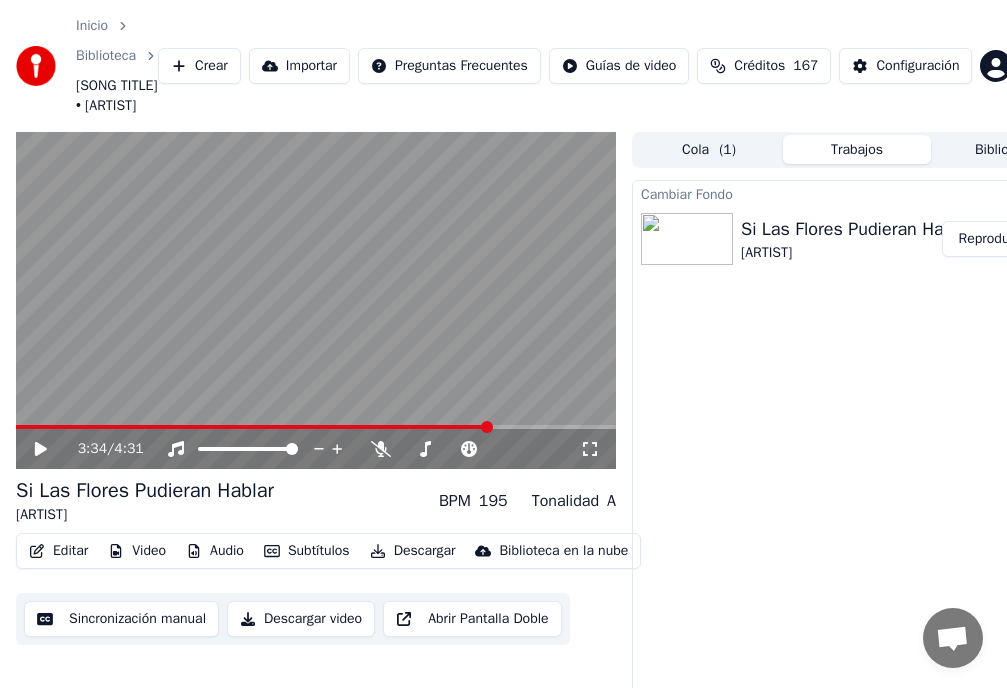 click on "Reproducir" at bounding box center [991, 239] 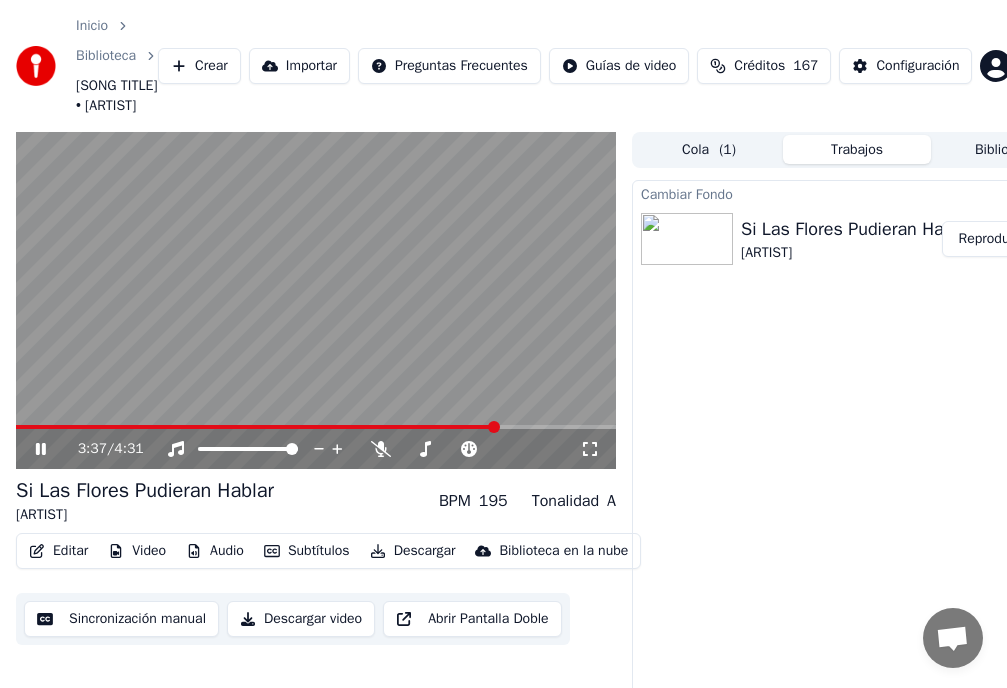 click 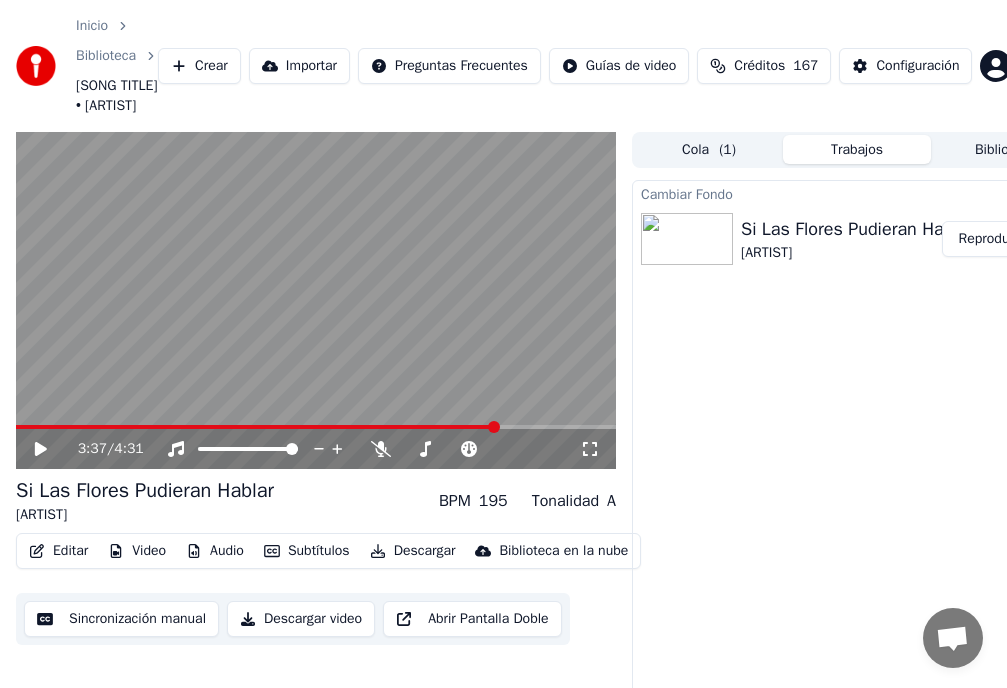 click on "Editar" at bounding box center [58, 551] 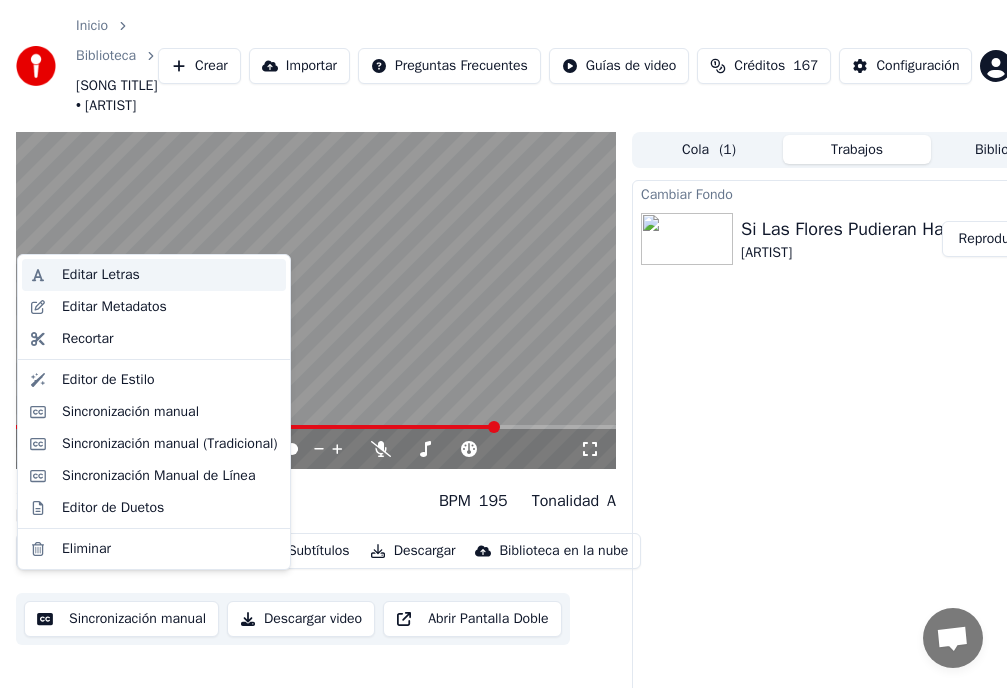 click on "Editar Letras" at bounding box center (101, 275) 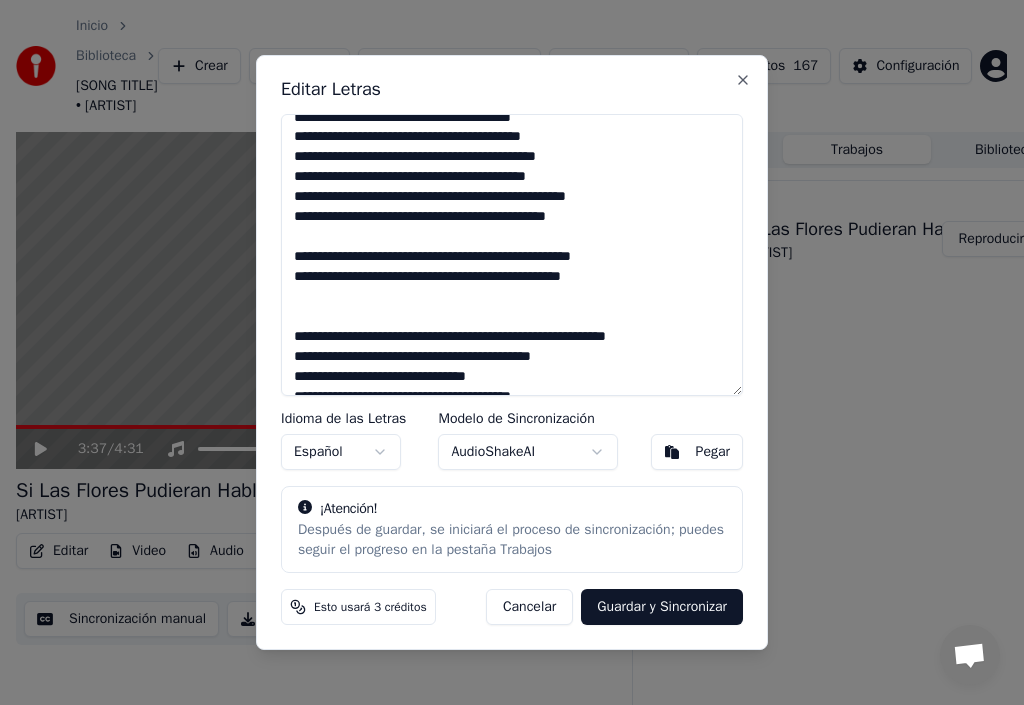 scroll, scrollTop: 0, scrollLeft: 0, axis: both 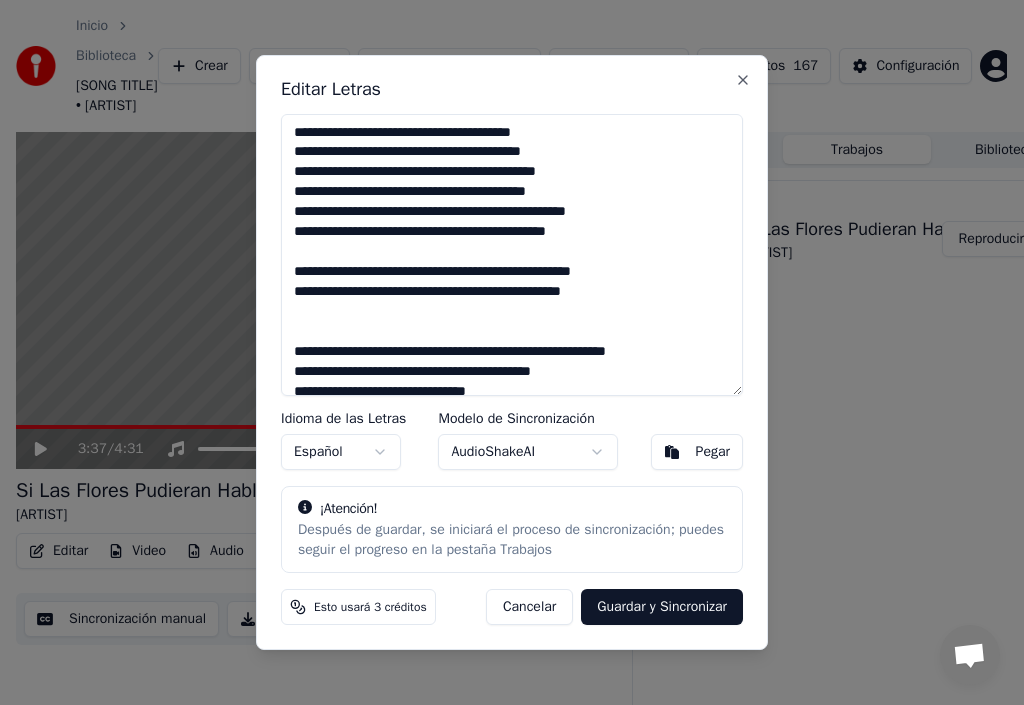drag, startPoint x: 290, startPoint y: 272, endPoint x: 507, endPoint y: 308, distance: 219.96591 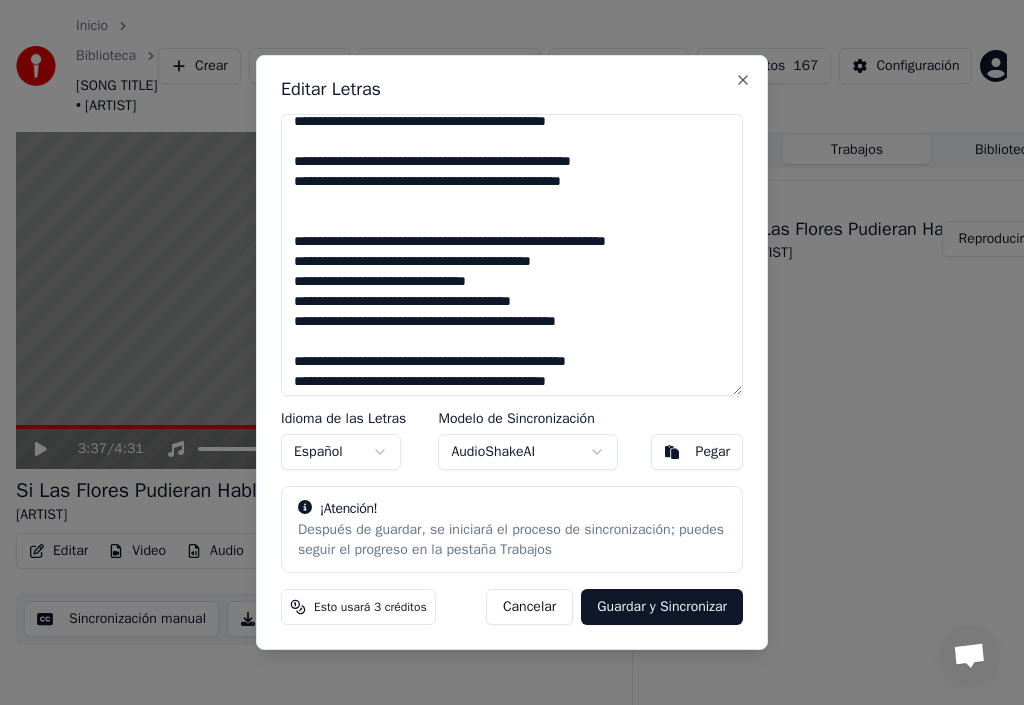scroll, scrollTop: 106, scrollLeft: 0, axis: vertical 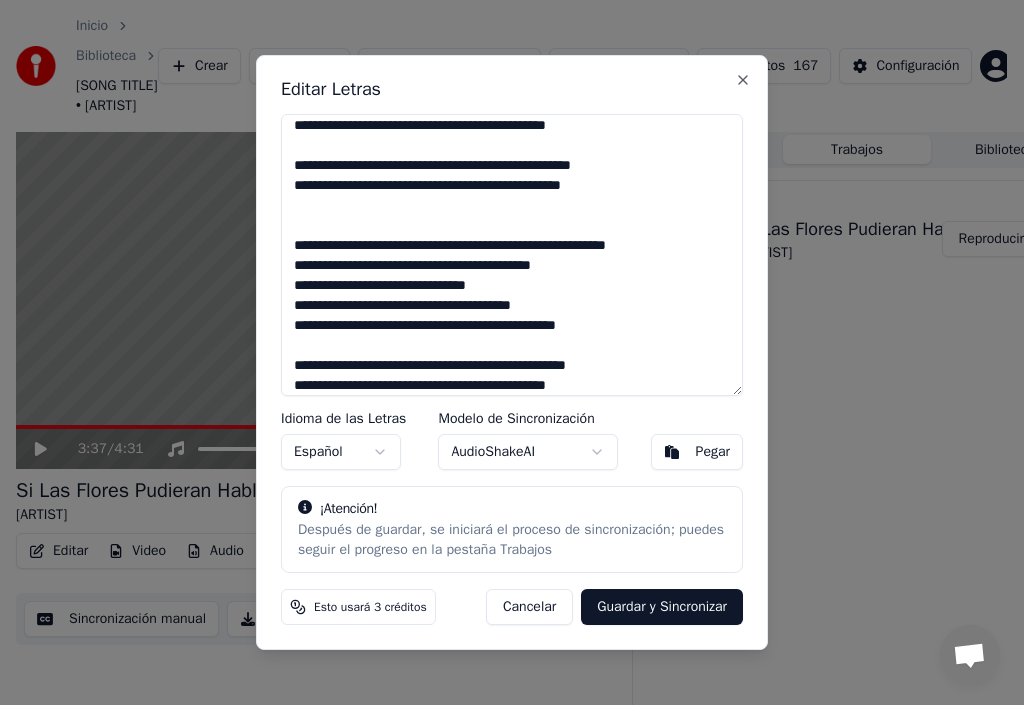 click on "**********" at bounding box center [512, 255] 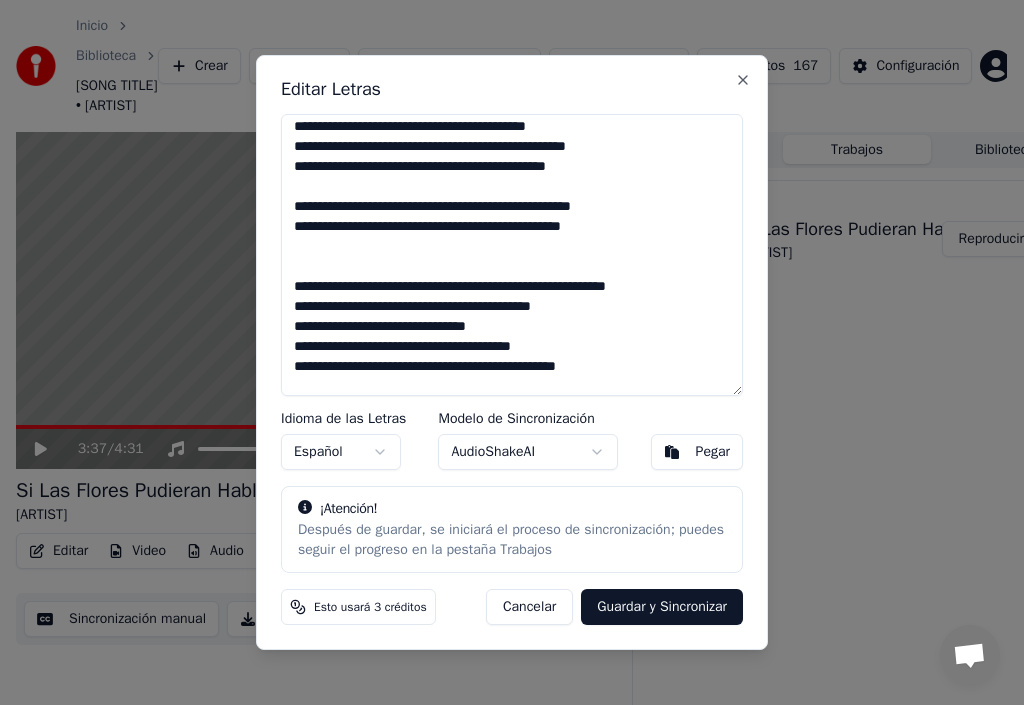 scroll, scrollTop: 106, scrollLeft: 0, axis: vertical 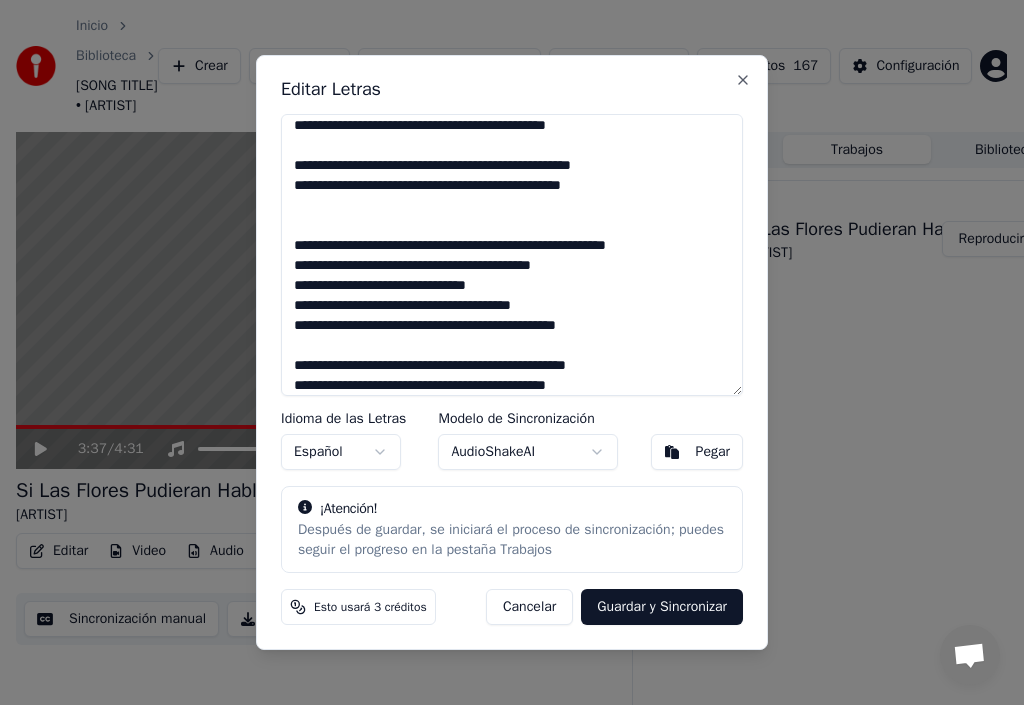 click on "**********" at bounding box center [512, 255] 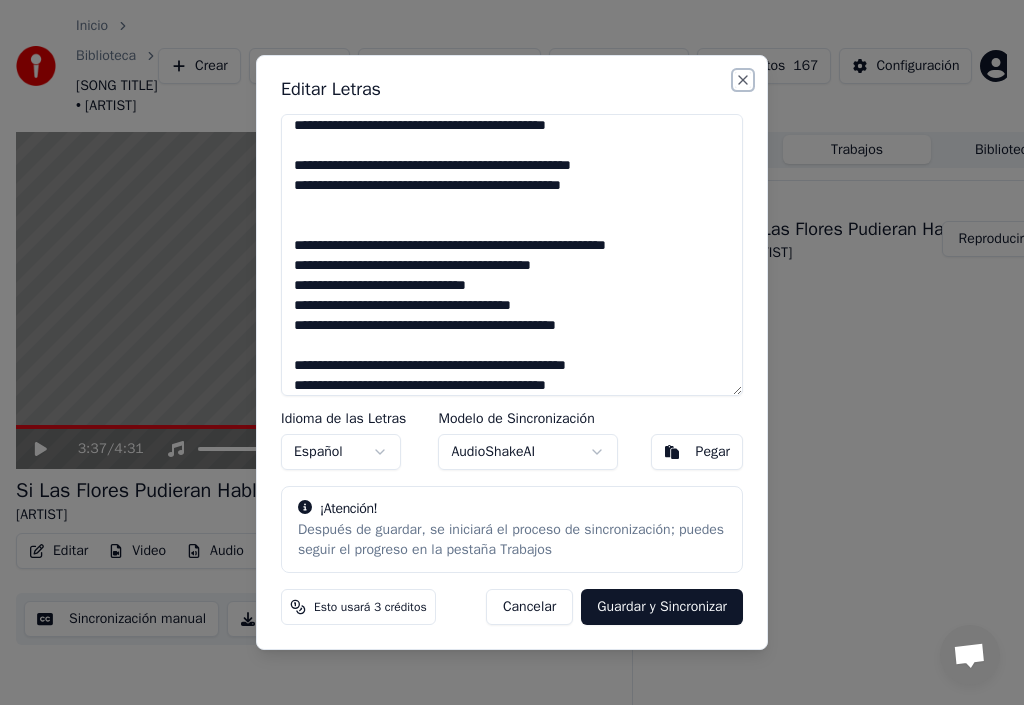 click on "Close" at bounding box center (743, 80) 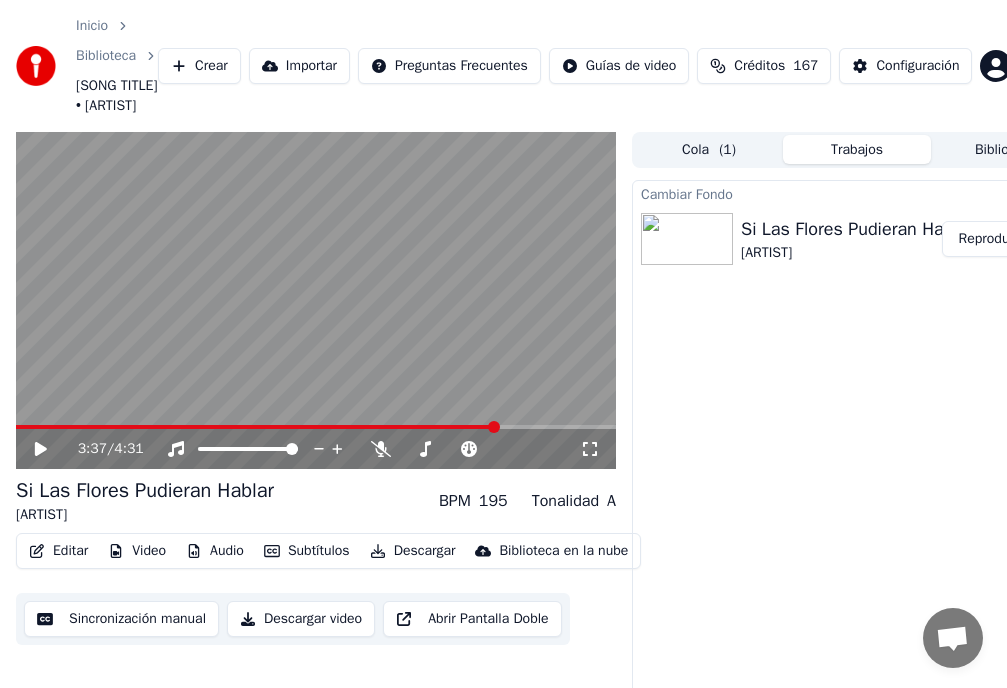click on "Editar" at bounding box center [58, 551] 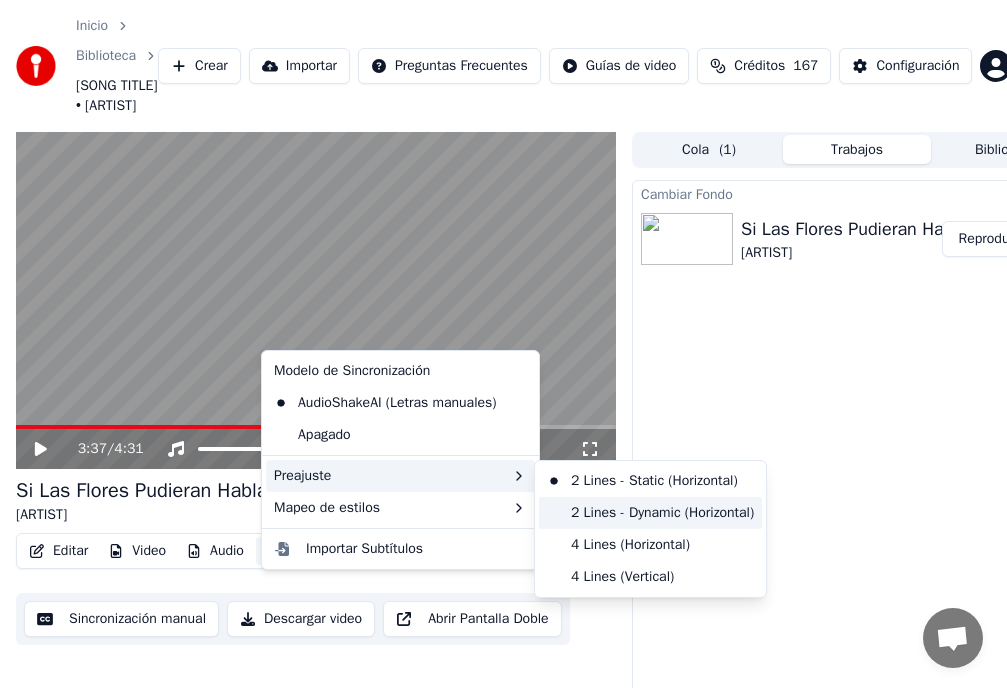 click on "2 Lines - Dynamic (Horizontal)" at bounding box center [650, 513] 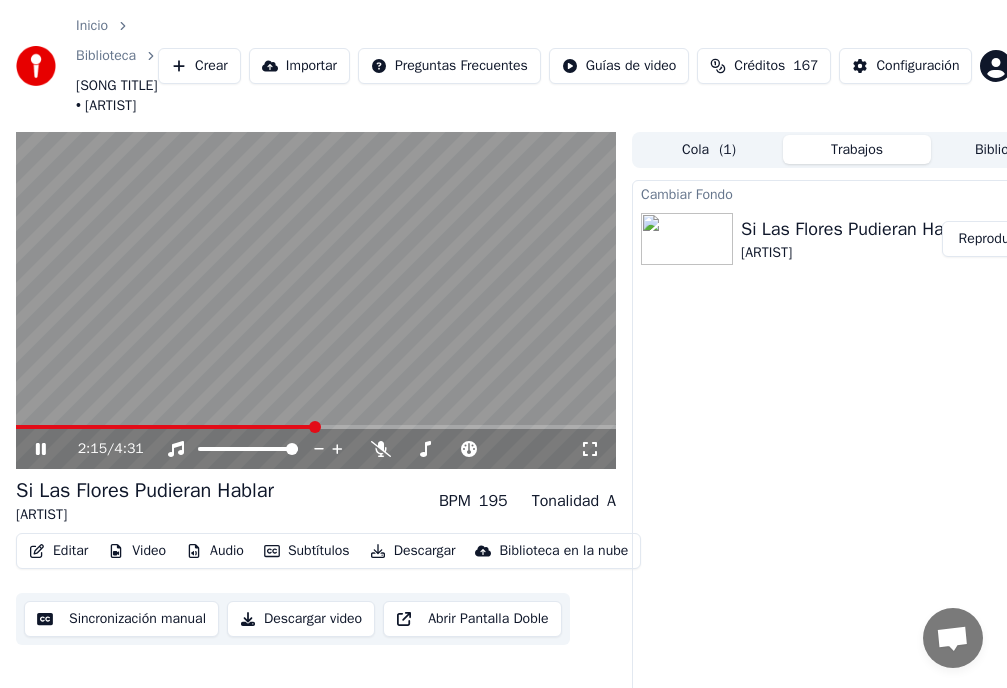 click at bounding box center (315, 427) 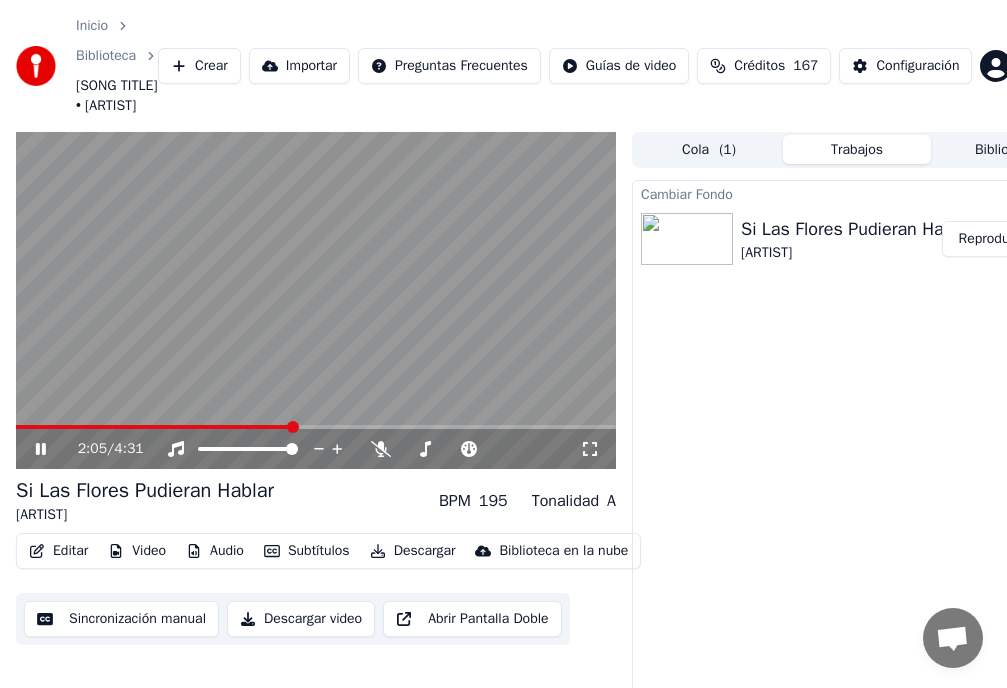 click at bounding box center [293, 427] 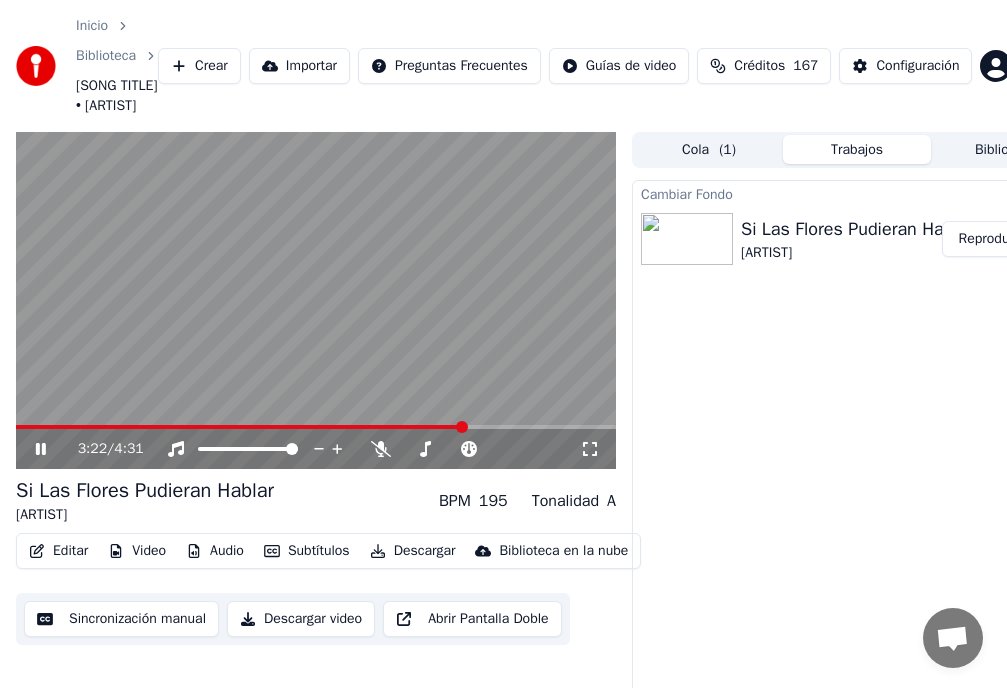 click 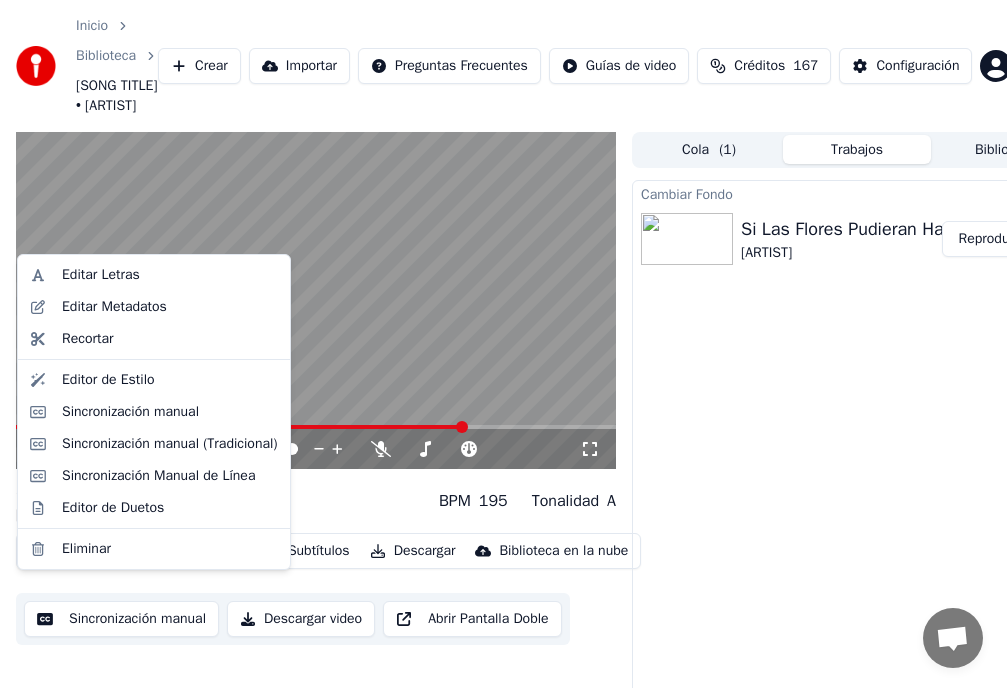 click on "Editar" at bounding box center [58, 551] 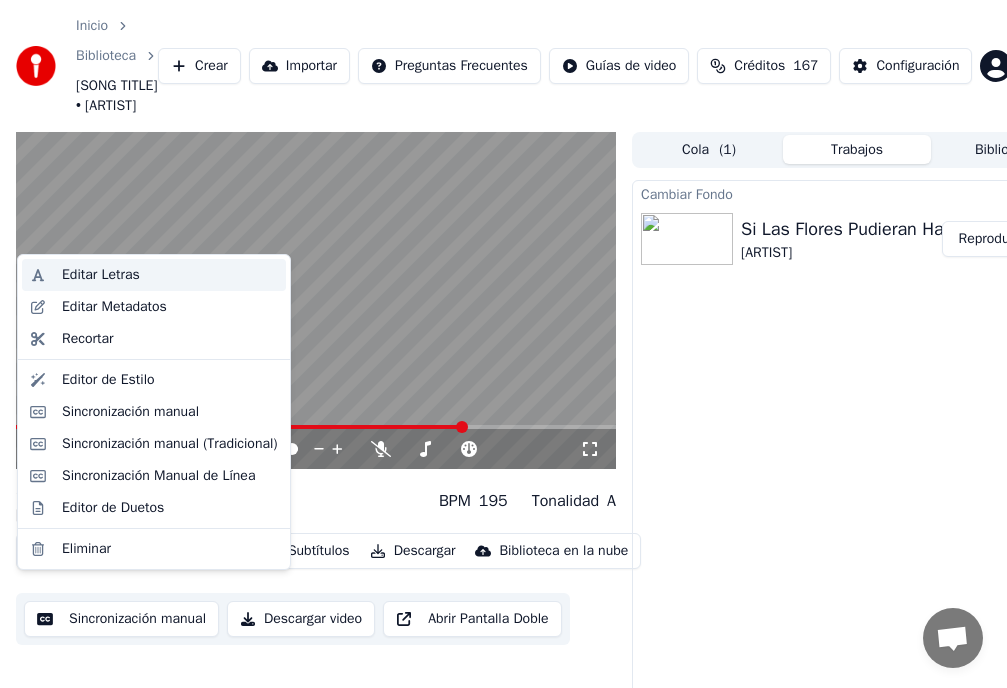 click on "Editar Letras" at bounding box center [101, 275] 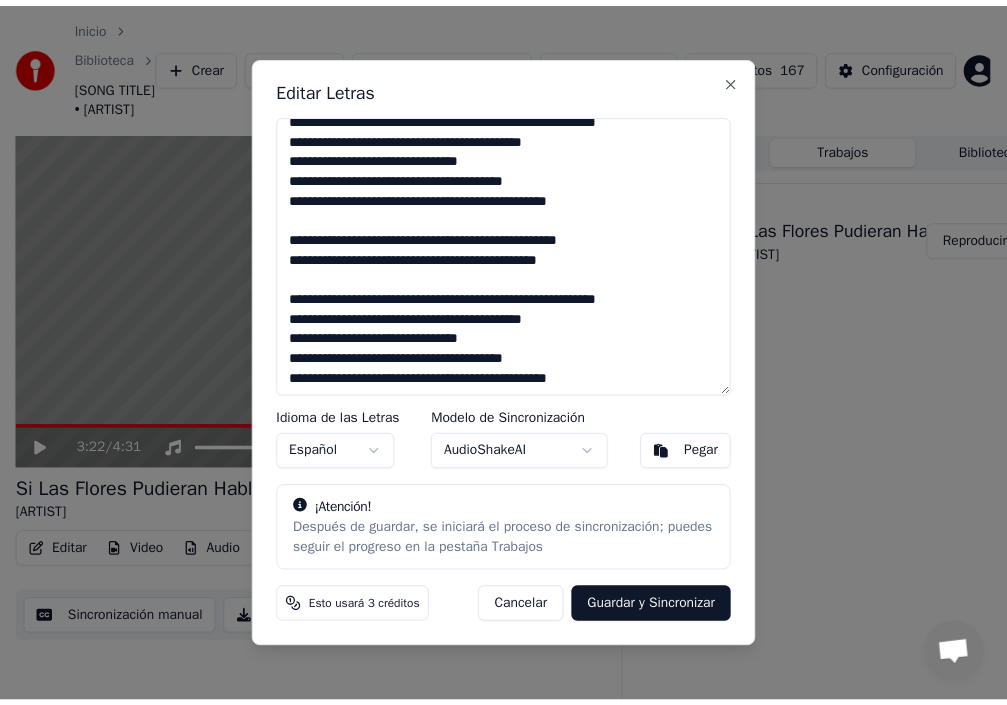 scroll, scrollTop: 235, scrollLeft: 0, axis: vertical 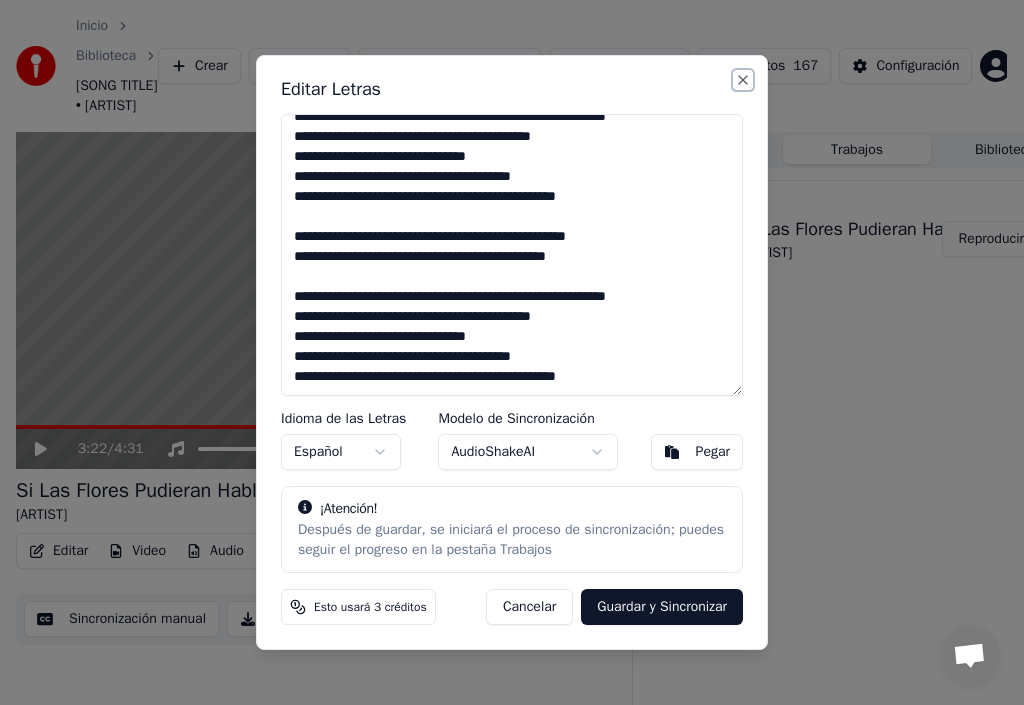 click on "Close" at bounding box center [743, 80] 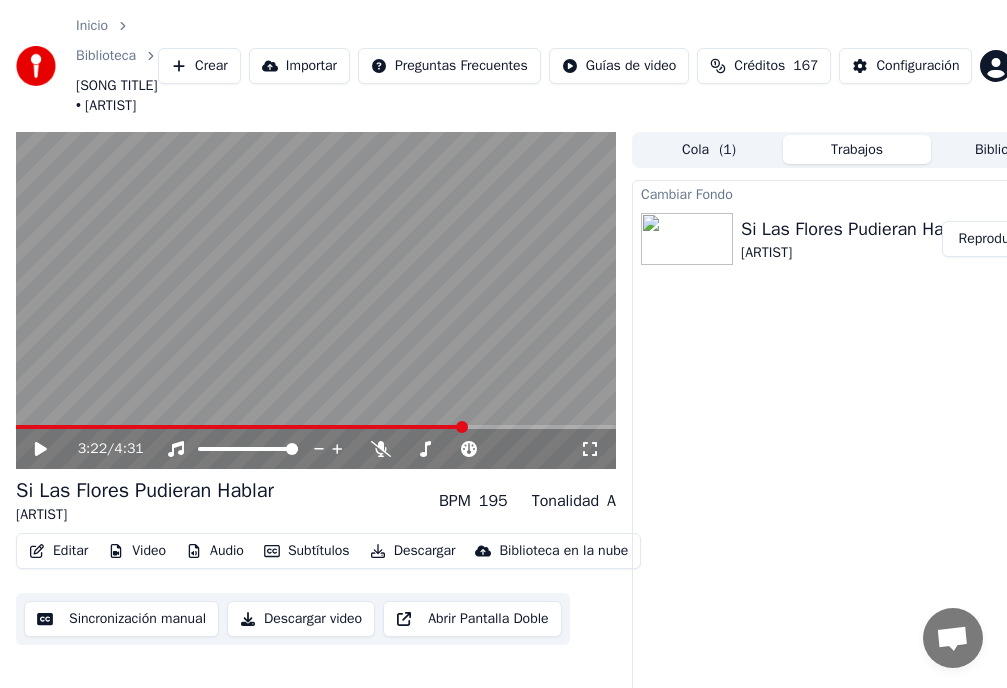 click on "Subtítulos" at bounding box center [307, 551] 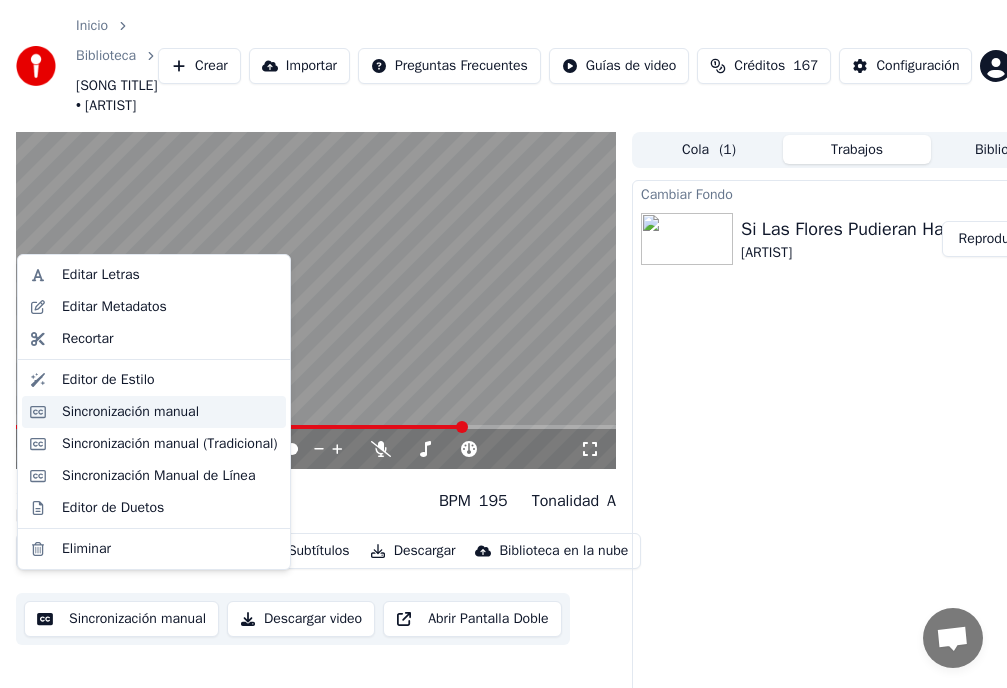 click on "Sincronización manual" at bounding box center [130, 412] 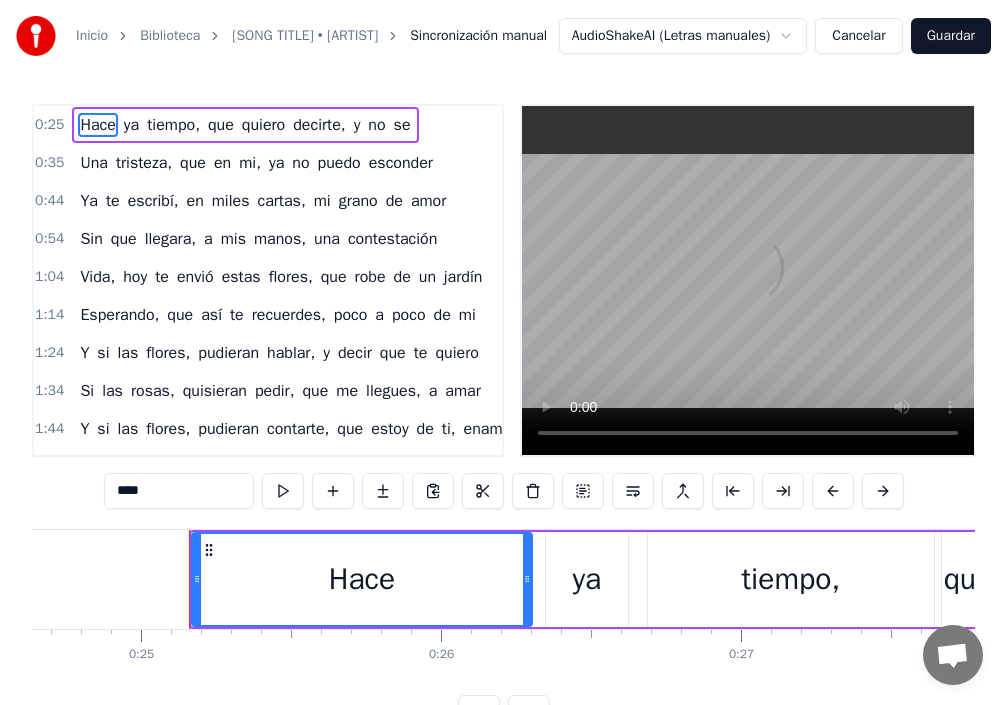 scroll, scrollTop: 0, scrollLeft: 7447, axis: horizontal 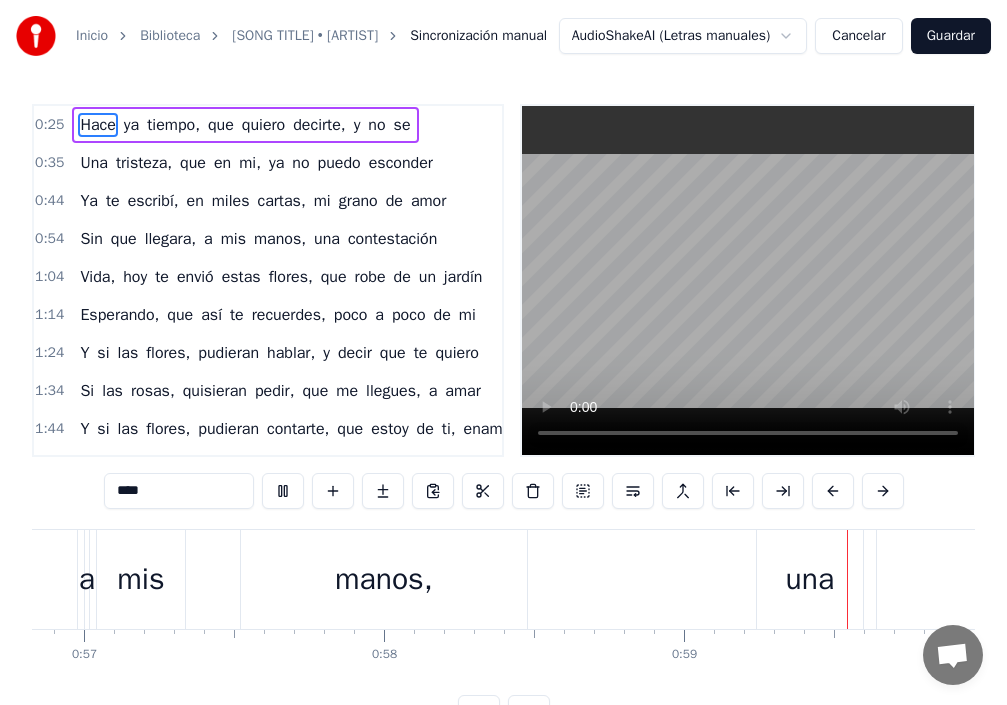 type 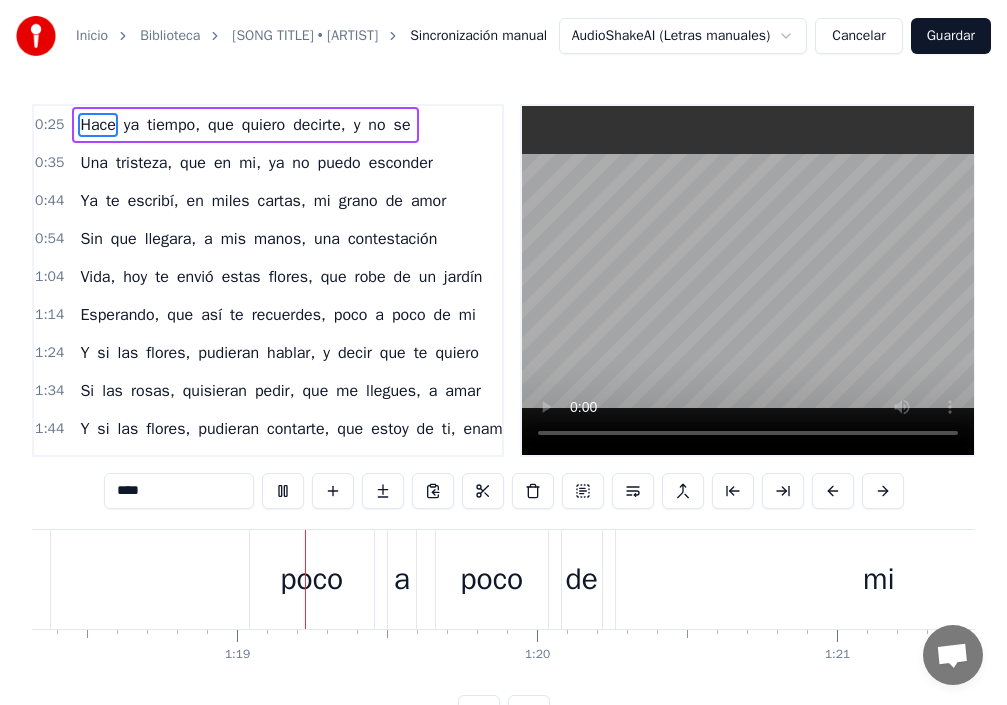 scroll, scrollTop: 0, scrollLeft: 23508, axis: horizontal 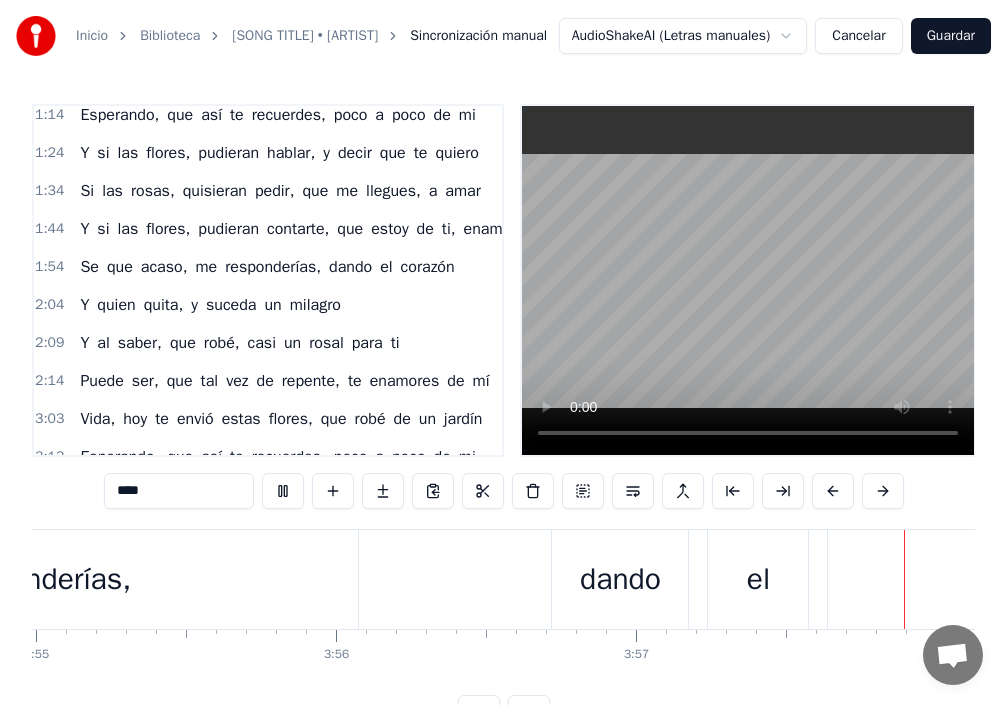 click on "Inicio" at bounding box center [92, 36] 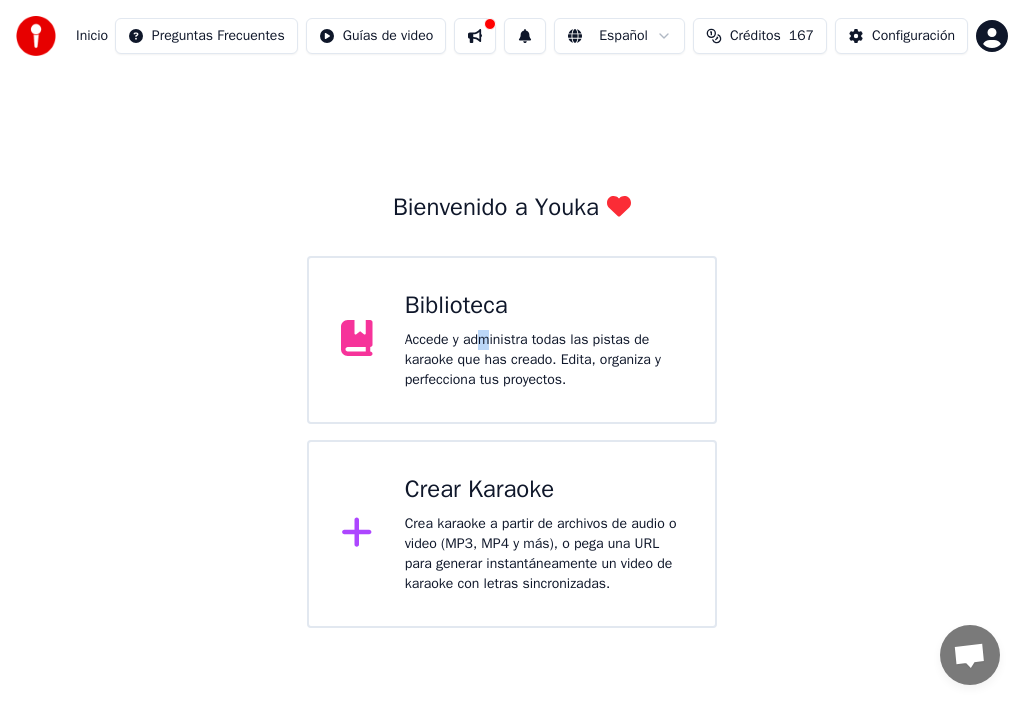 click on "Accede y administra todas las pistas de karaoke que has creado. Edita, organiza y perfecciona tus proyectos." at bounding box center (544, 360) 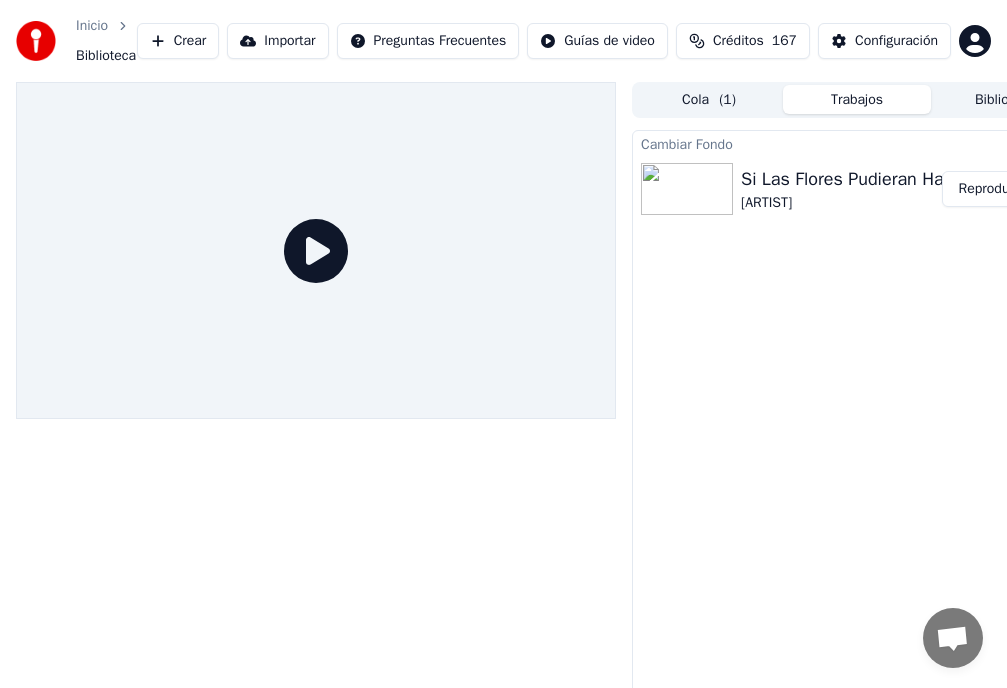 click on "Reproducir" at bounding box center (991, 189) 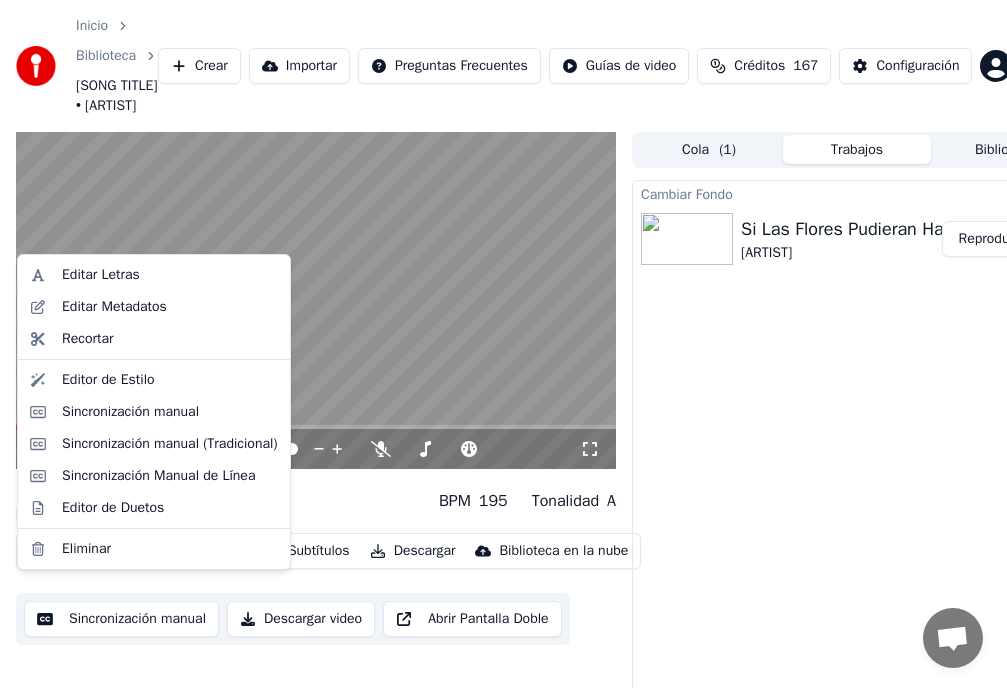 click on "Editar" at bounding box center [58, 551] 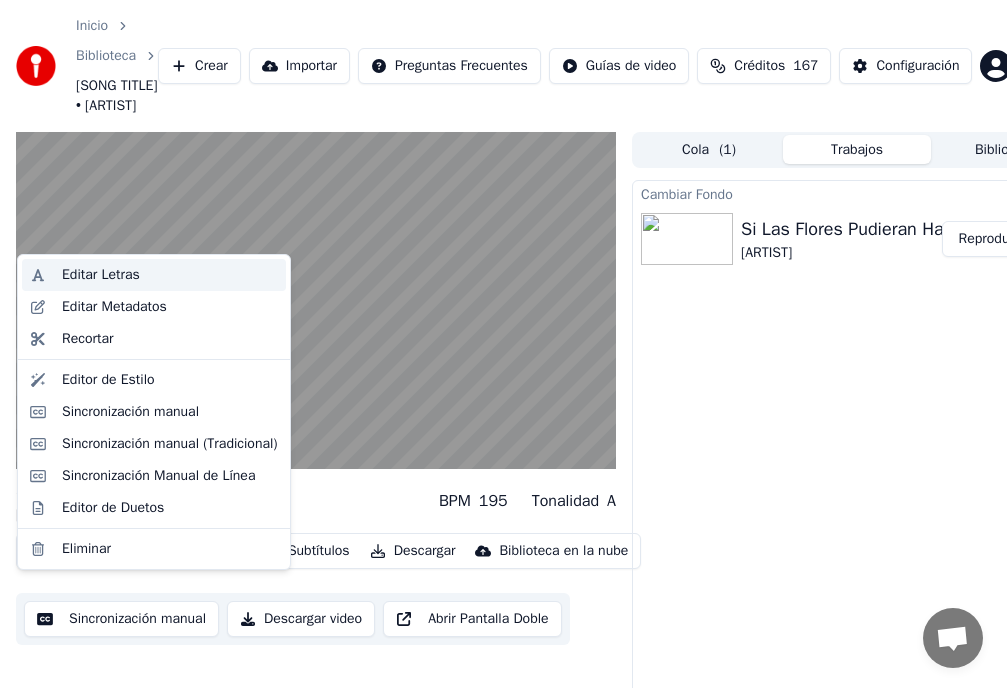 click on "Editar Letras" at bounding box center [101, 275] 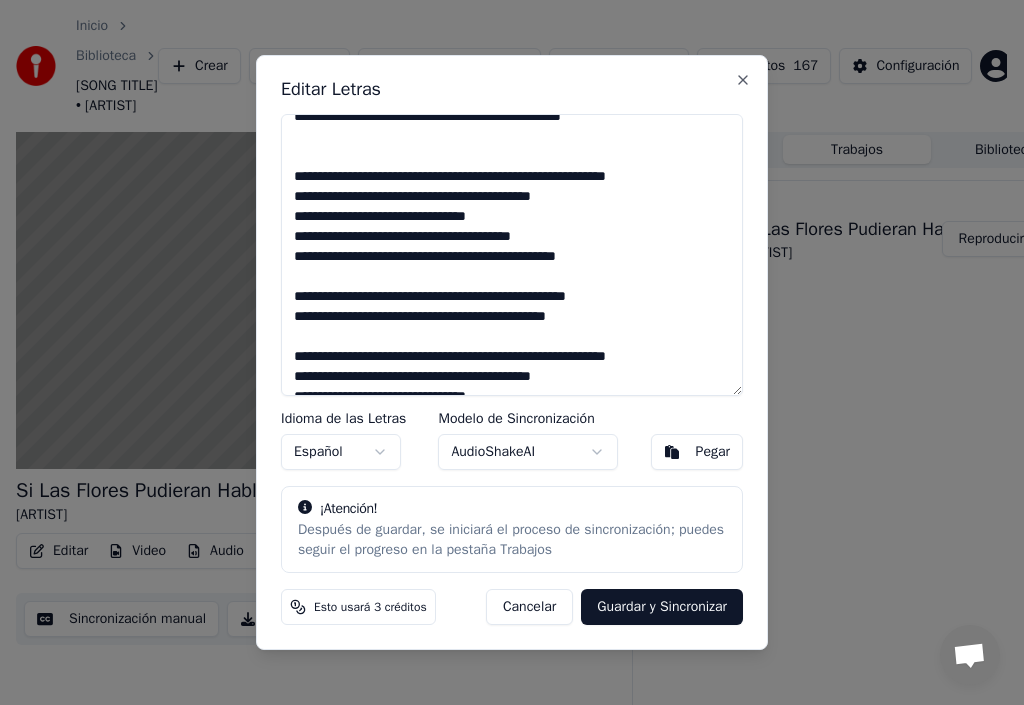 scroll, scrollTop: 135, scrollLeft: 0, axis: vertical 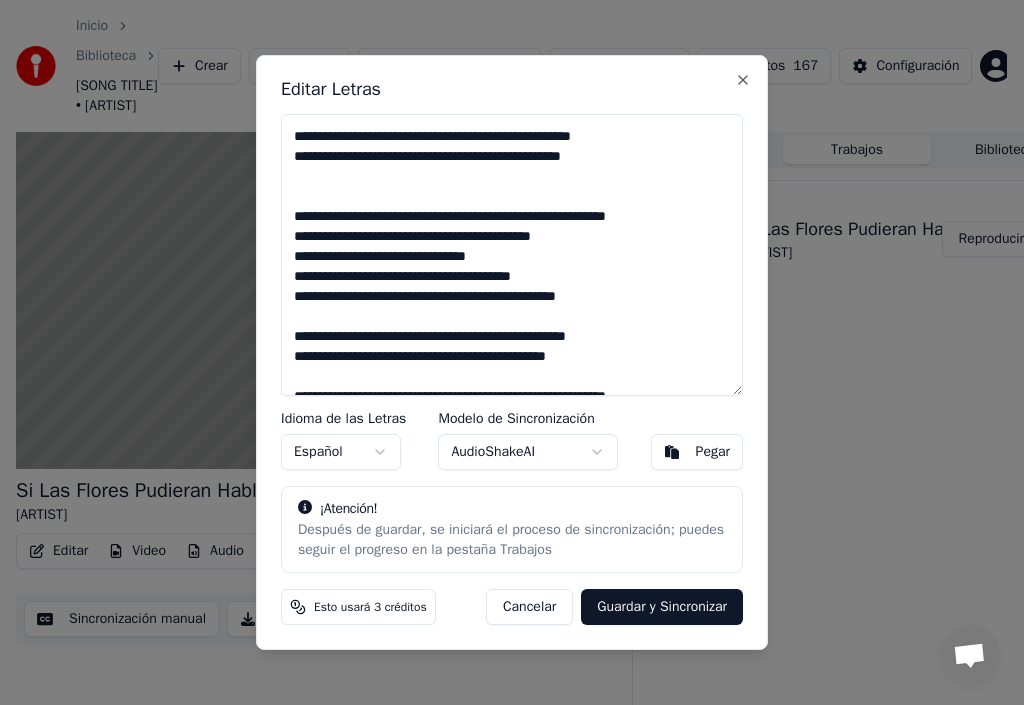 drag, startPoint x: 289, startPoint y: 136, endPoint x: 657, endPoint y: 161, distance: 368.8482 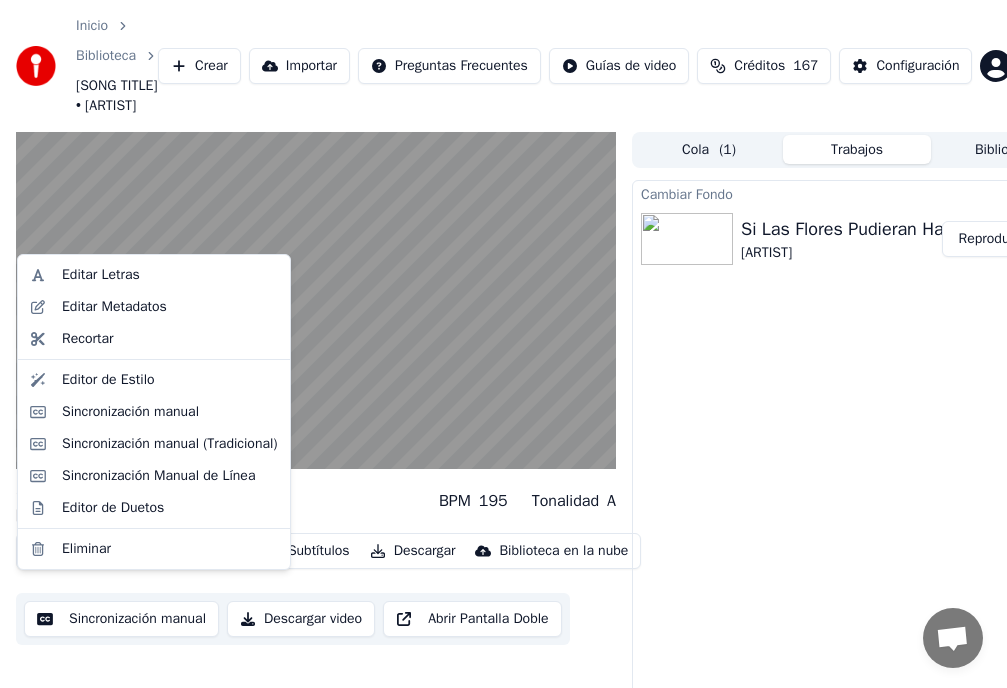 click on "Editar" at bounding box center [58, 551] 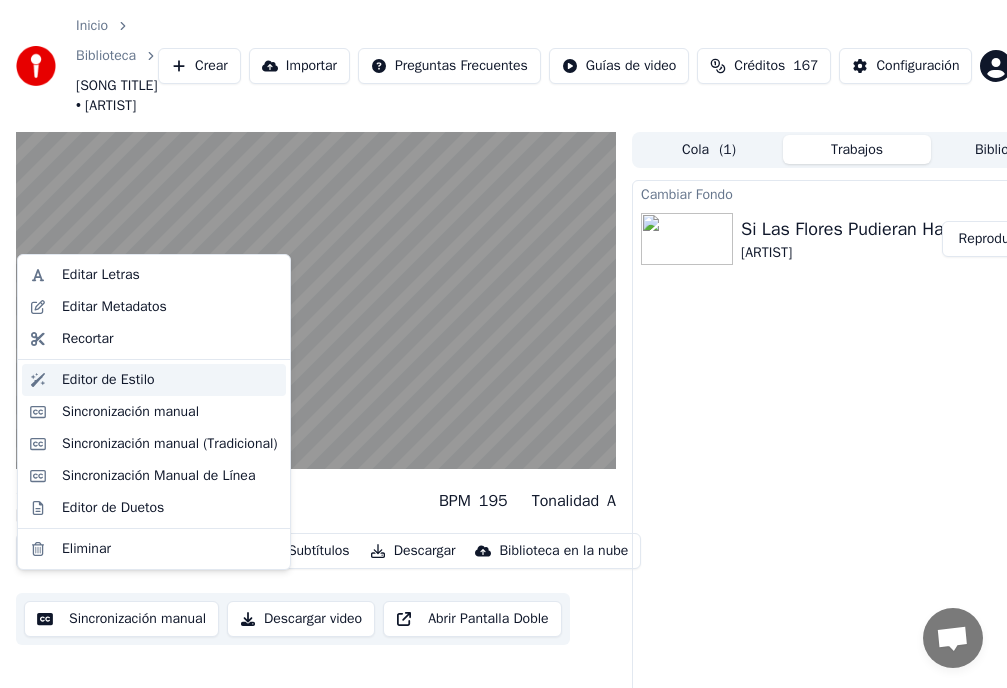 click on "Editor de Estilo" at bounding box center (108, 380) 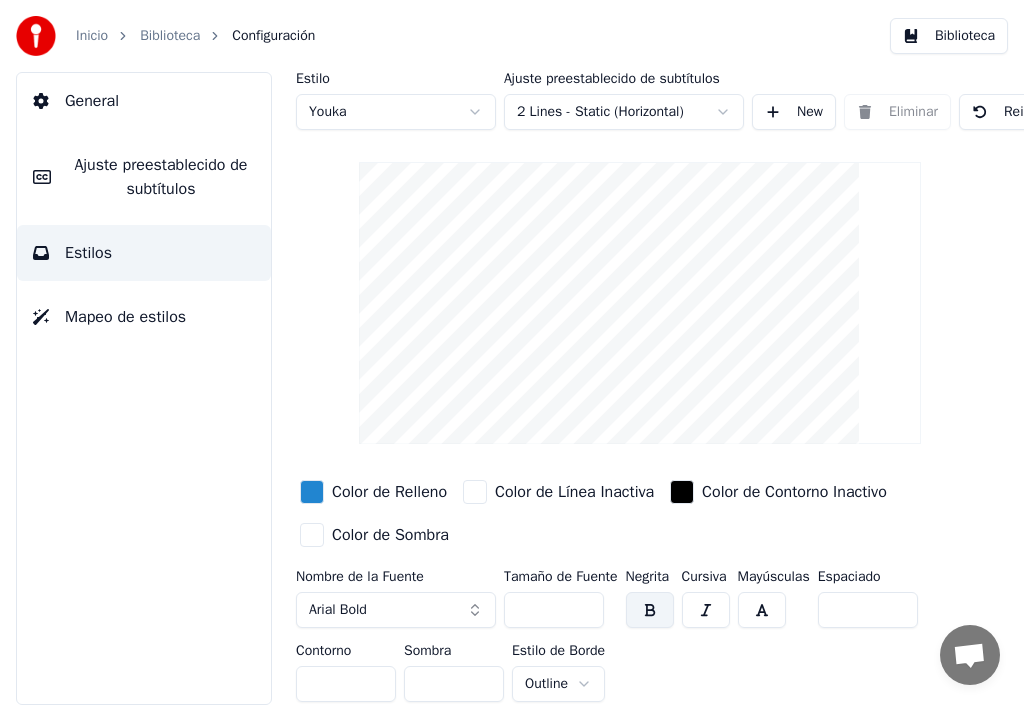 click on "Inicio" at bounding box center [92, 36] 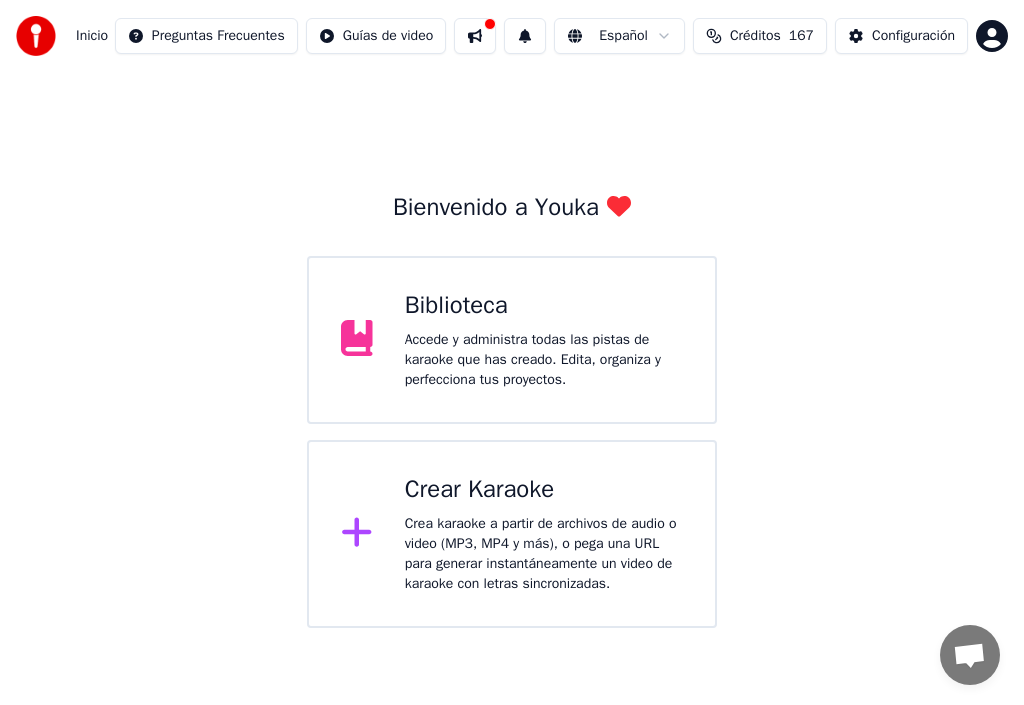 click on "Accede y administra todas las pistas de karaoke que has creado. Edita, organiza y perfecciona tus proyectos." at bounding box center [544, 360] 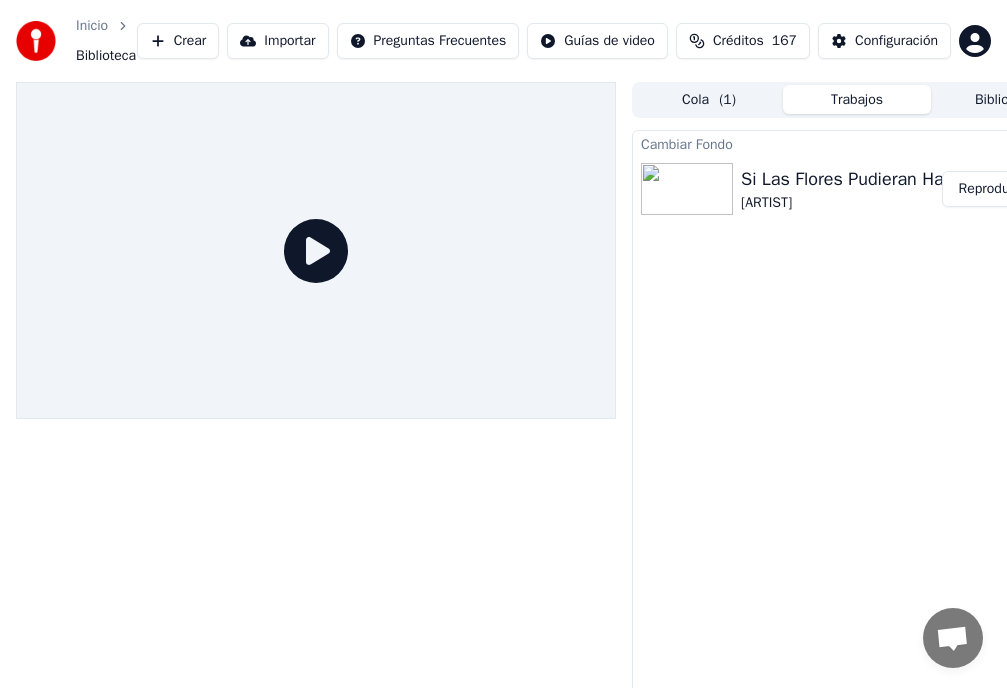 click on "Reproducir" at bounding box center (991, 189) 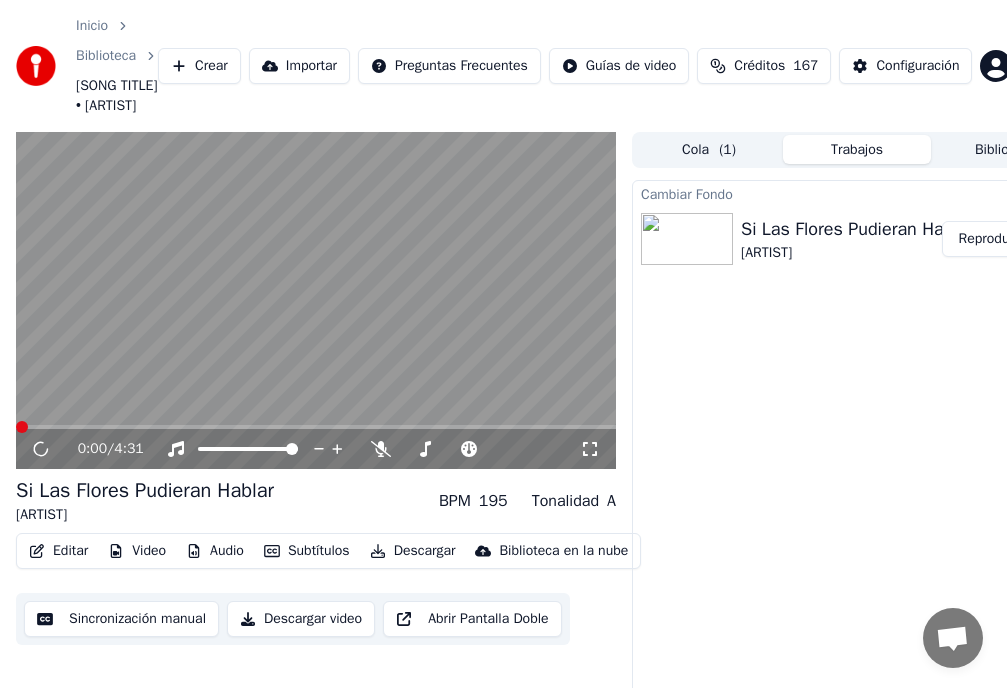 click on "Editar" at bounding box center [58, 551] 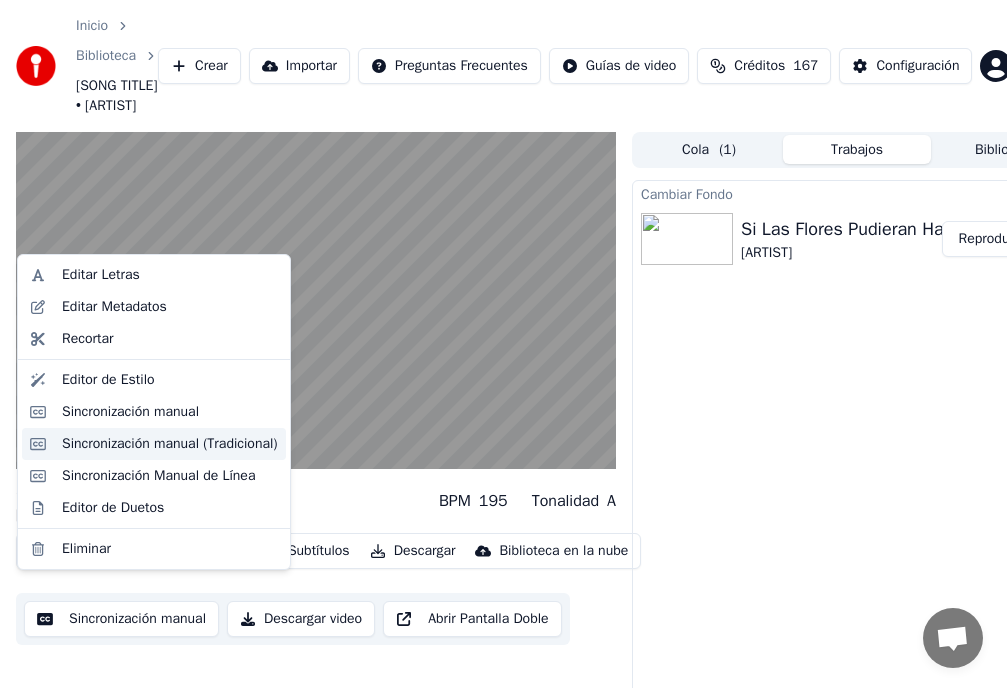 click on "Sincronización manual (Tradicional)" at bounding box center (170, 444) 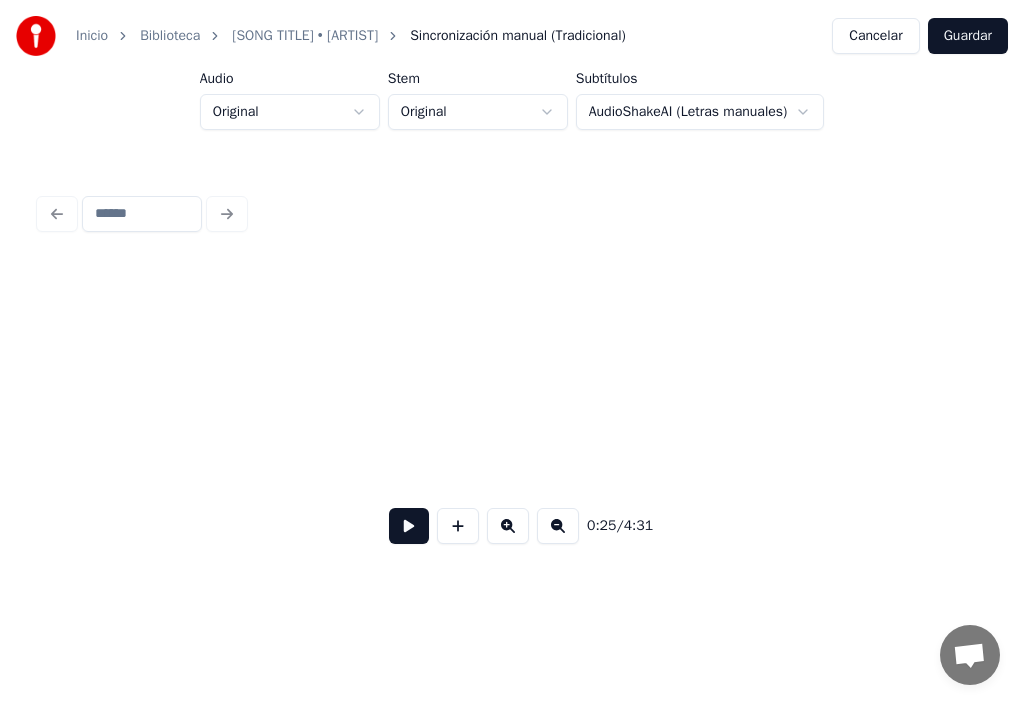 scroll, scrollTop: 0, scrollLeft: 30191, axis: horizontal 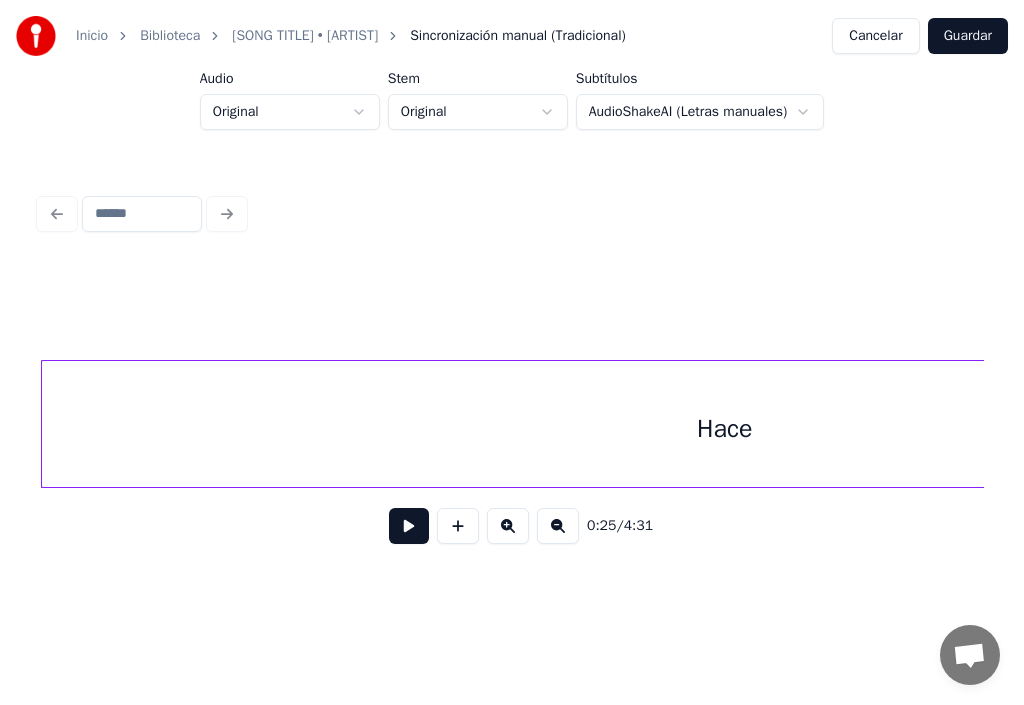 click on "Inicio" at bounding box center [92, 36] 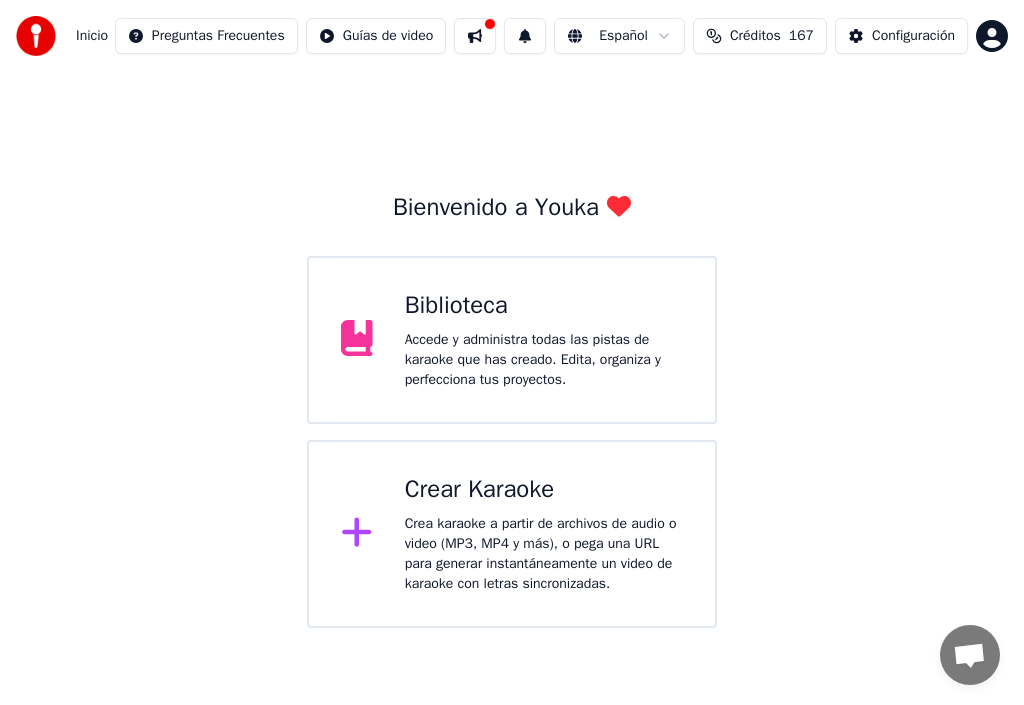 click on "Biblioteca" at bounding box center [544, 306] 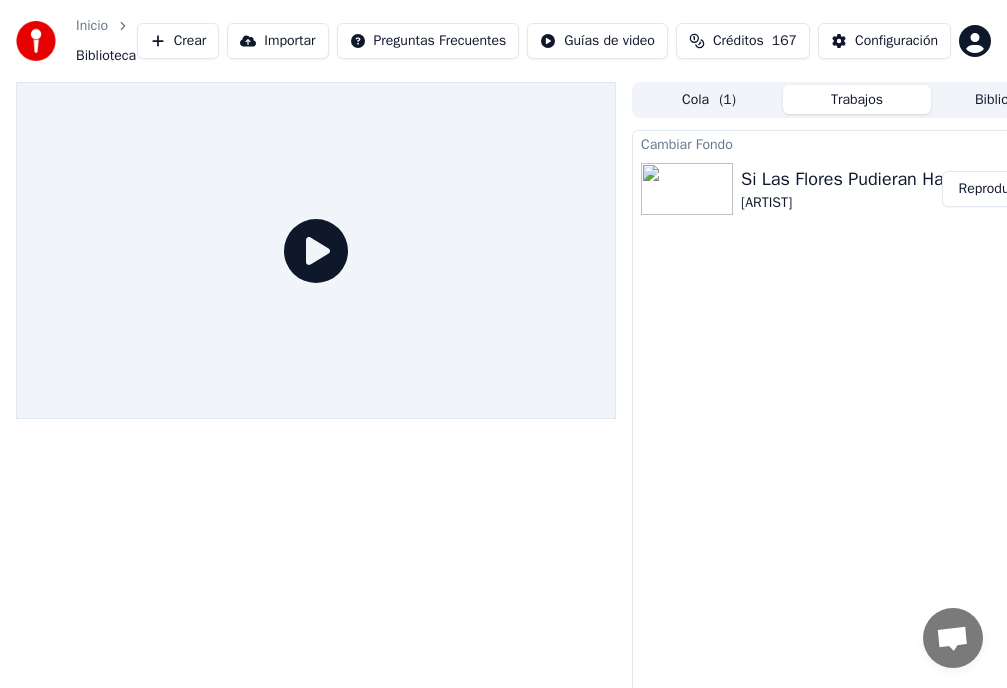 click on "Reproducir" at bounding box center [991, 189] 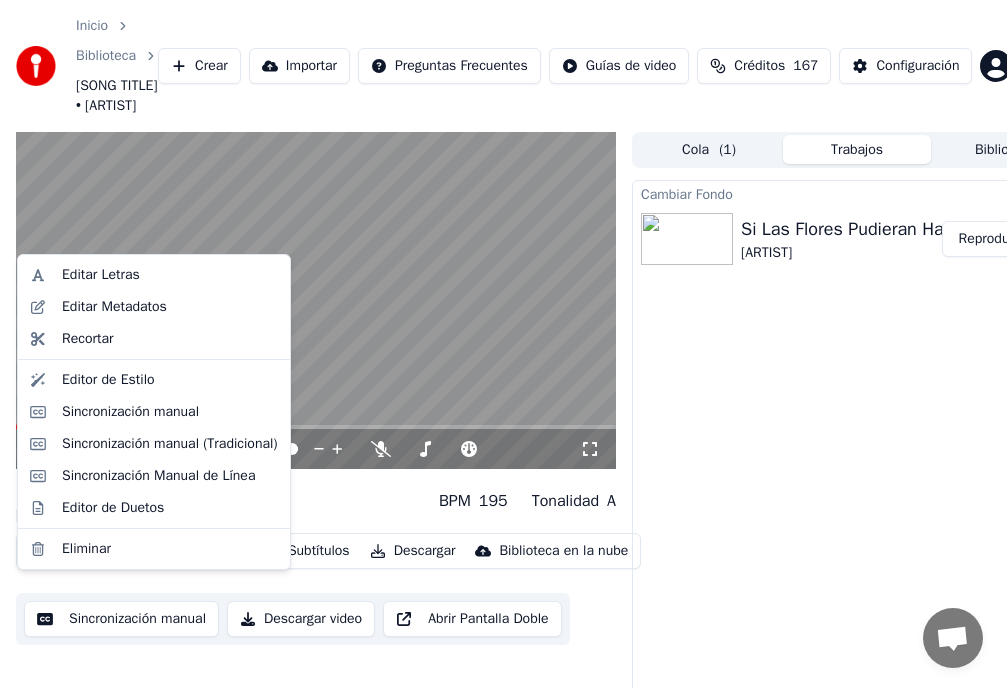 click on "Editar" at bounding box center (58, 551) 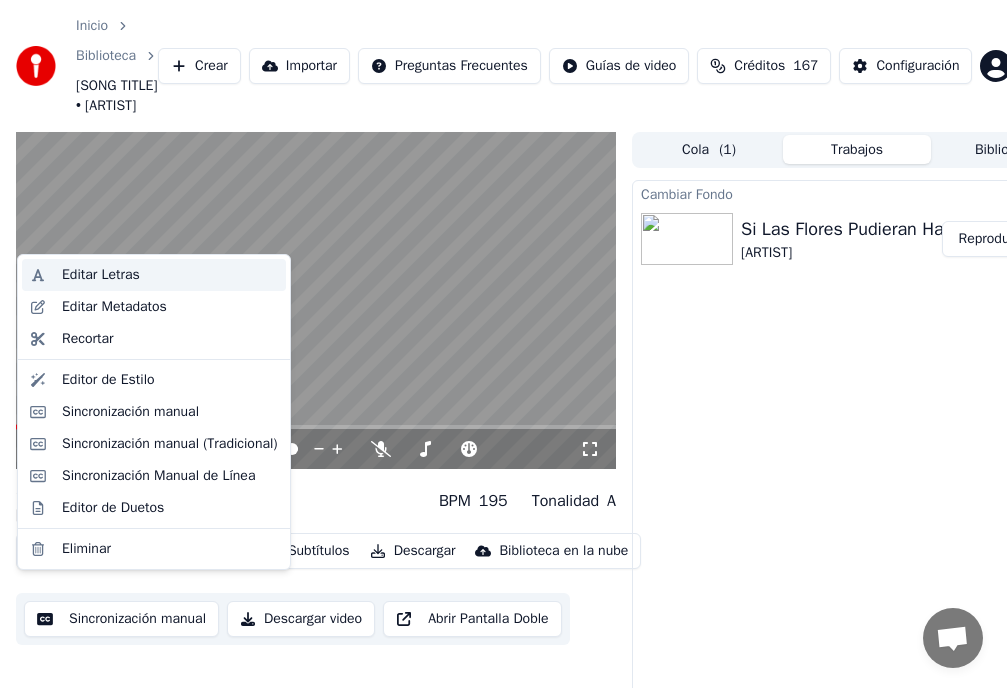 click on "Editar Letras" at bounding box center [101, 275] 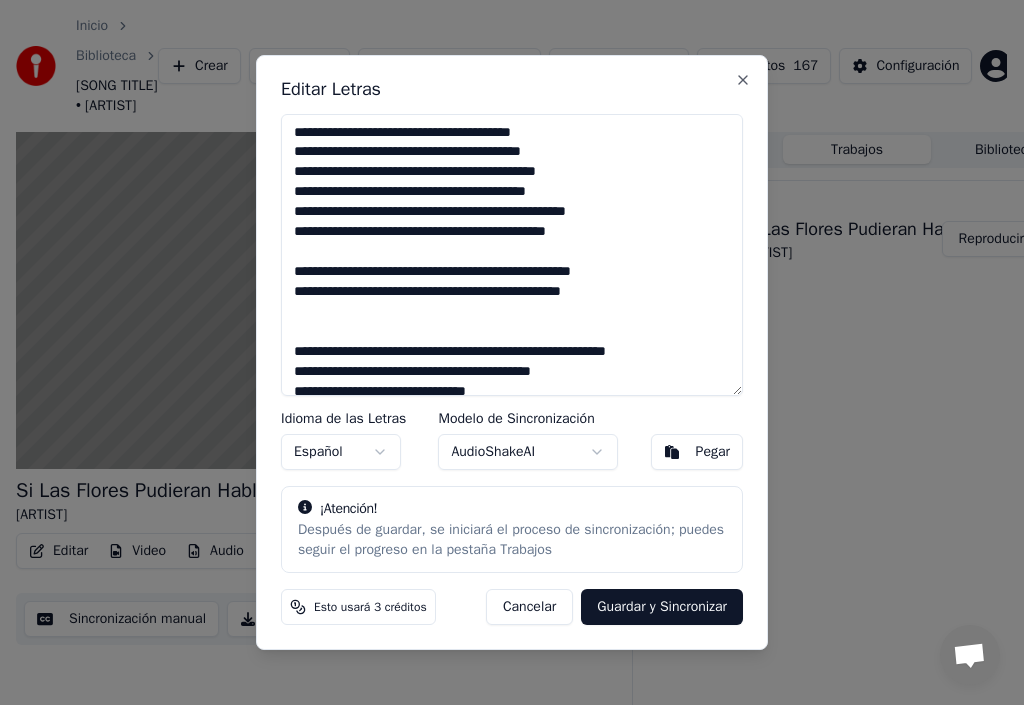 drag, startPoint x: 643, startPoint y: 141, endPoint x: 324, endPoint y: 178, distance: 321.1386 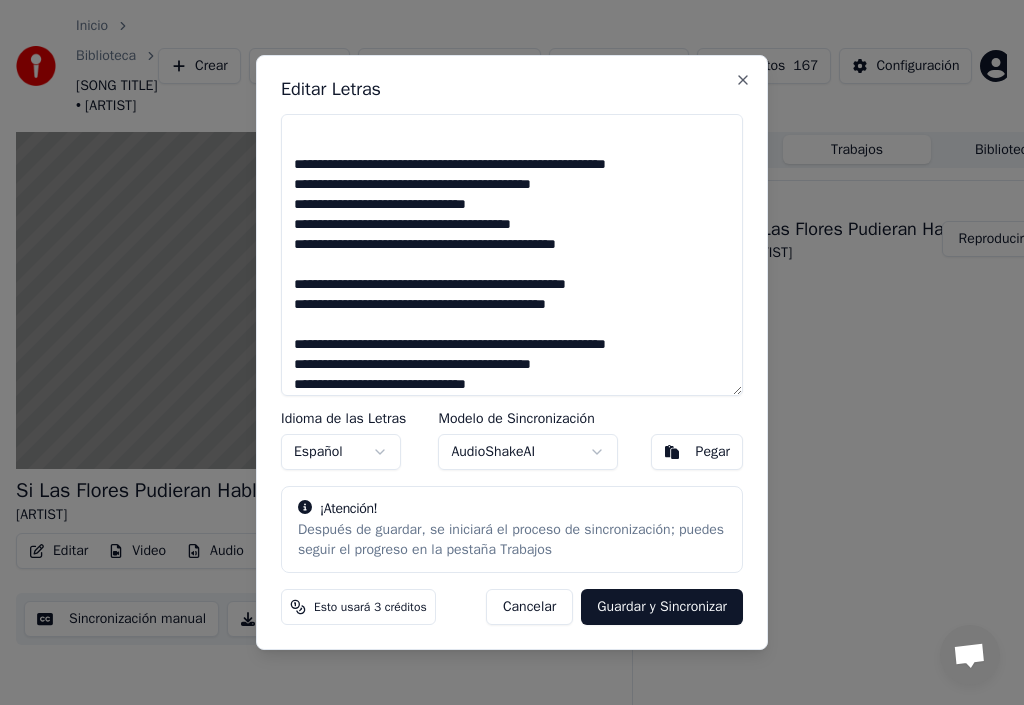 scroll, scrollTop: 200, scrollLeft: 0, axis: vertical 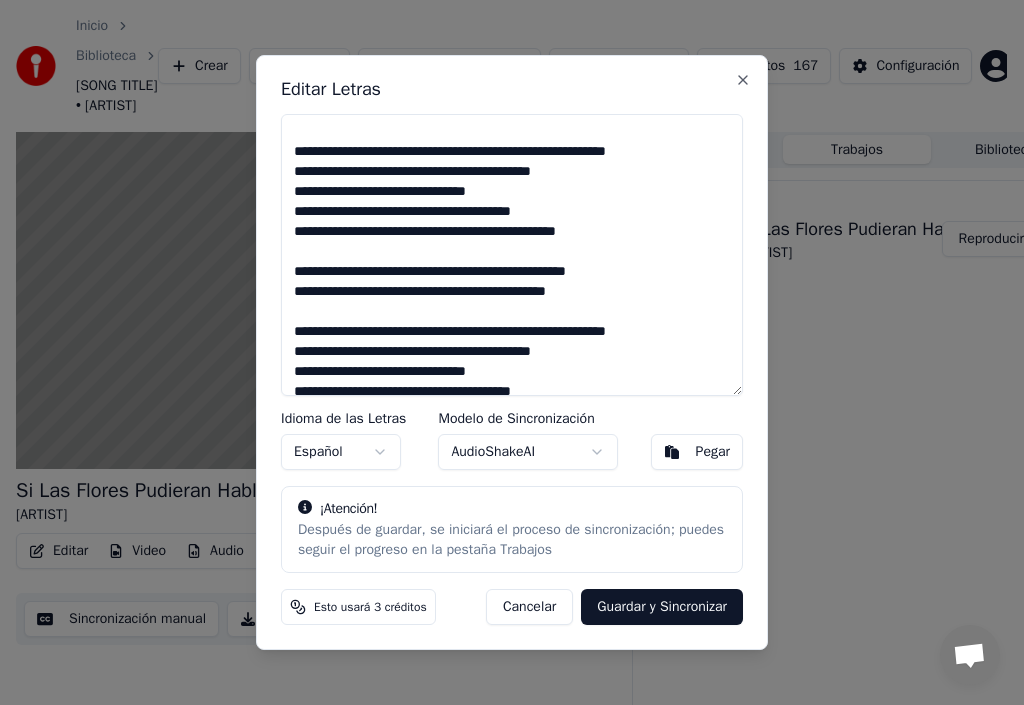 click on "**********" at bounding box center [512, 353] 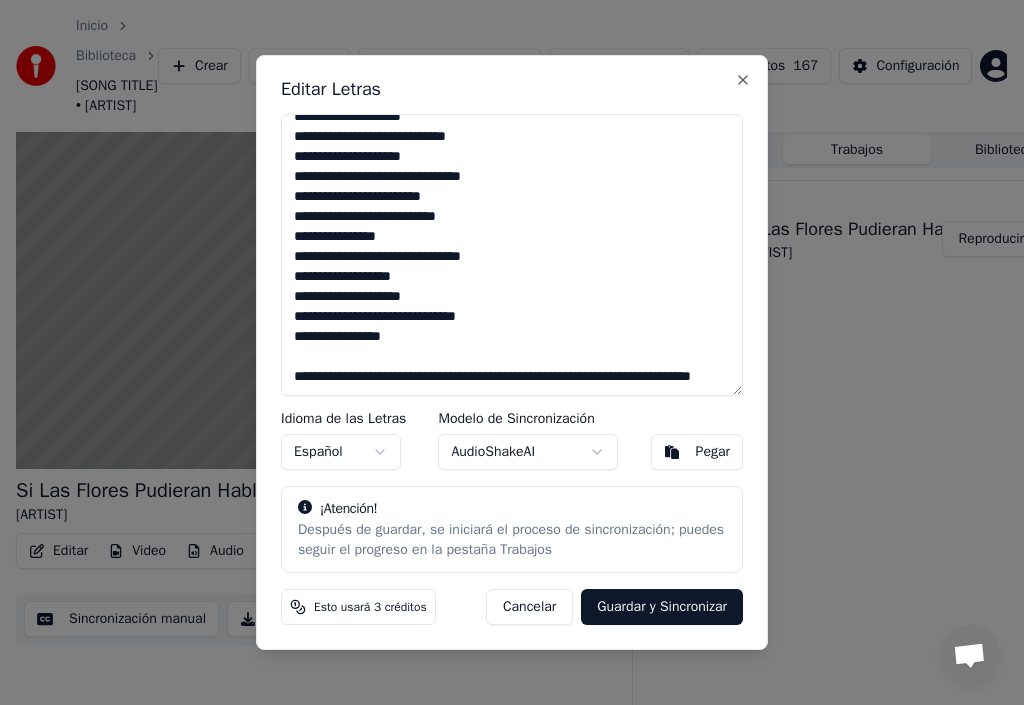 scroll, scrollTop: 715, scrollLeft: 0, axis: vertical 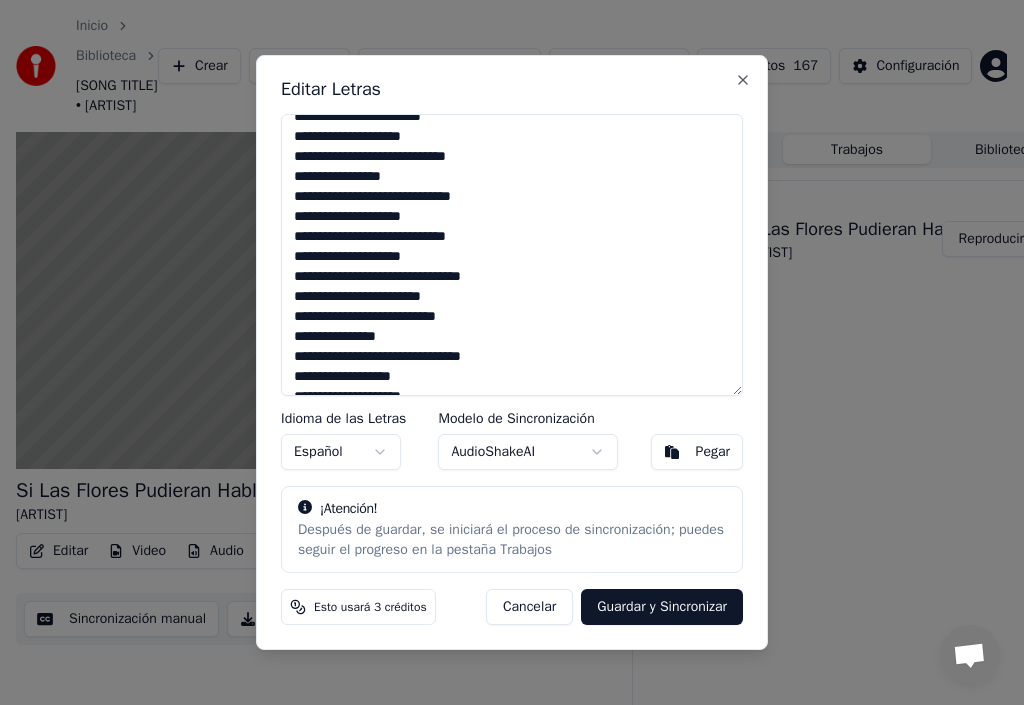click on "Guardar y Sincronizar" at bounding box center [662, 607] 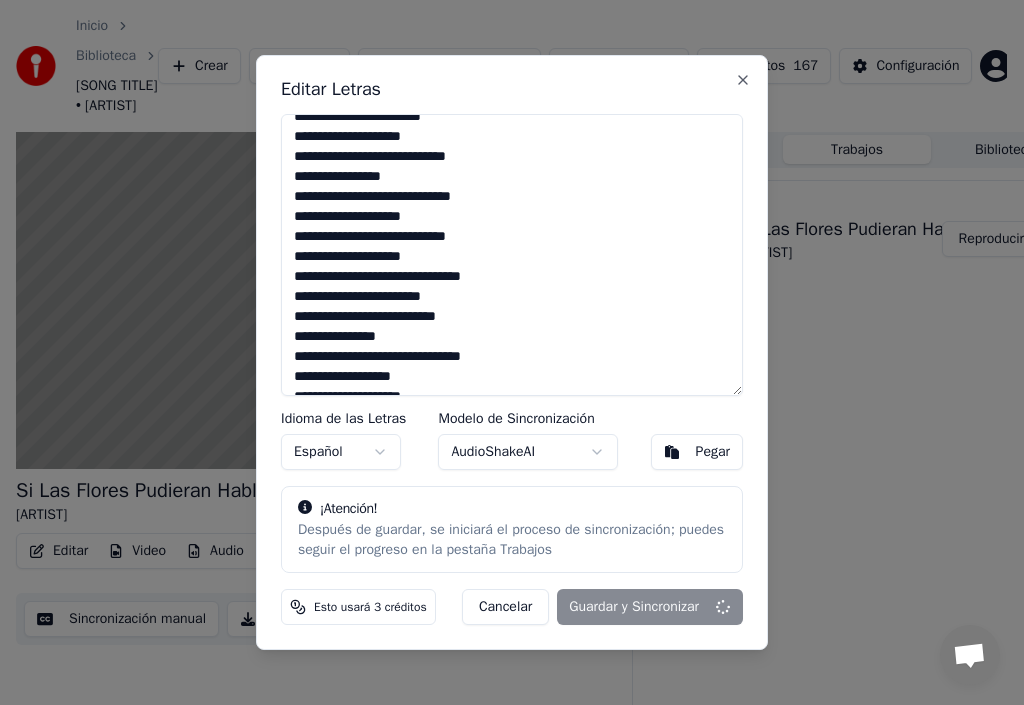 type on "**********" 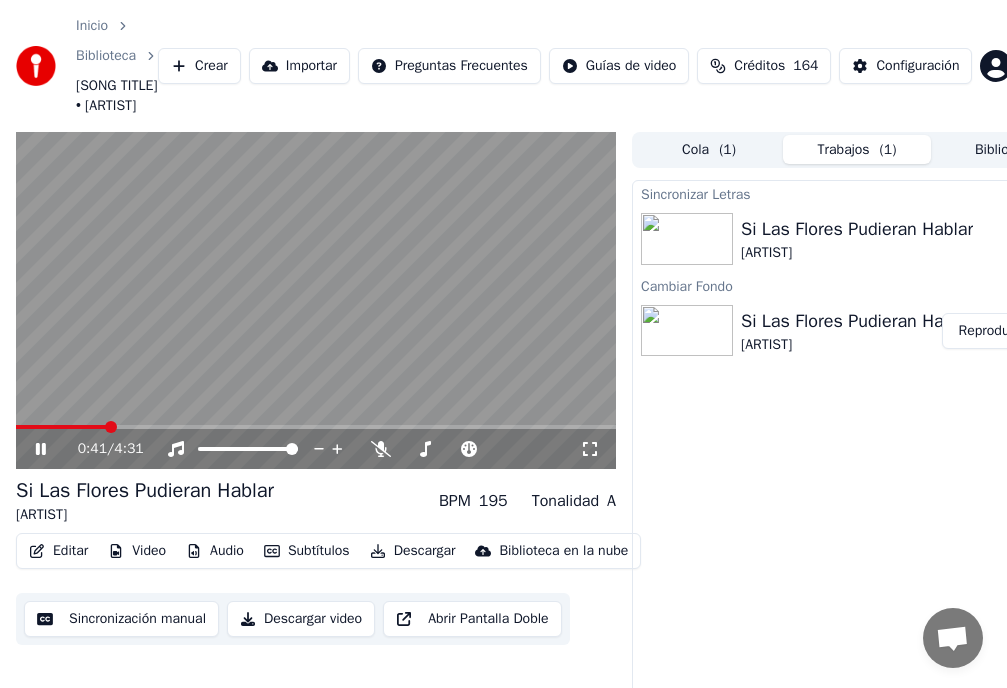 click at bounding box center (111, 427) 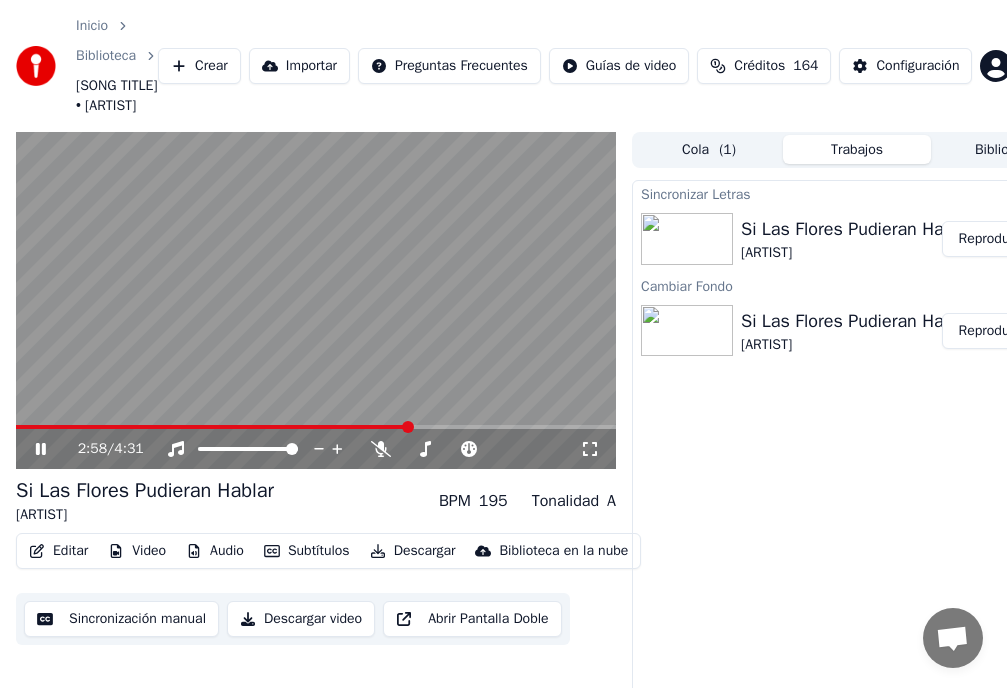 click at bounding box center (408, 427) 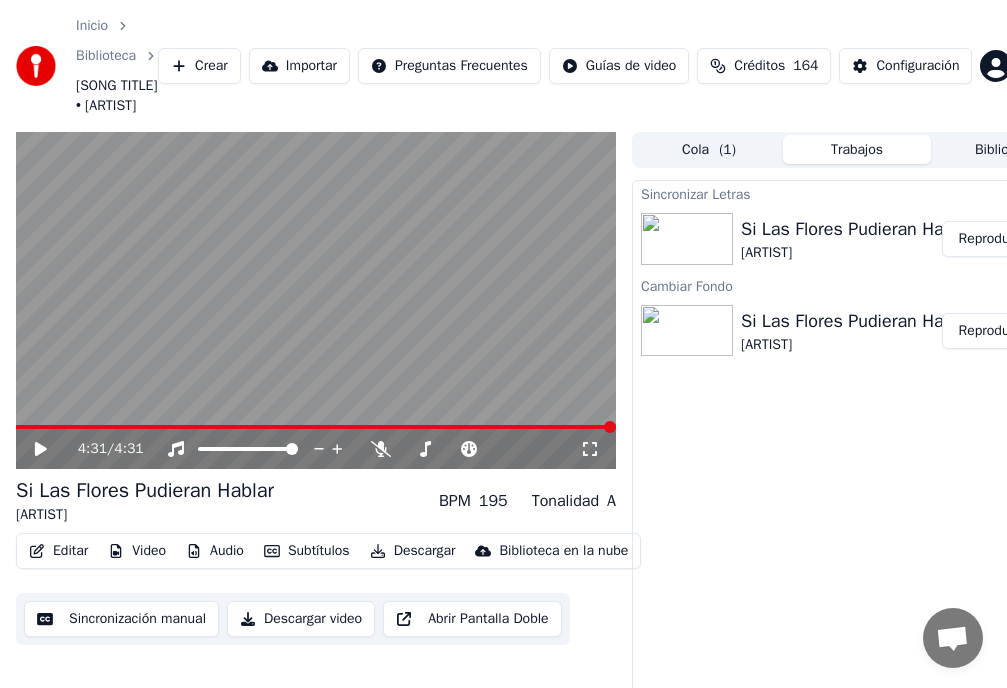 drag, startPoint x: 345, startPoint y: 655, endPoint x: 368, endPoint y: 654, distance: 23.021729 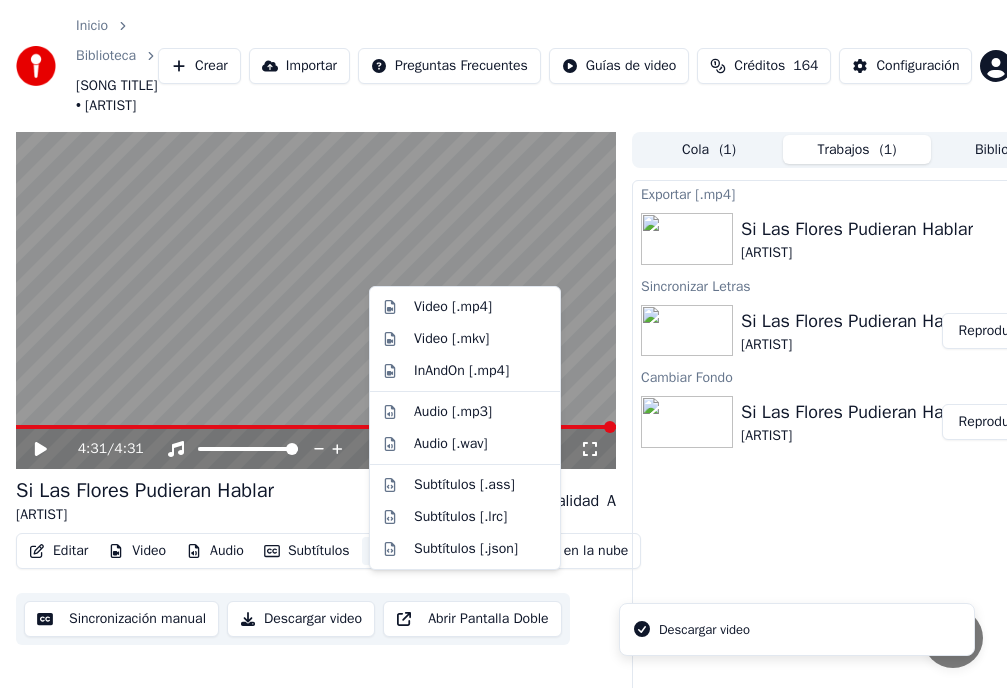 click on "Descargar" at bounding box center (413, 551) 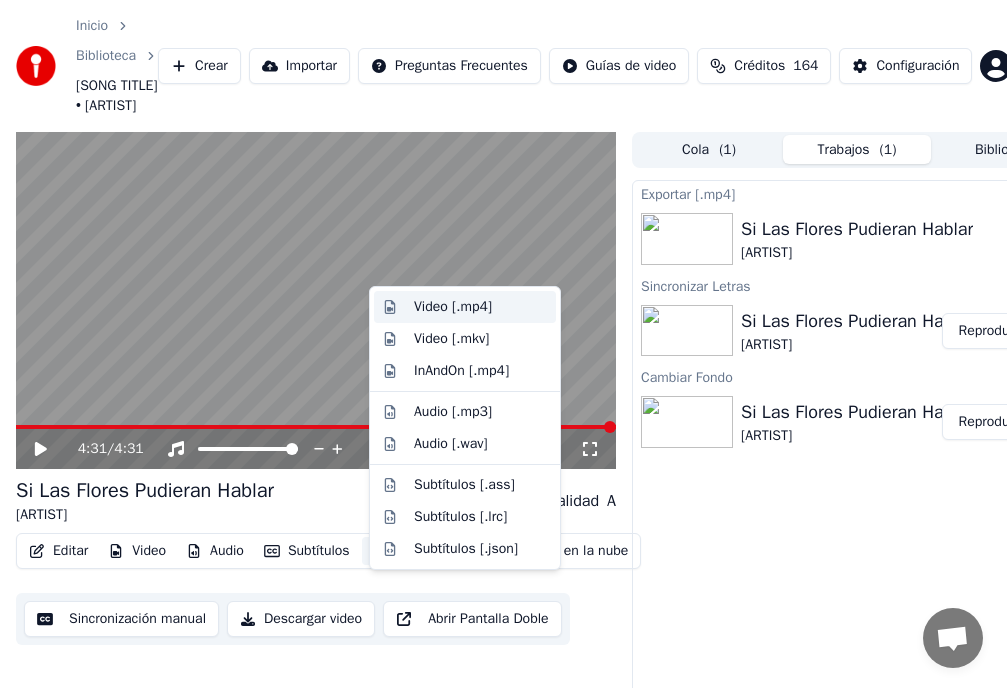 click on "Video [.mp4]" at bounding box center (453, 307) 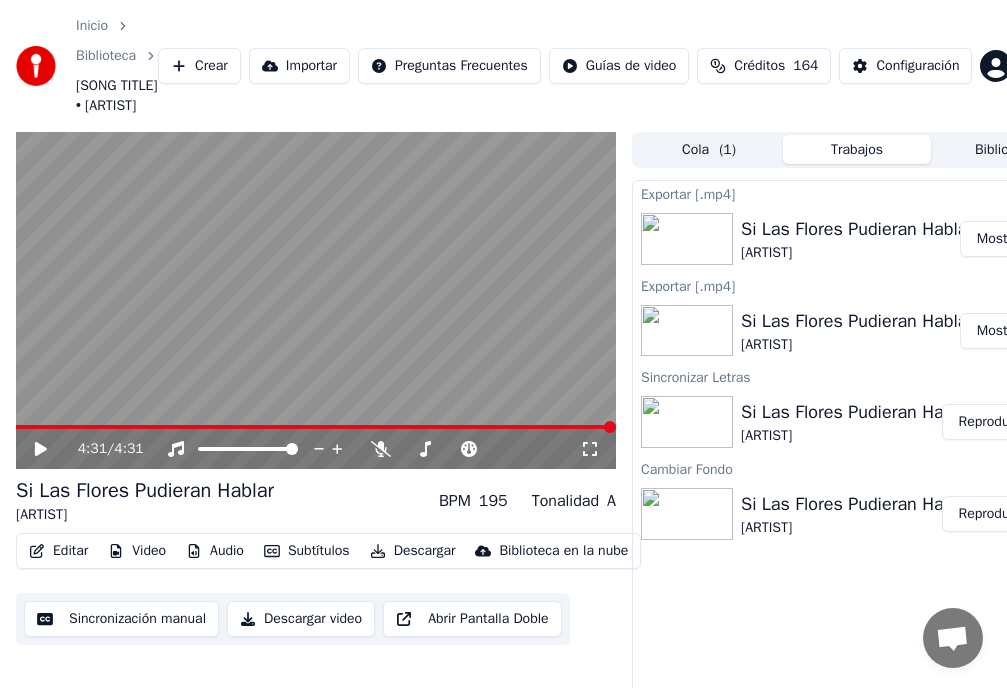 click on "Mostrar" at bounding box center [1000, 239] 